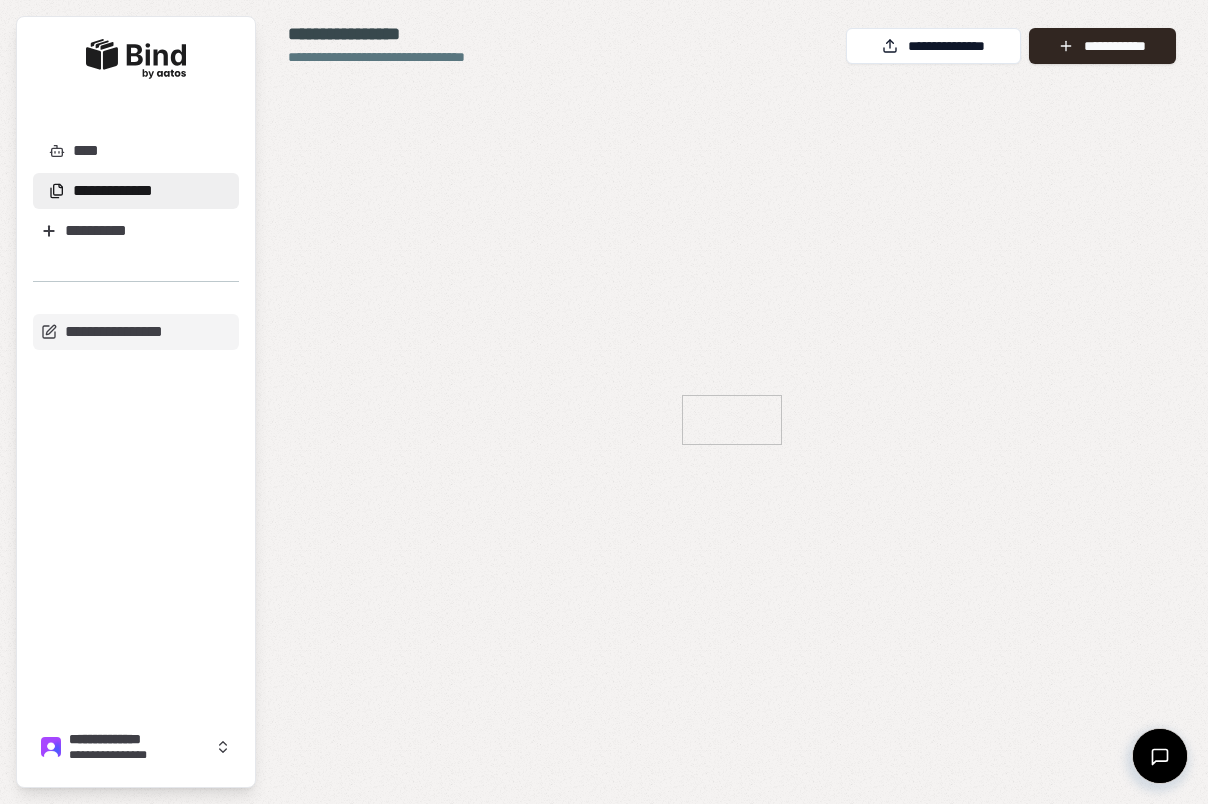 scroll, scrollTop: 0, scrollLeft: 0, axis: both 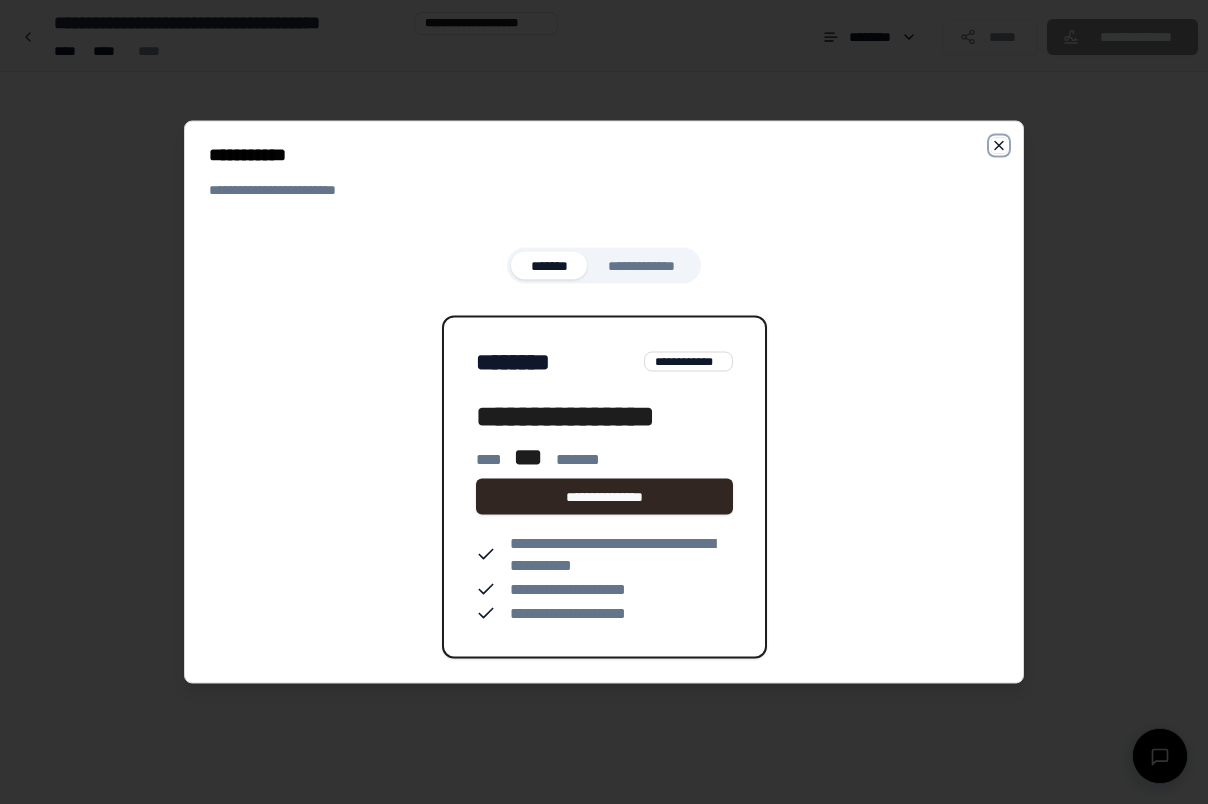 click 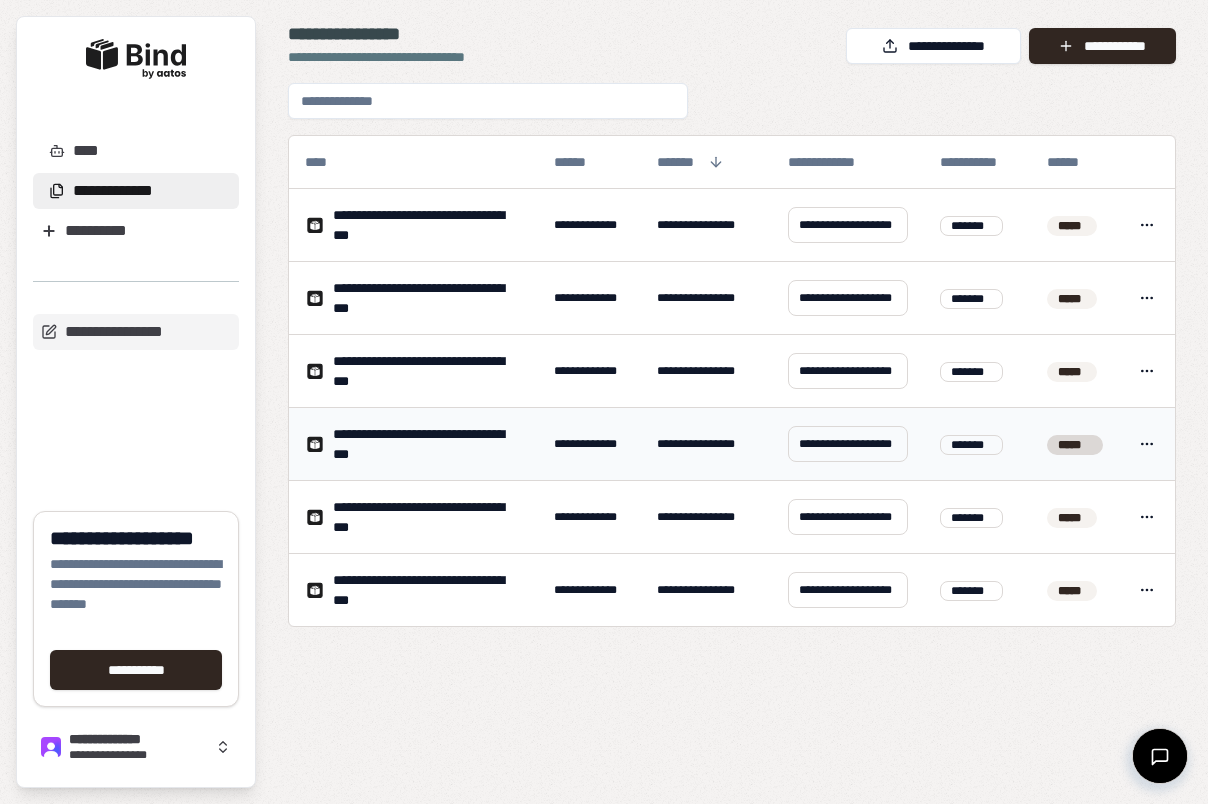 click on "*****" at bounding box center (1075, 445) 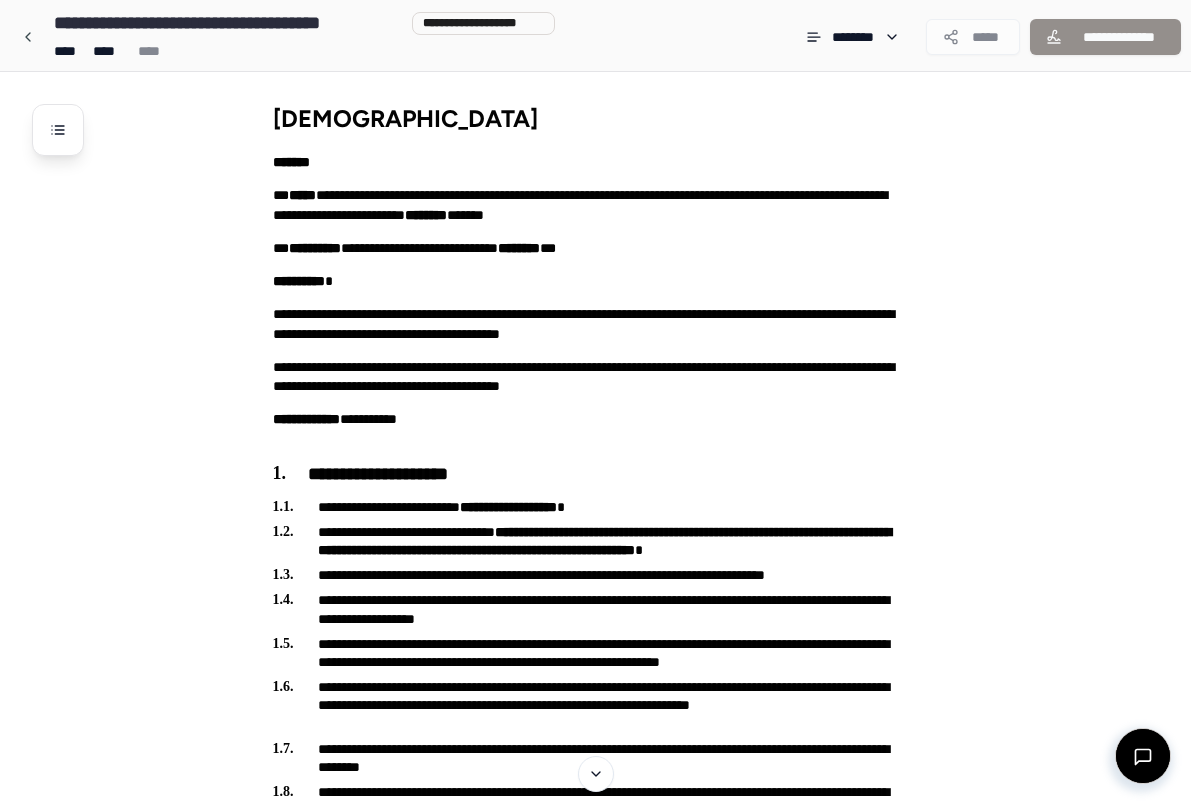 click on "[DEMOGRAPHIC_DATA]" at bounding box center [606, 118] 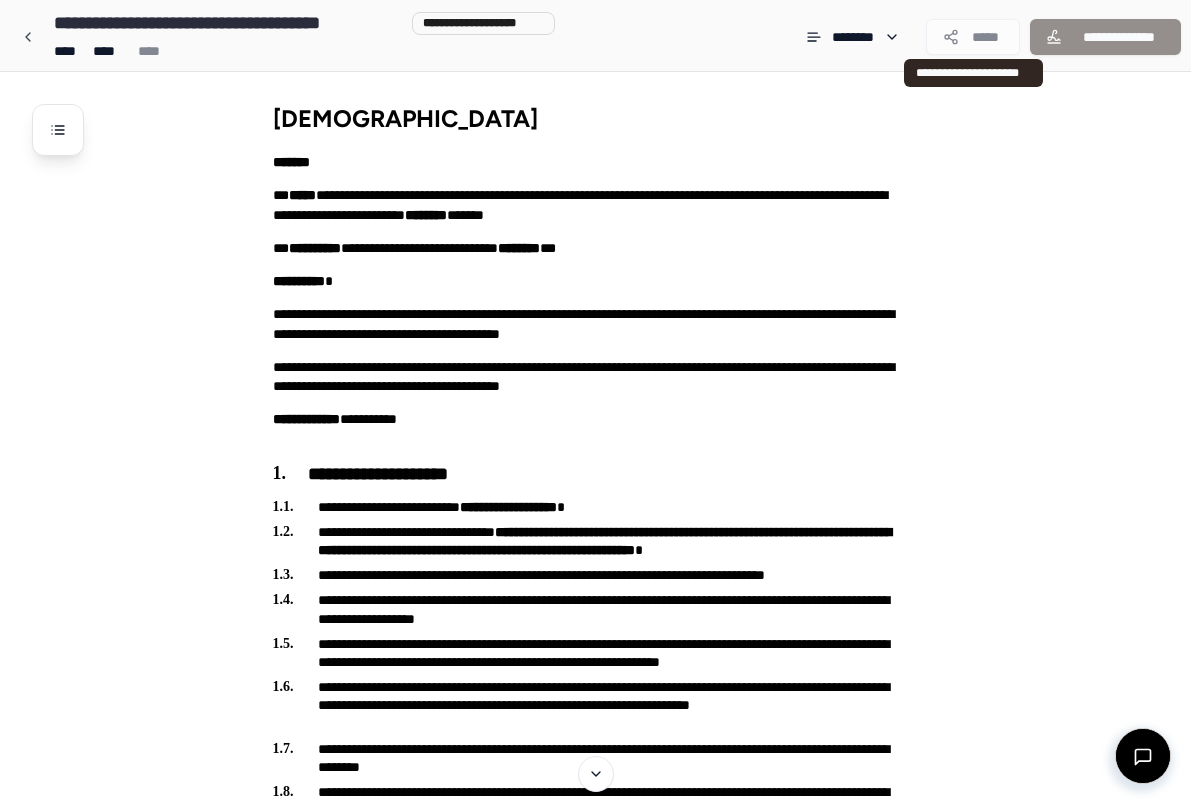 click on "*****" at bounding box center [973, 37] 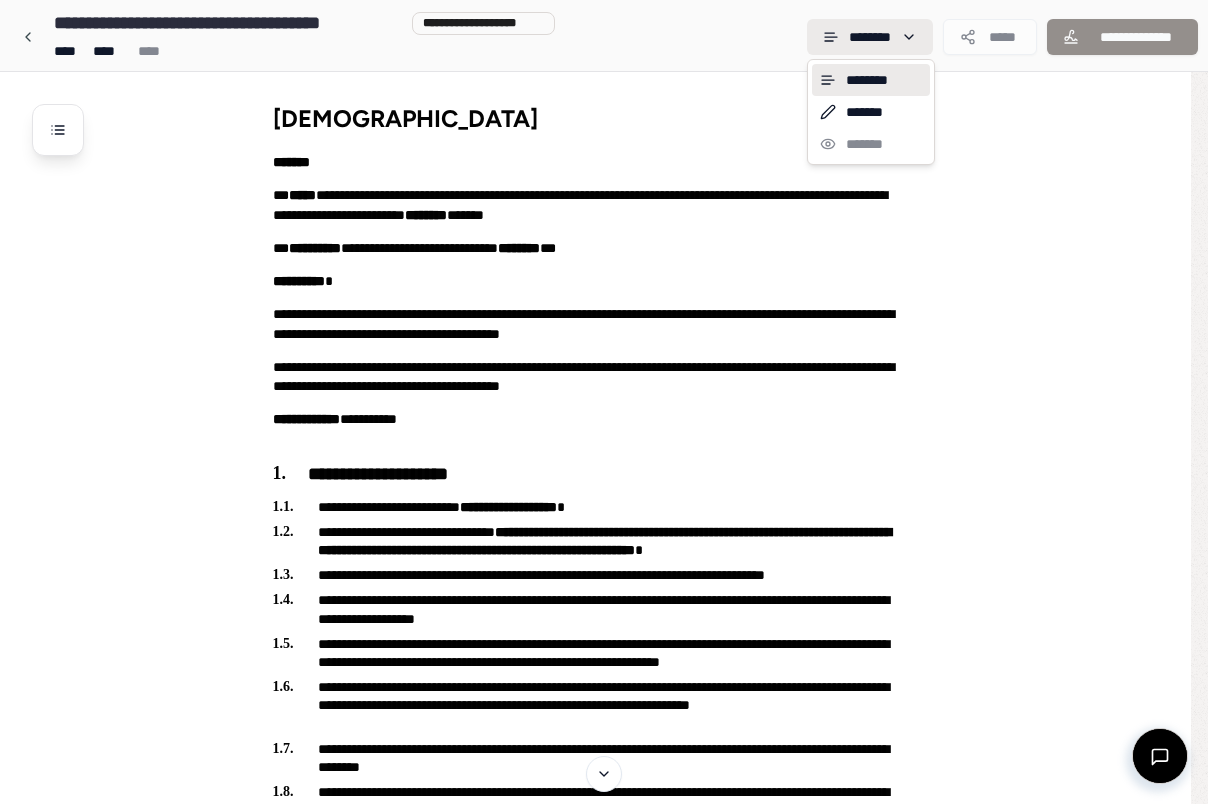 click on "**********" at bounding box center [604, 3465] 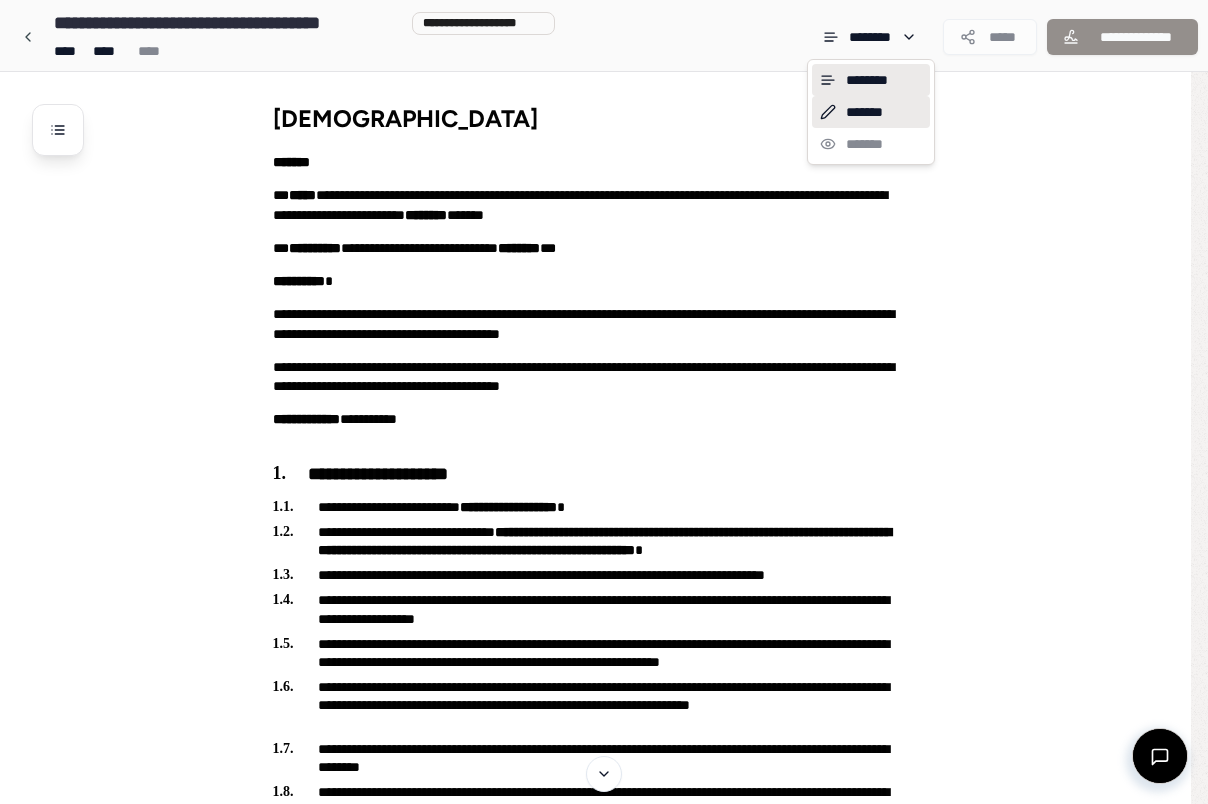 click on "*******" at bounding box center [871, 112] 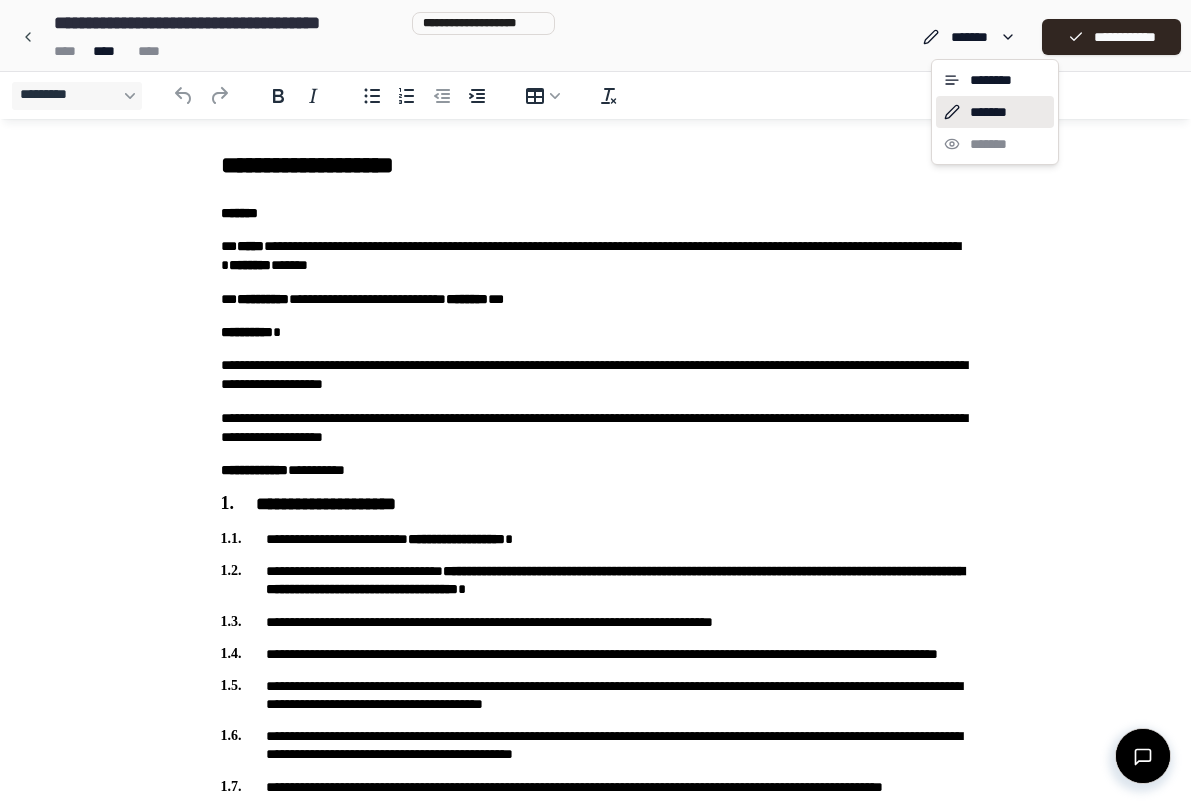scroll, scrollTop: 0, scrollLeft: 0, axis: both 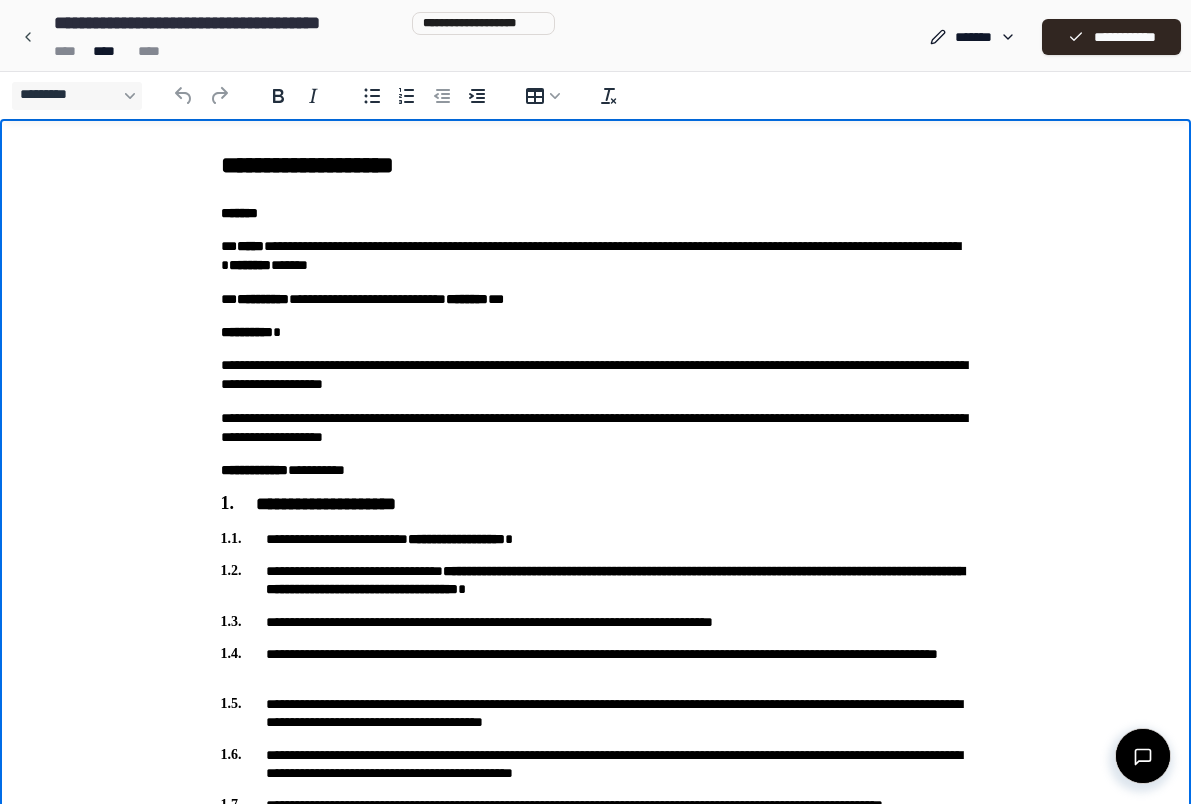 click on "**********" at bounding box center (596, 165) 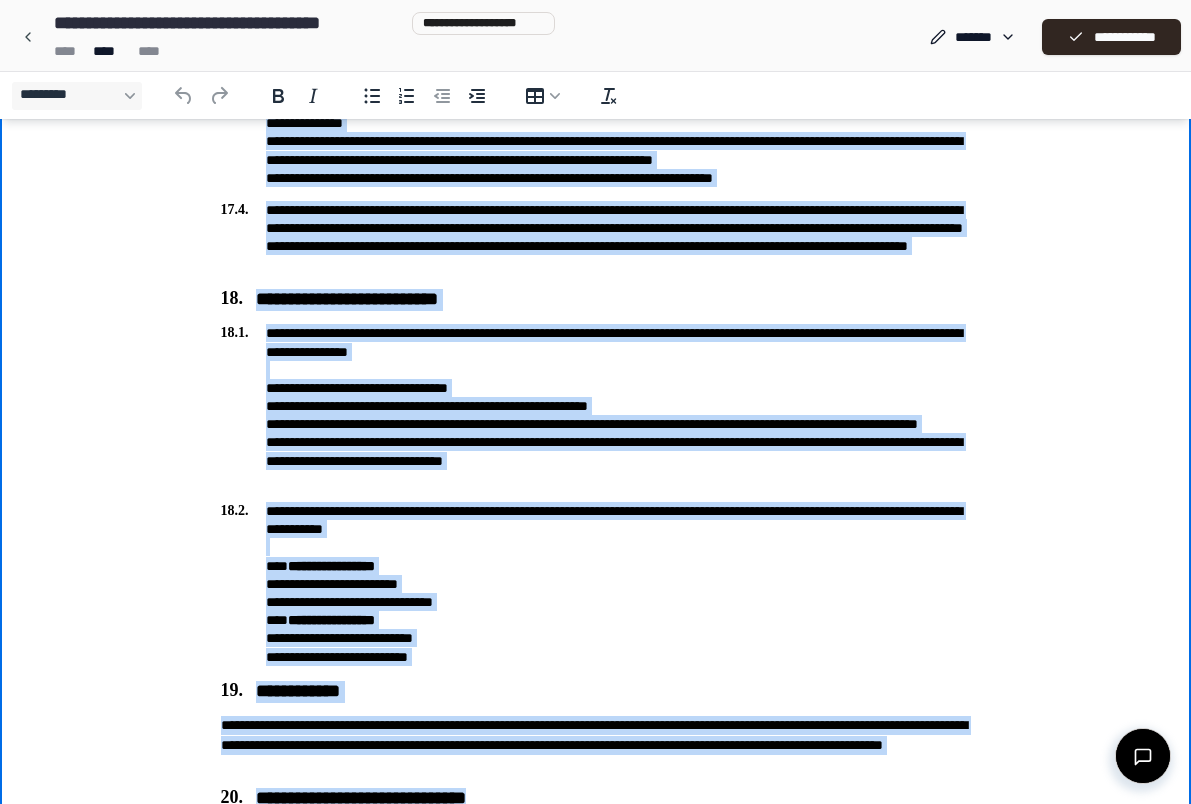 scroll, scrollTop: 5037, scrollLeft: 0, axis: vertical 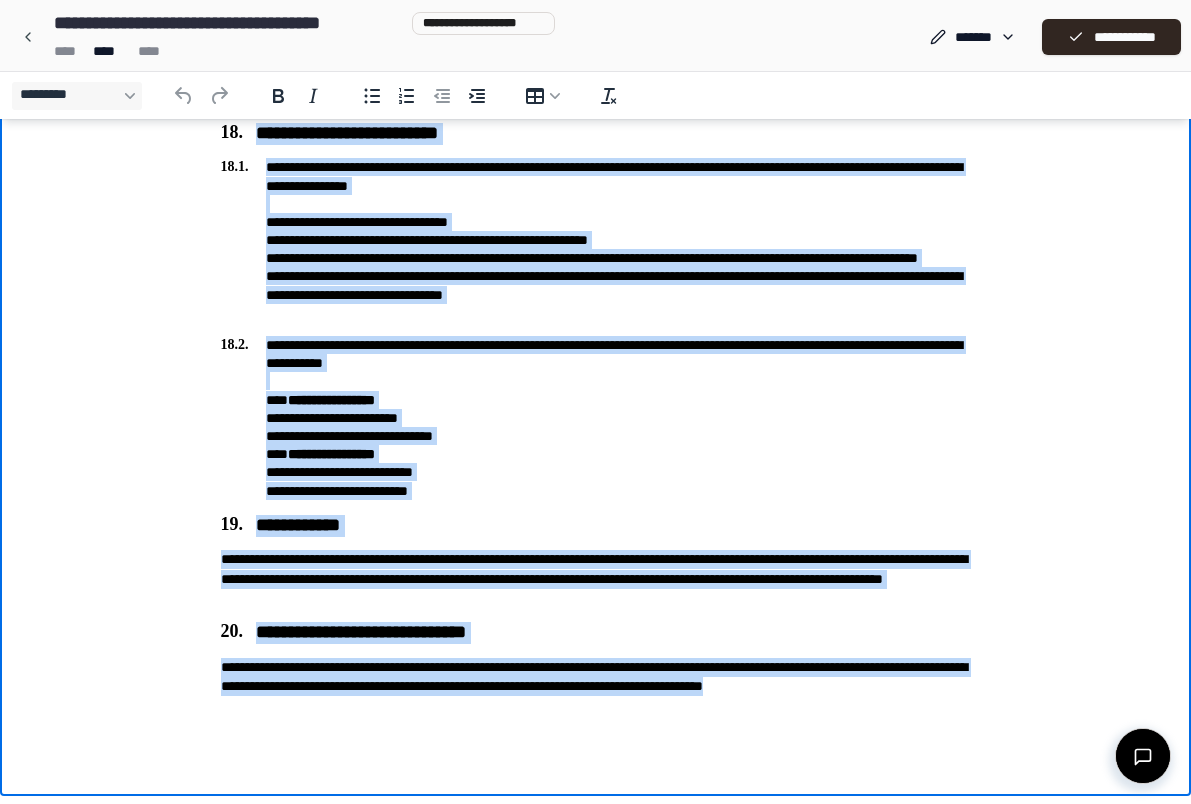 drag, startPoint x: 222, startPoint y: -4878, endPoint x: 575, endPoint y: 869, distance: 5757.831 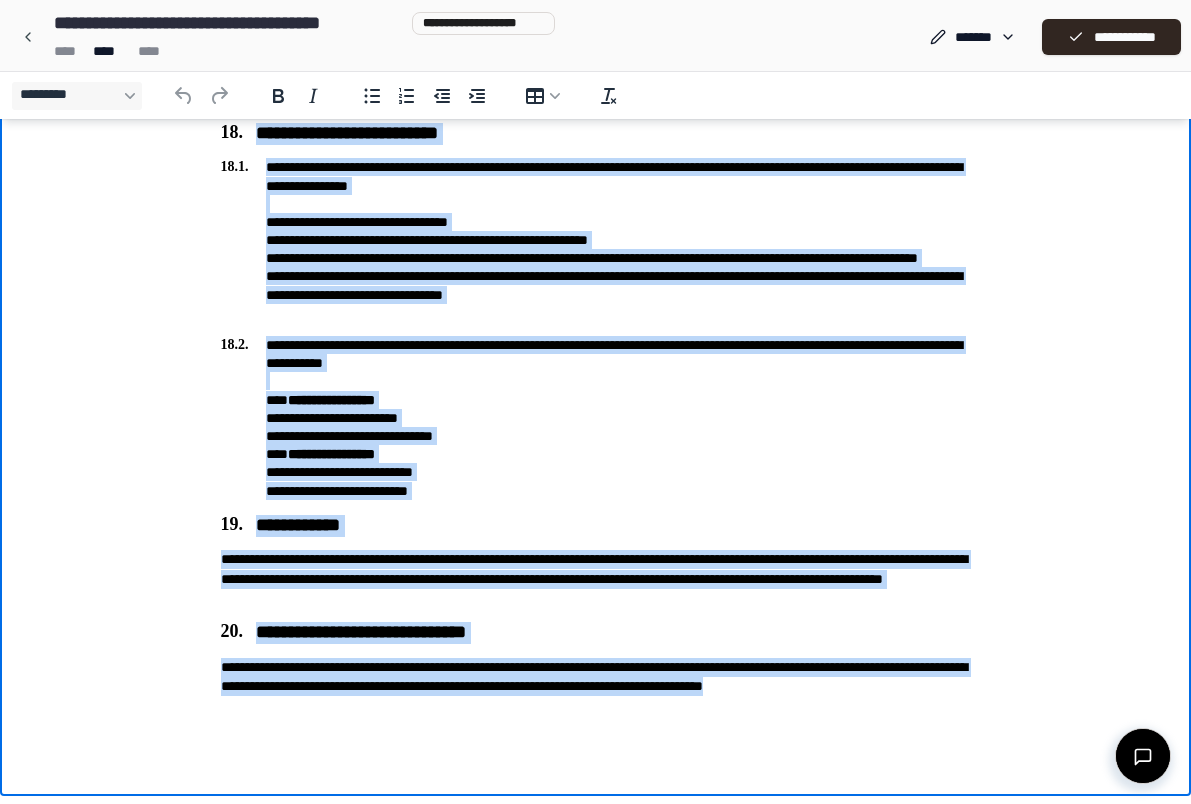 copy on "**********" 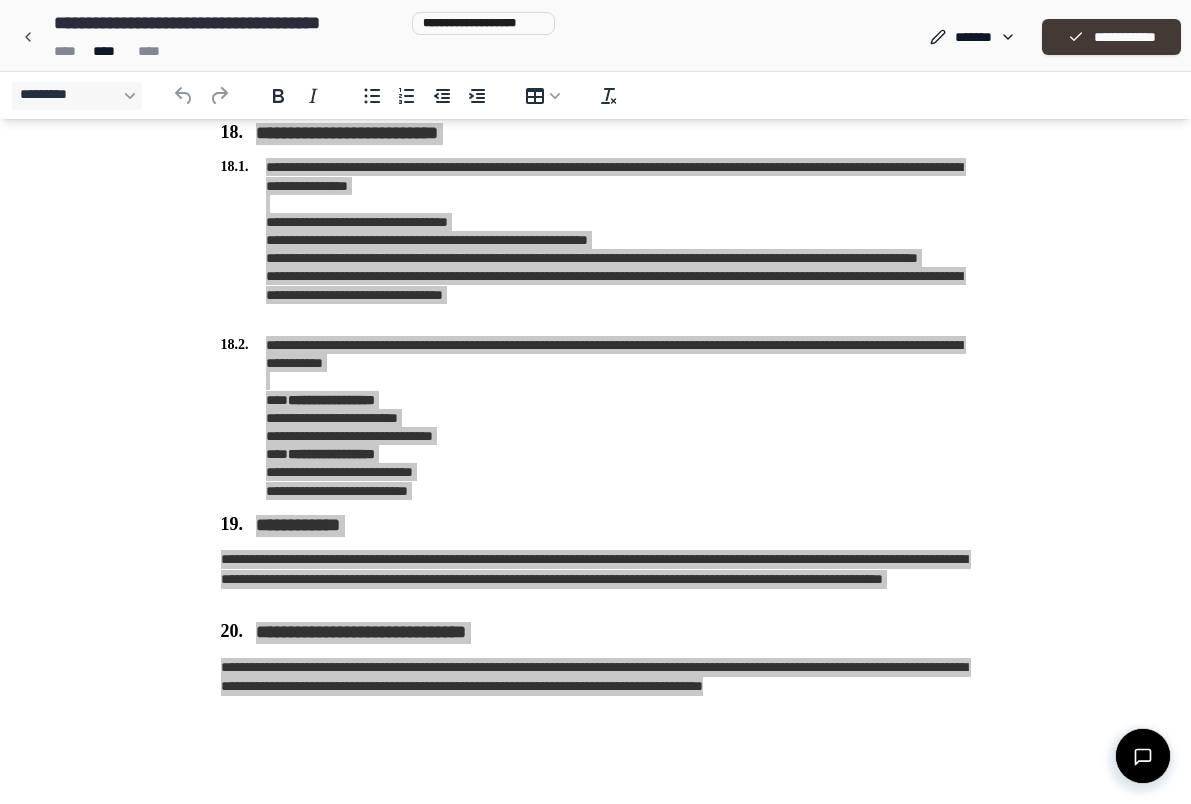 click on "**********" at bounding box center [1111, 37] 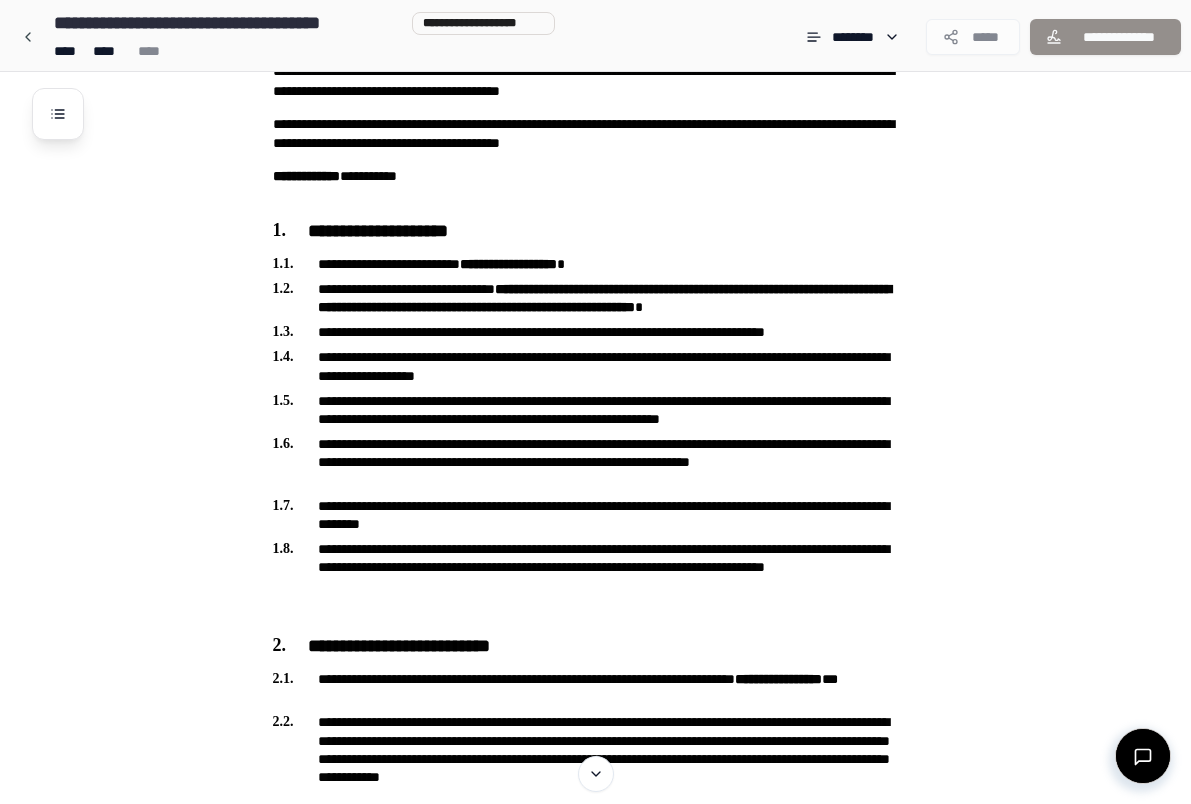 scroll, scrollTop: 0, scrollLeft: 0, axis: both 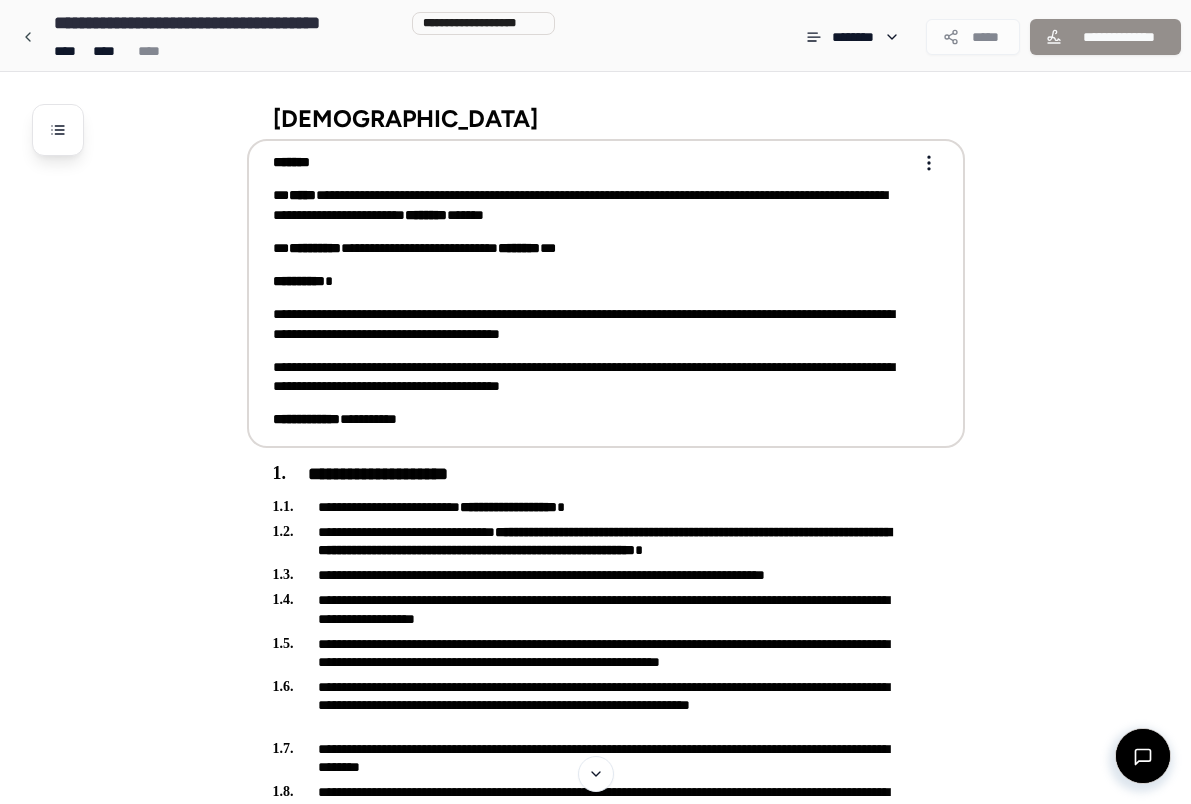 click on "**********" at bounding box center (592, 377) 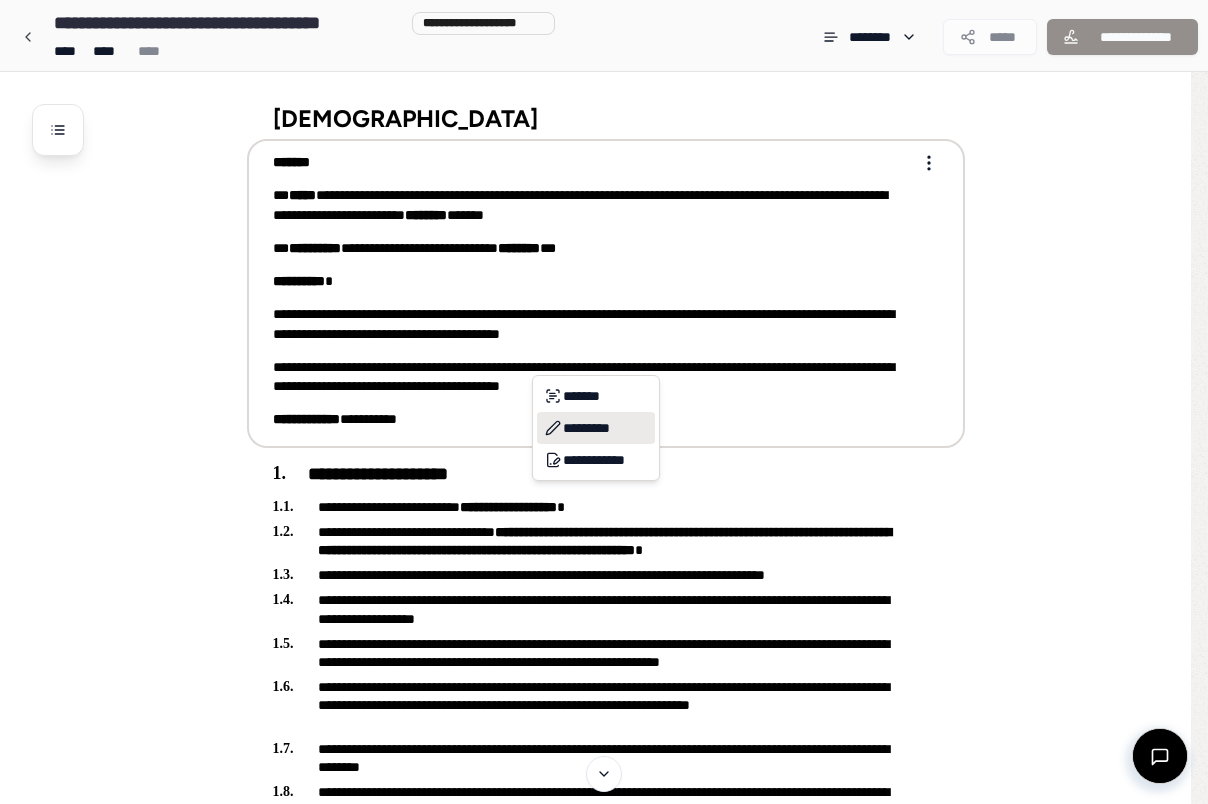 click on "*********" at bounding box center [596, 428] 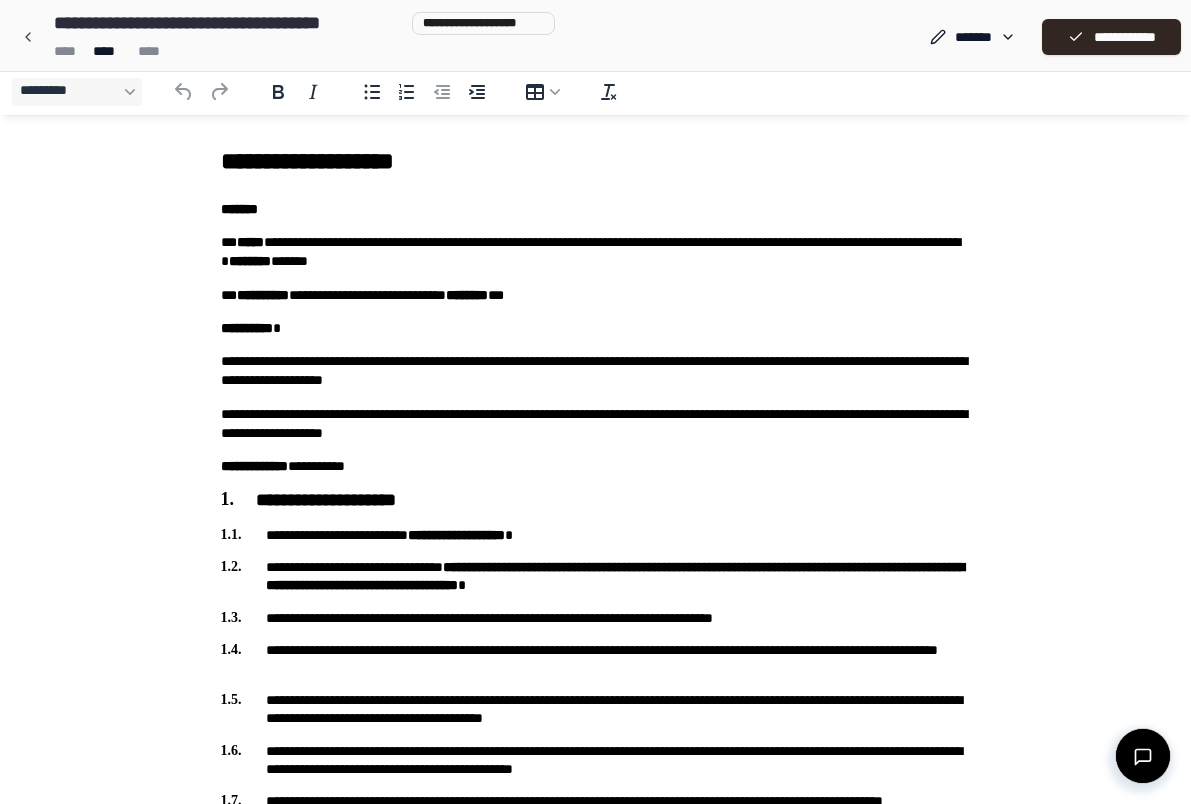 scroll, scrollTop: 0, scrollLeft: 0, axis: both 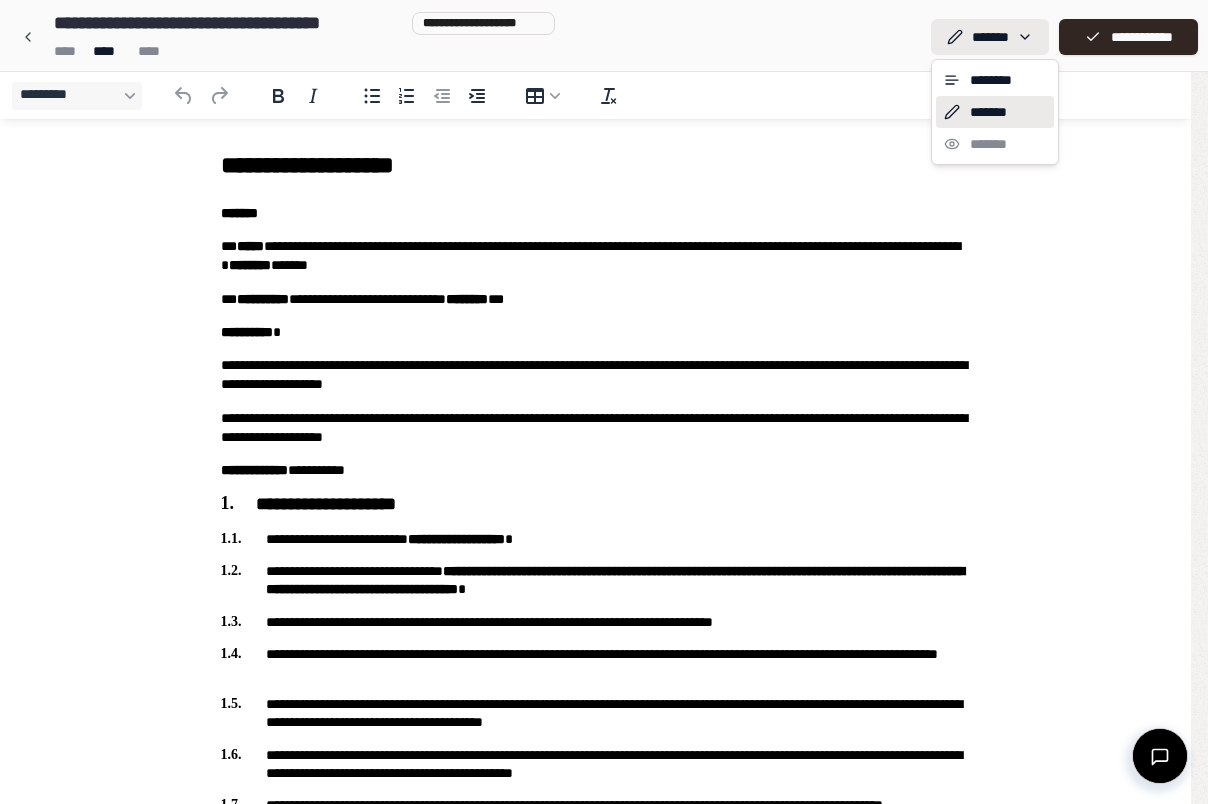 click on "**********" at bounding box center [604, 2920] 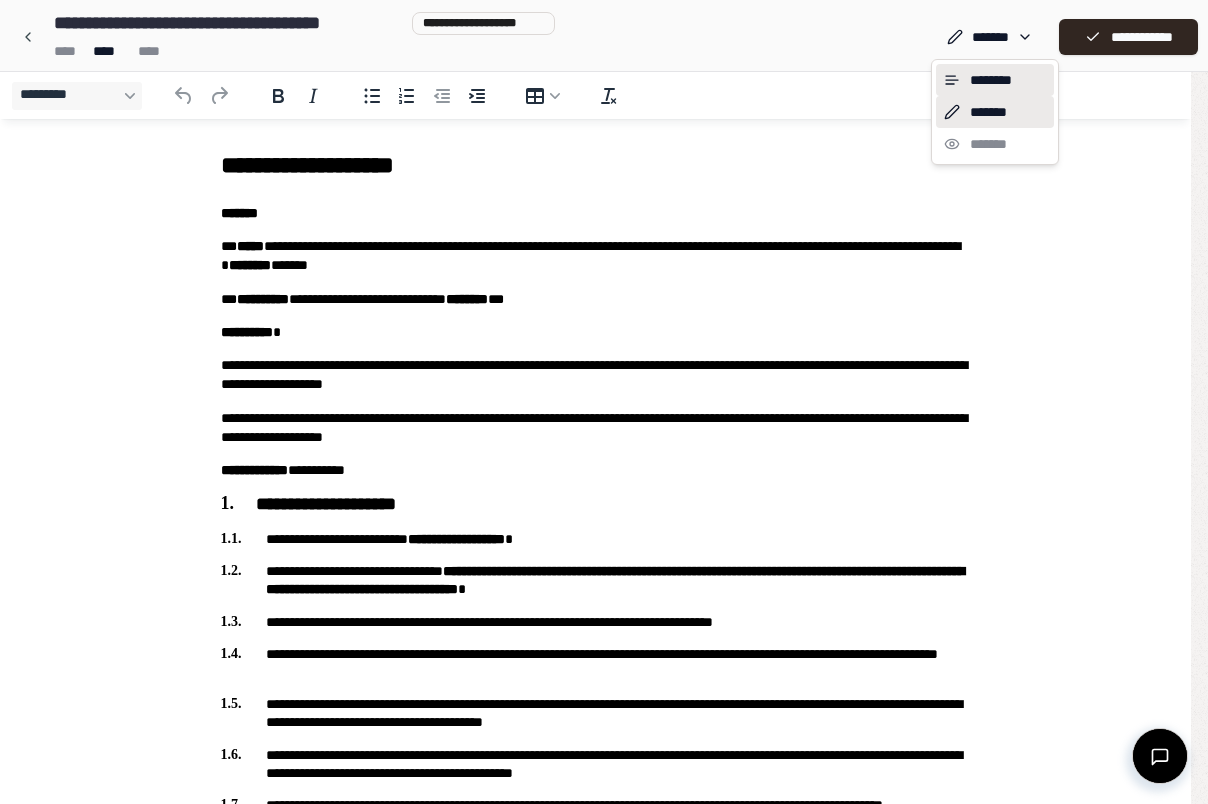 click on "********" at bounding box center [995, 80] 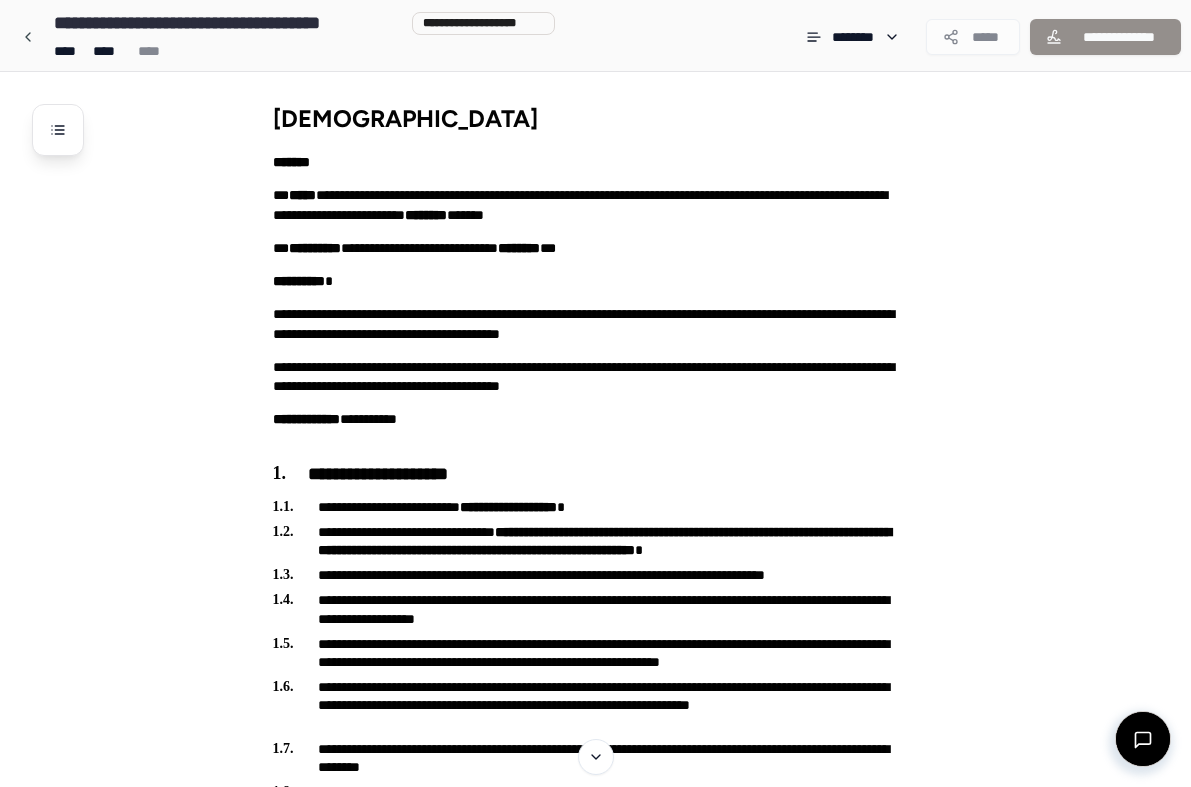 click on "**********" at bounding box center (483, 23) 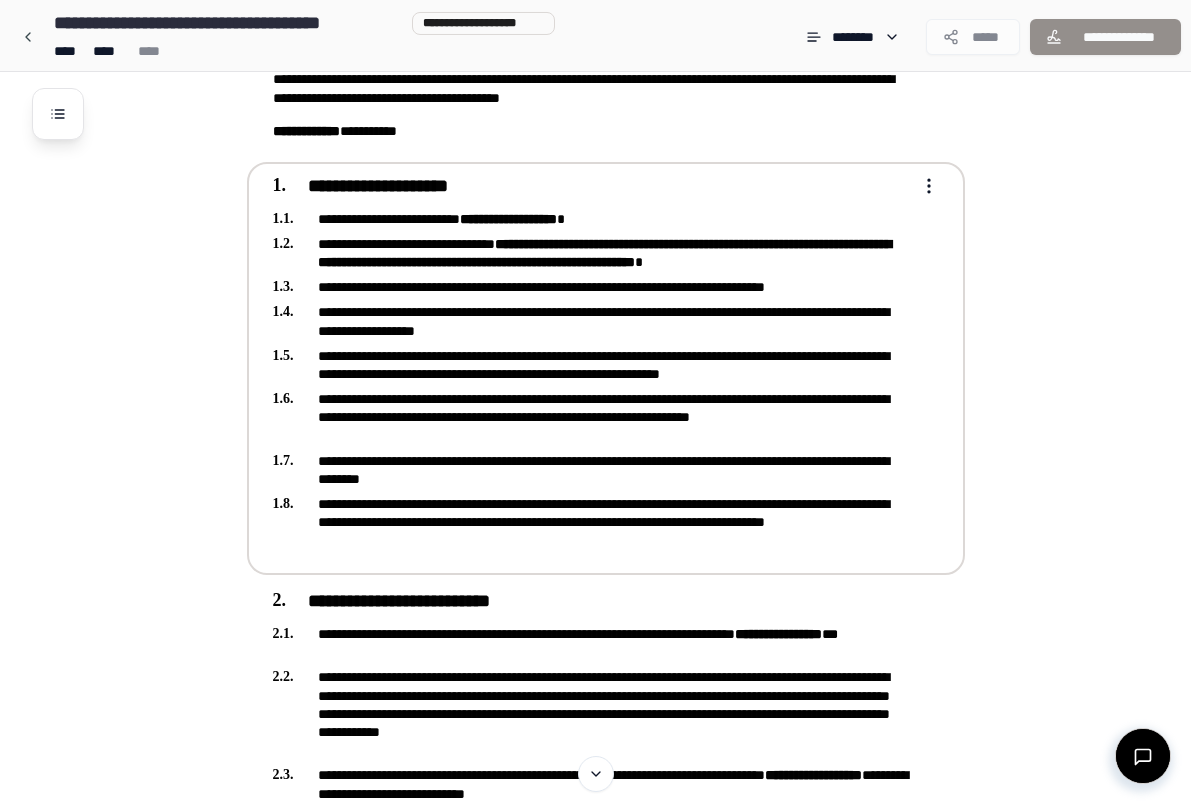 scroll, scrollTop: 0, scrollLeft: 0, axis: both 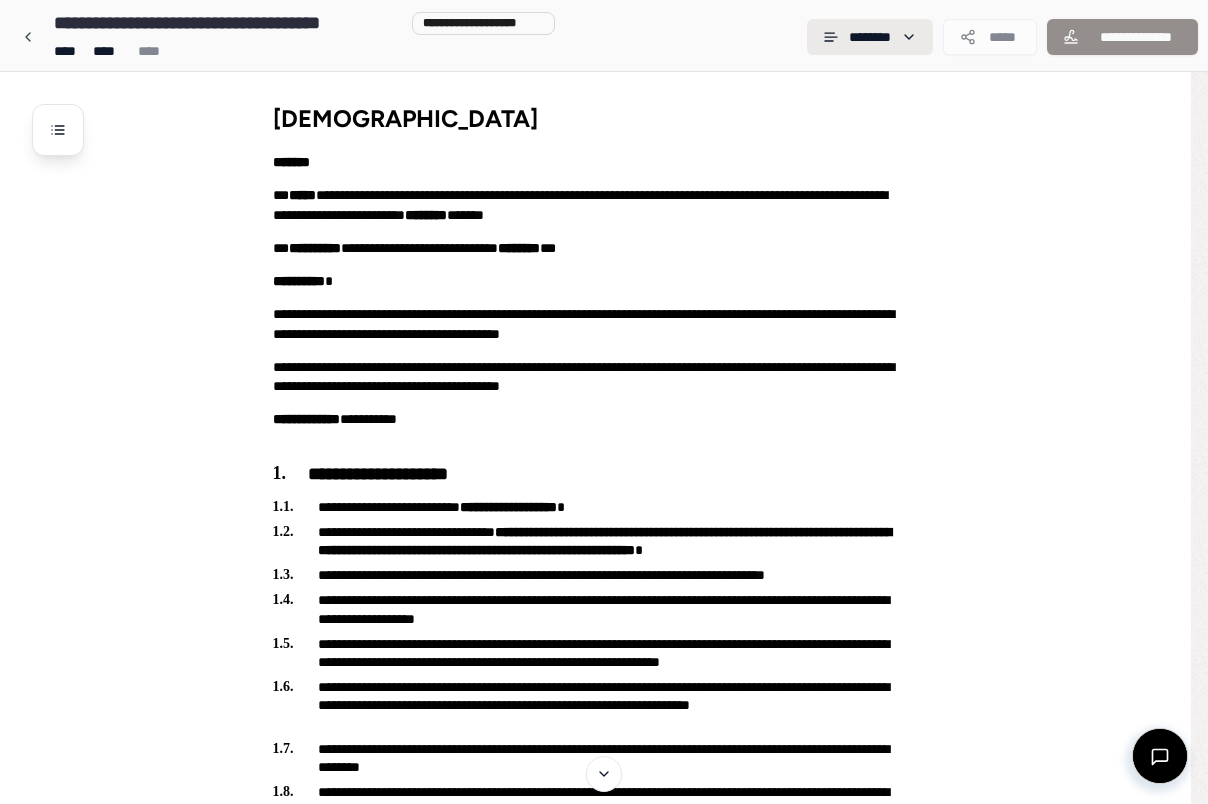 click on "**********" at bounding box center [595, 3465] 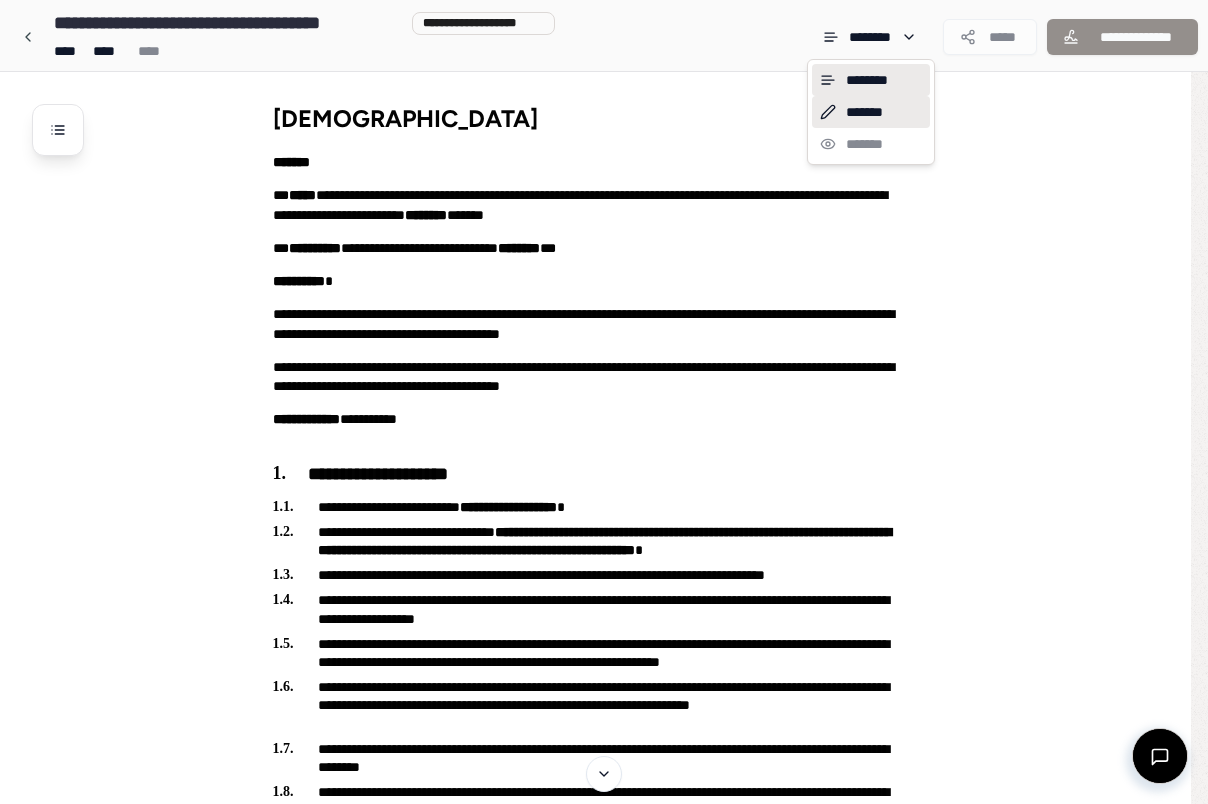 click on "*******" at bounding box center [871, 112] 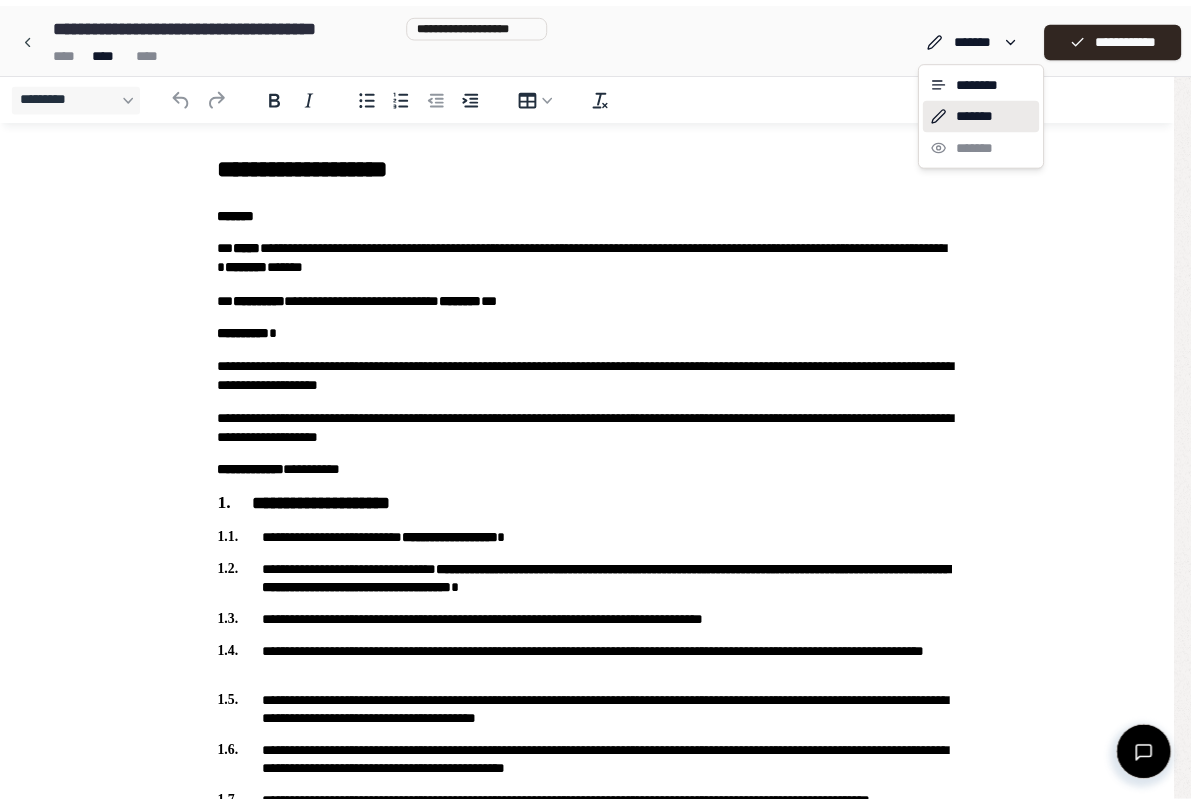 scroll, scrollTop: 0, scrollLeft: 0, axis: both 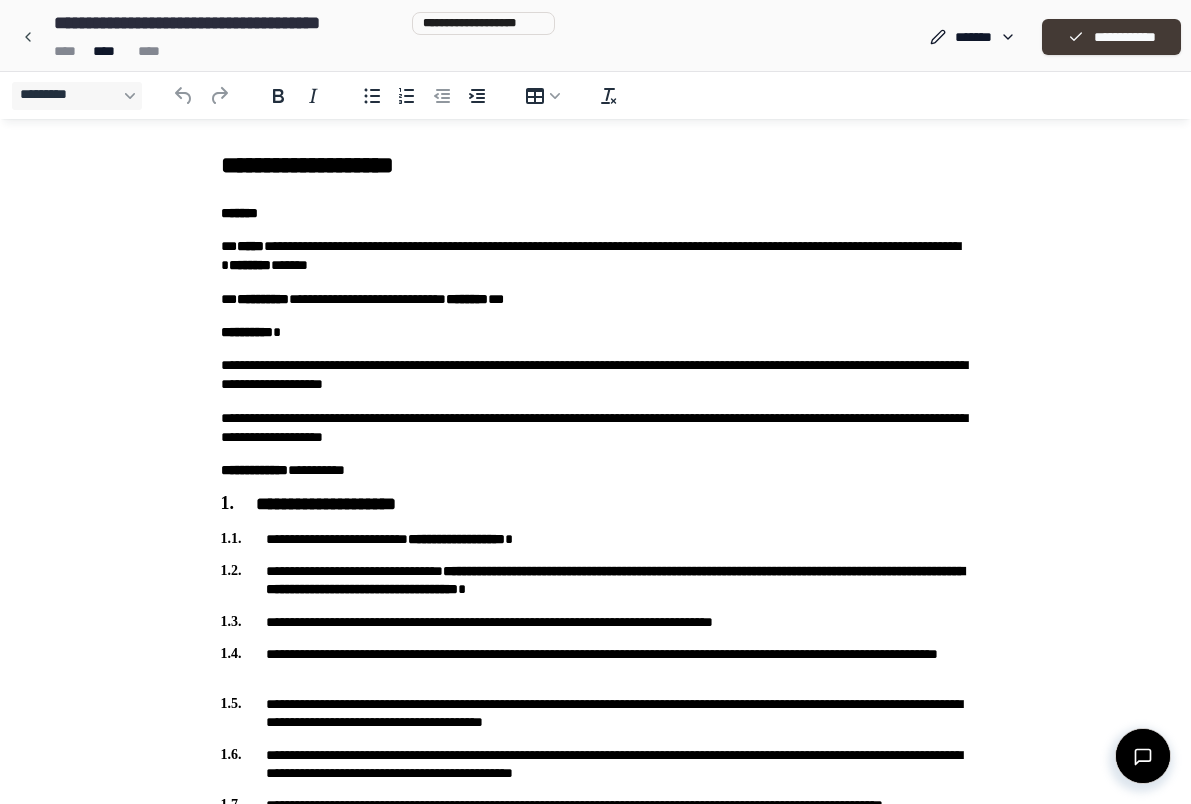 click on "**********" at bounding box center [1111, 37] 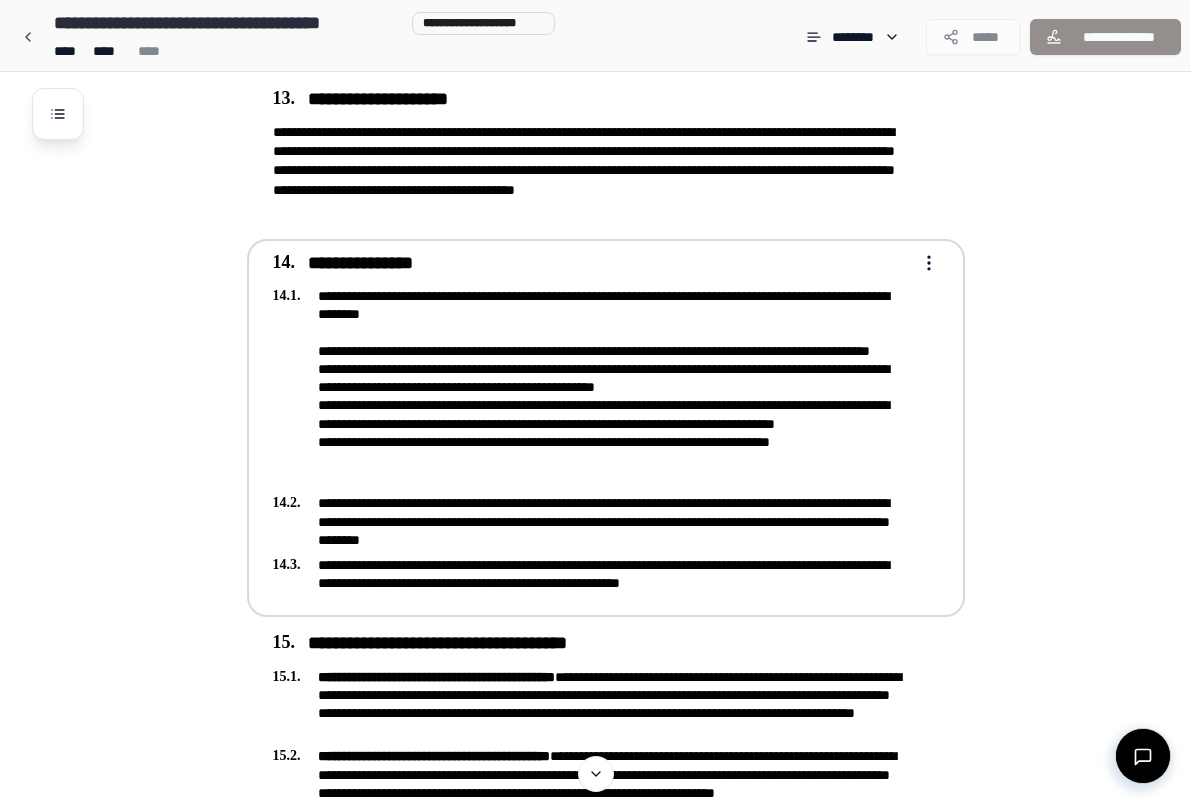 scroll, scrollTop: 4794, scrollLeft: 0, axis: vertical 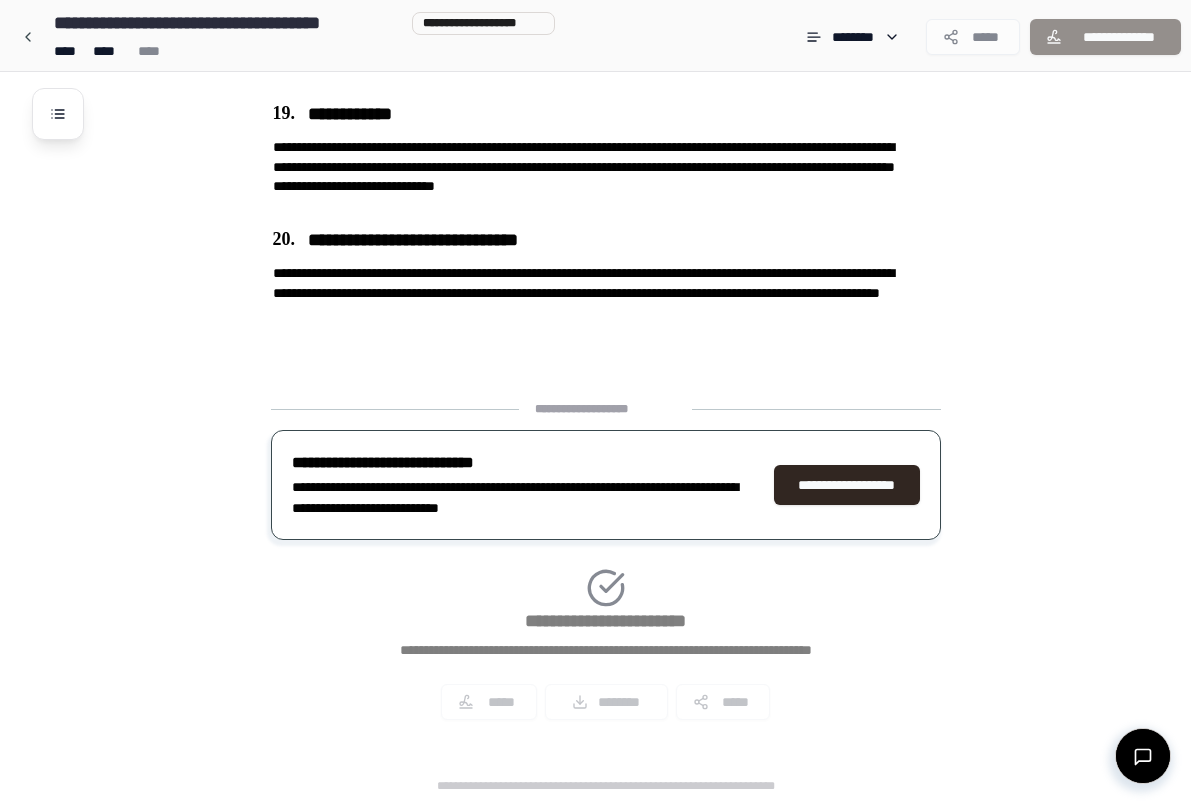 click on "**********" at bounding box center (606, 568) 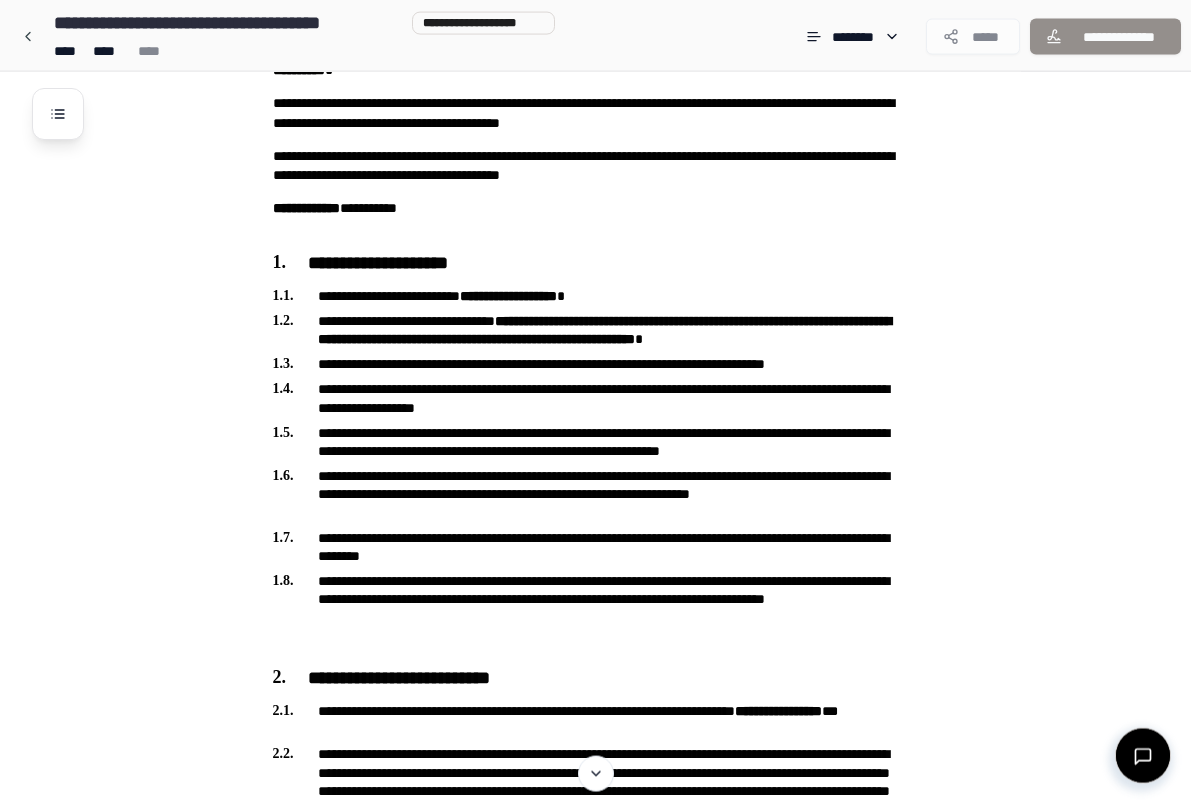 scroll, scrollTop: 0, scrollLeft: 0, axis: both 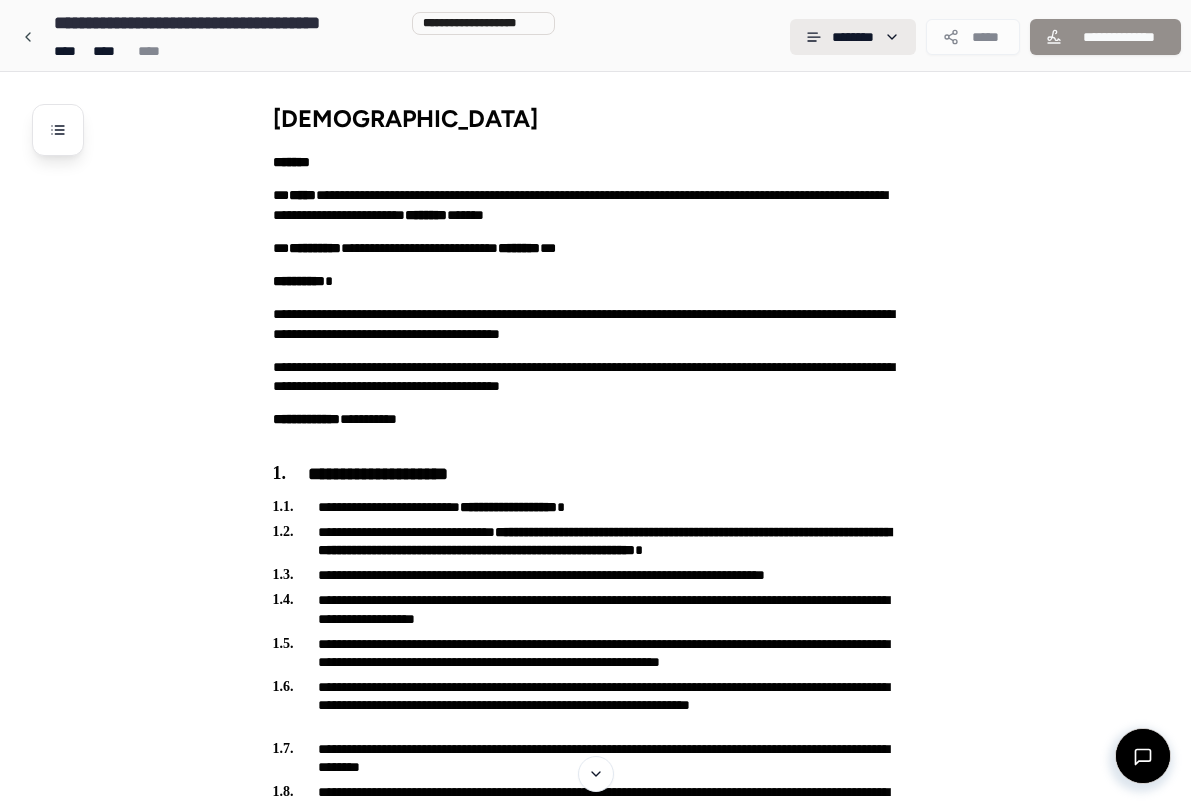 click on "**********" at bounding box center (595, 3465) 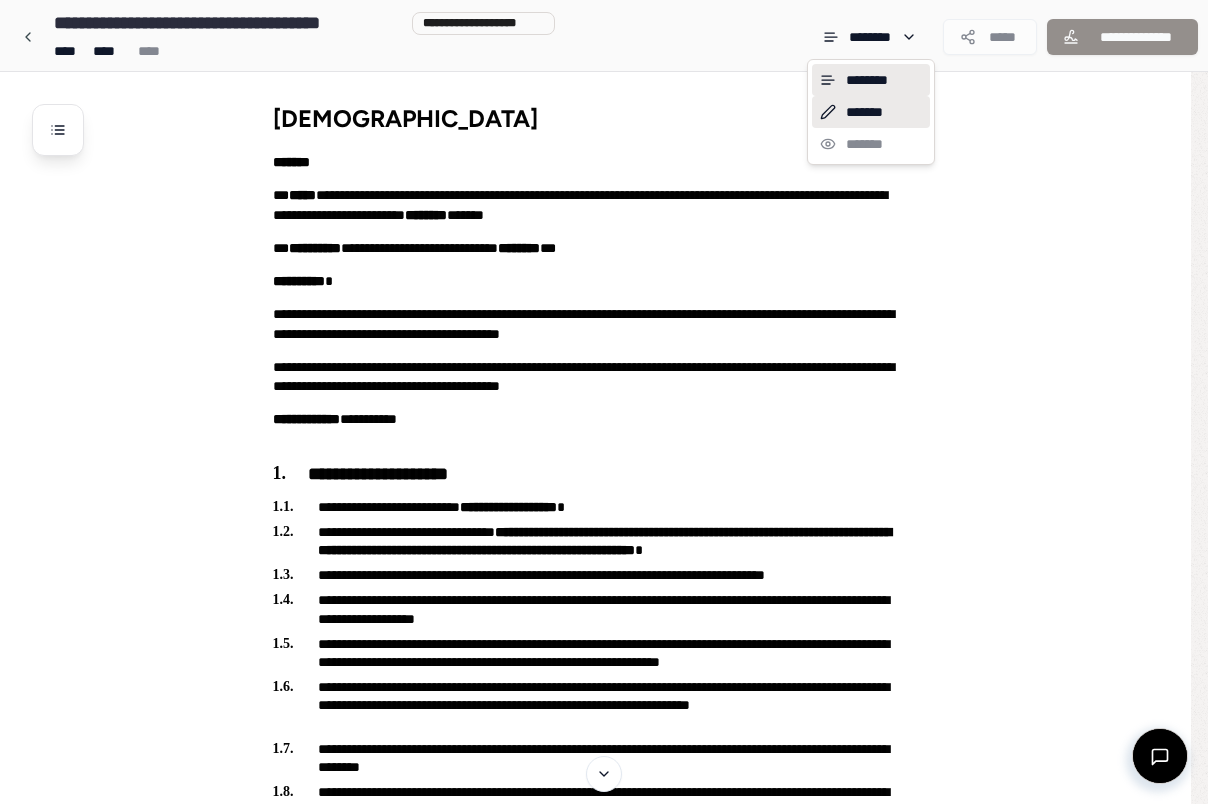 click on "*******" at bounding box center (871, 112) 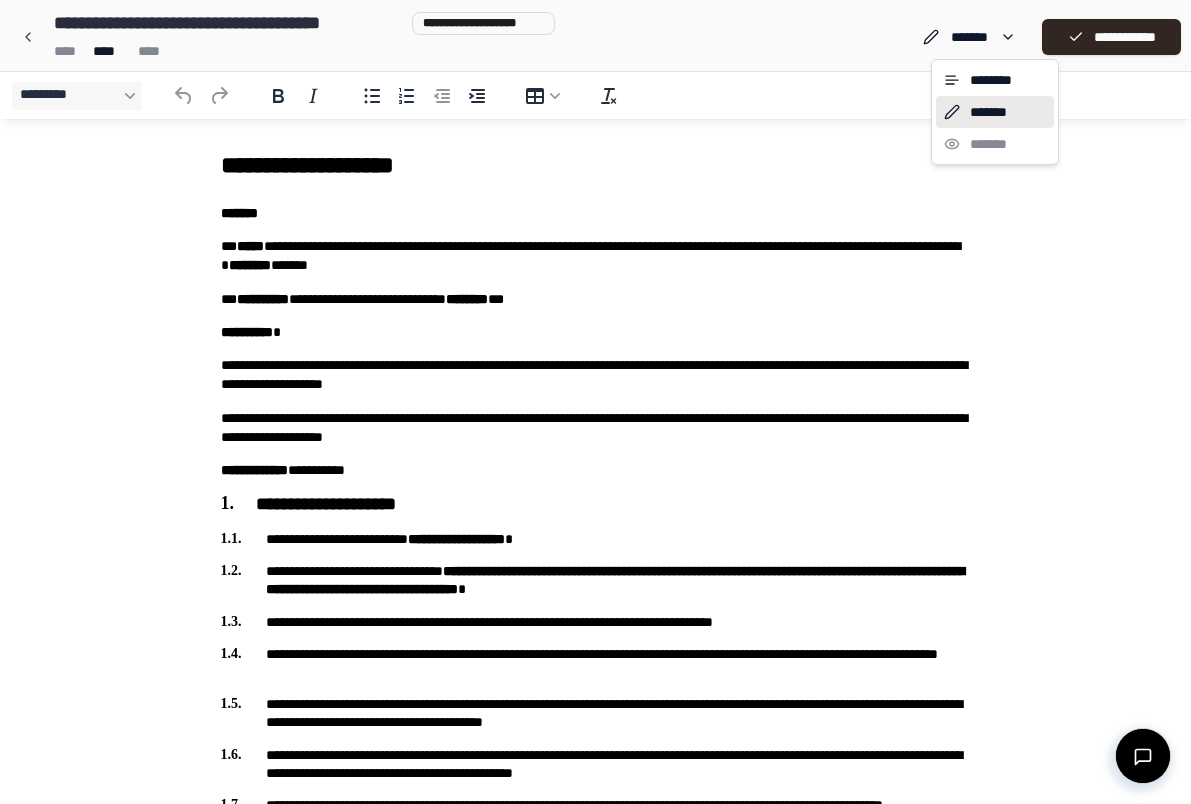 scroll, scrollTop: 0, scrollLeft: 0, axis: both 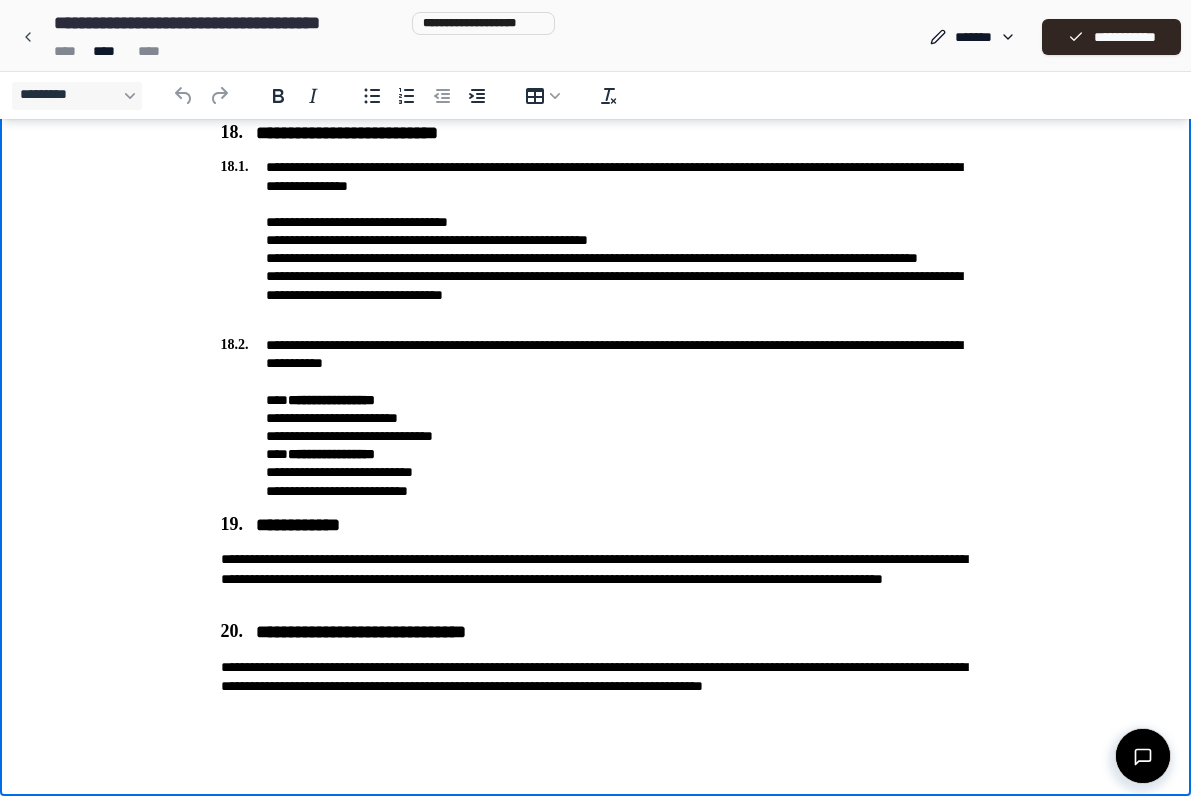 click on "**********" at bounding box center [595, -2086] 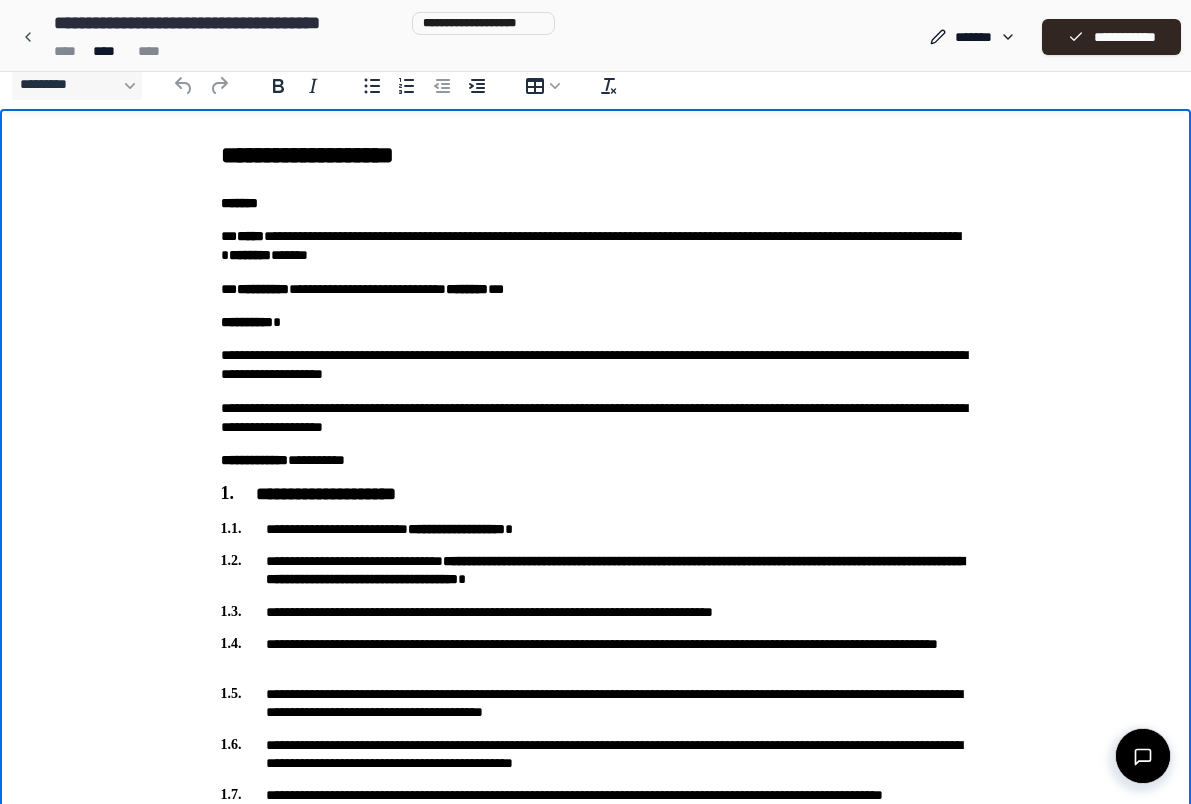scroll, scrollTop: 0, scrollLeft: 0, axis: both 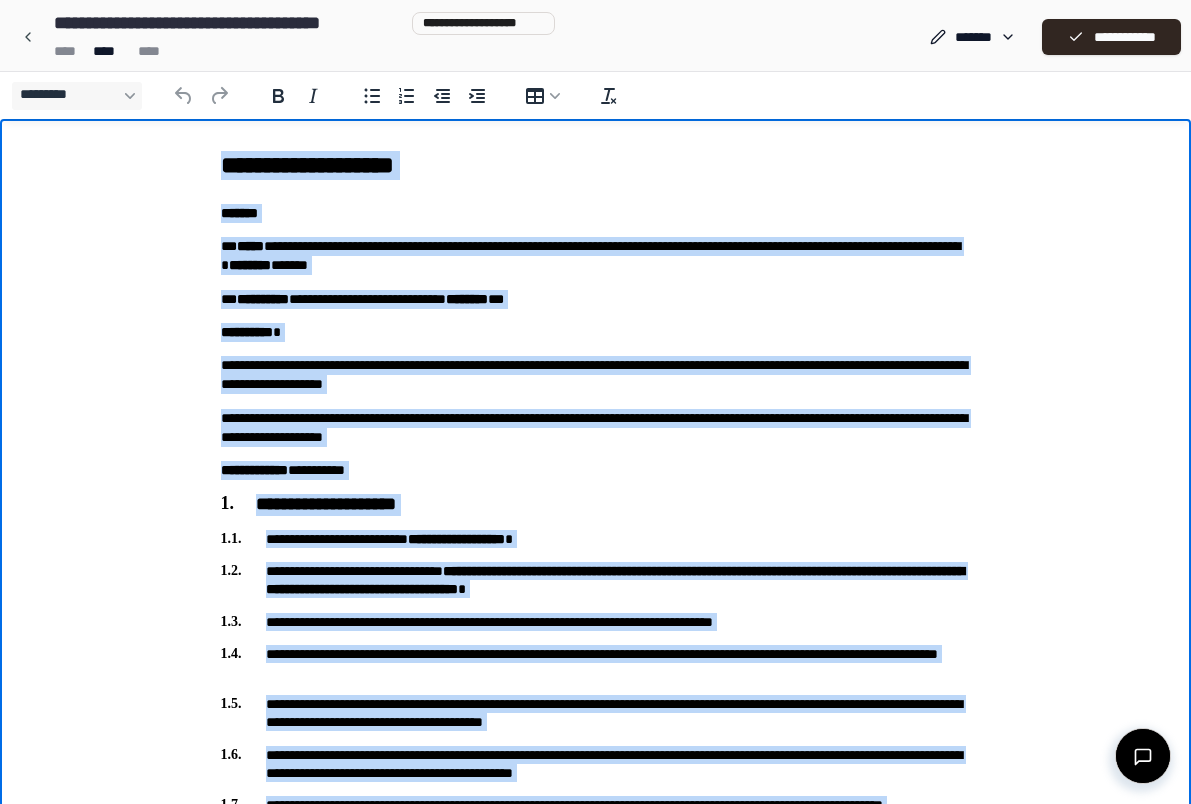 copy on "**********" 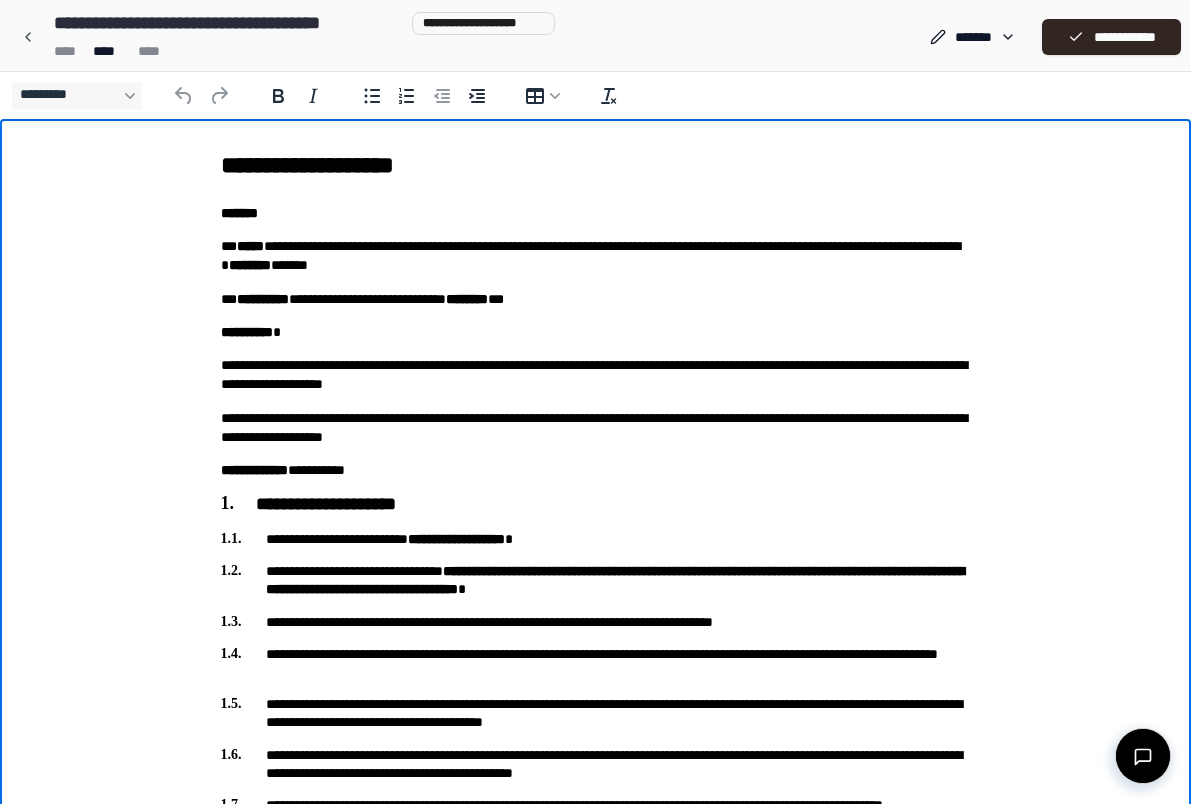 click on "**********" at bounding box center (595, 2951) 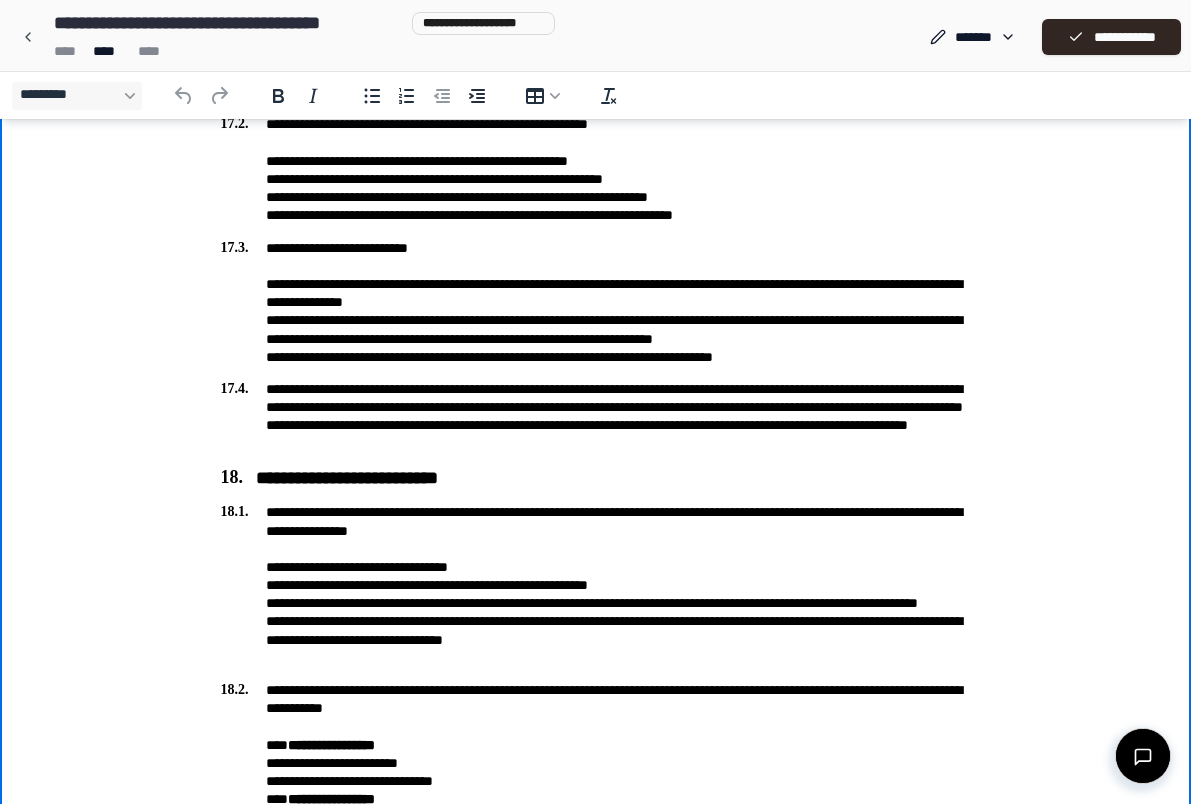 scroll, scrollTop: 5037, scrollLeft: 0, axis: vertical 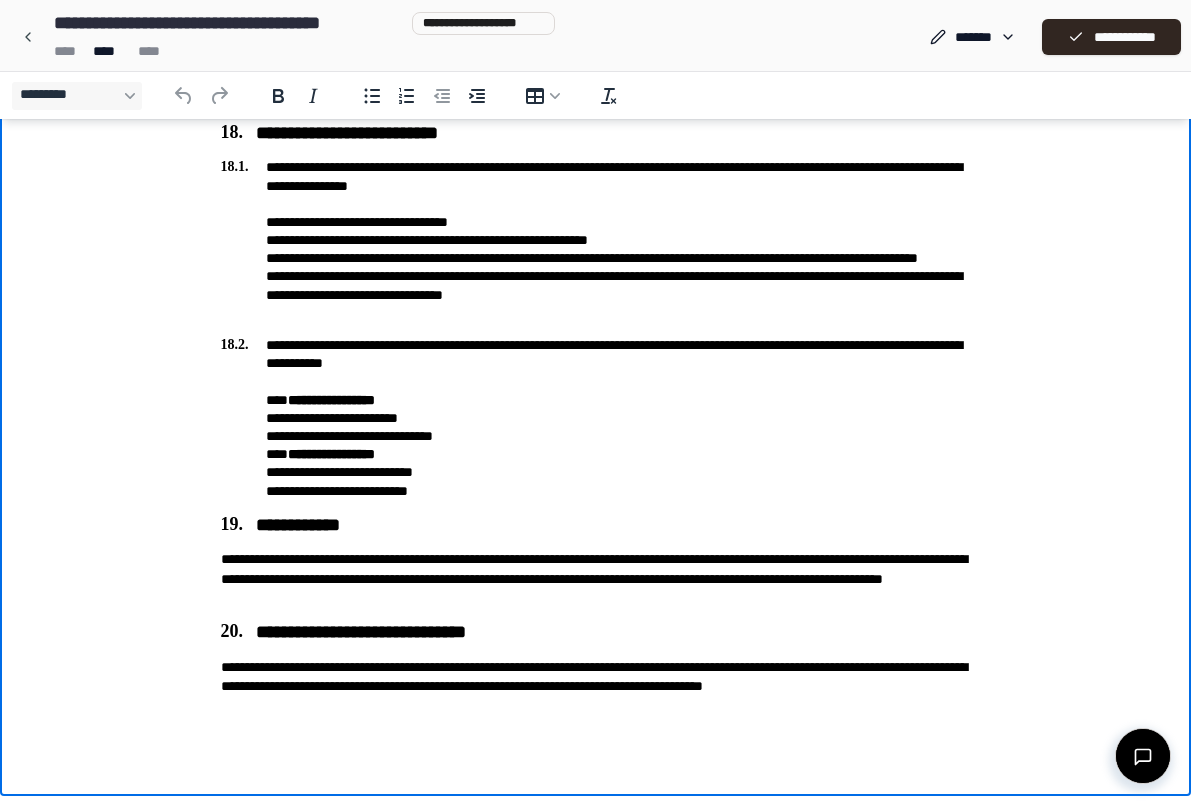 click on "**********" at bounding box center (595, -2086) 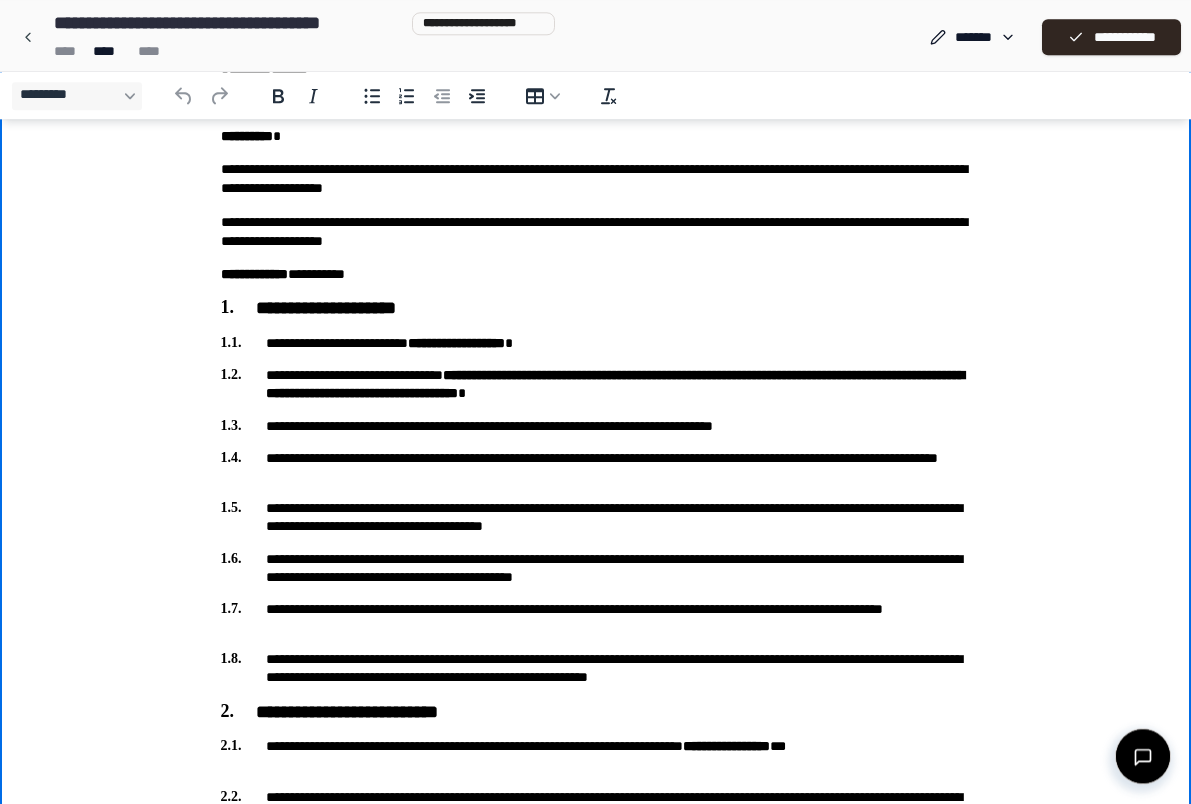 scroll, scrollTop: 0, scrollLeft: 0, axis: both 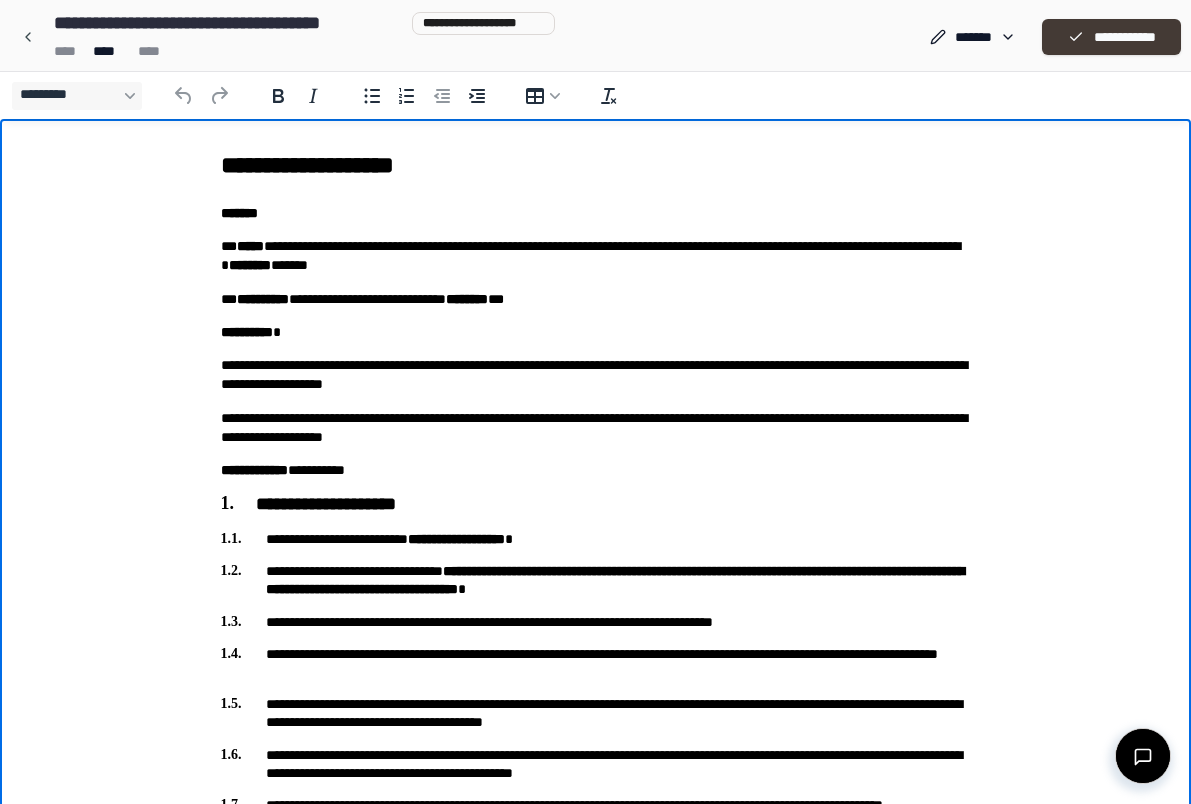 click on "**********" at bounding box center [1111, 37] 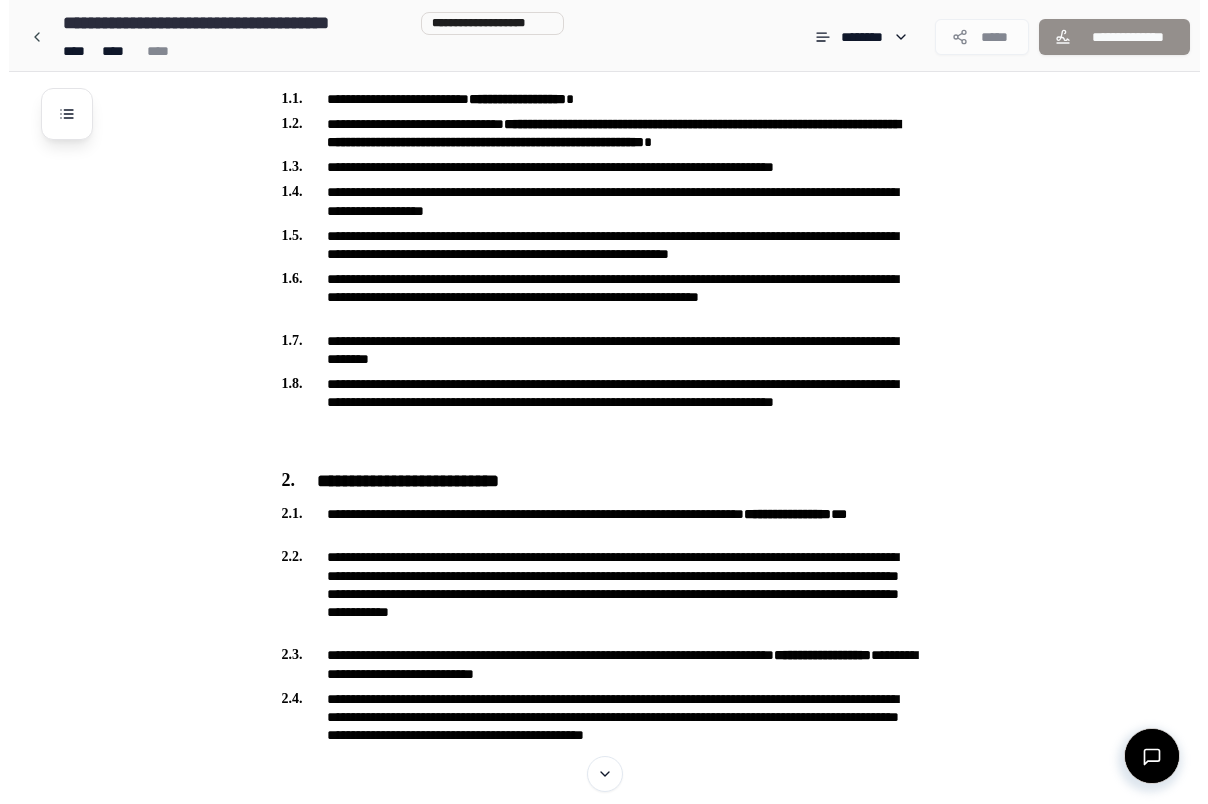 scroll, scrollTop: 0, scrollLeft: 0, axis: both 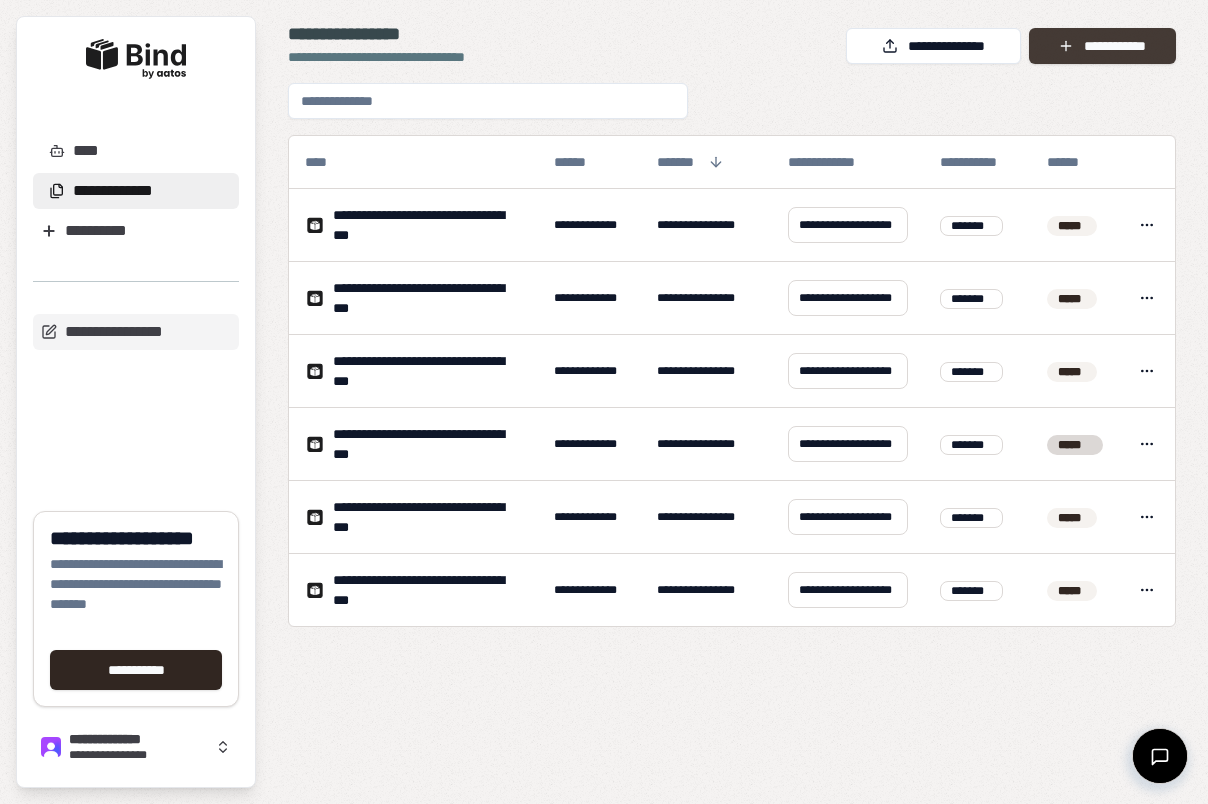 click on "**********" at bounding box center (1102, 46) 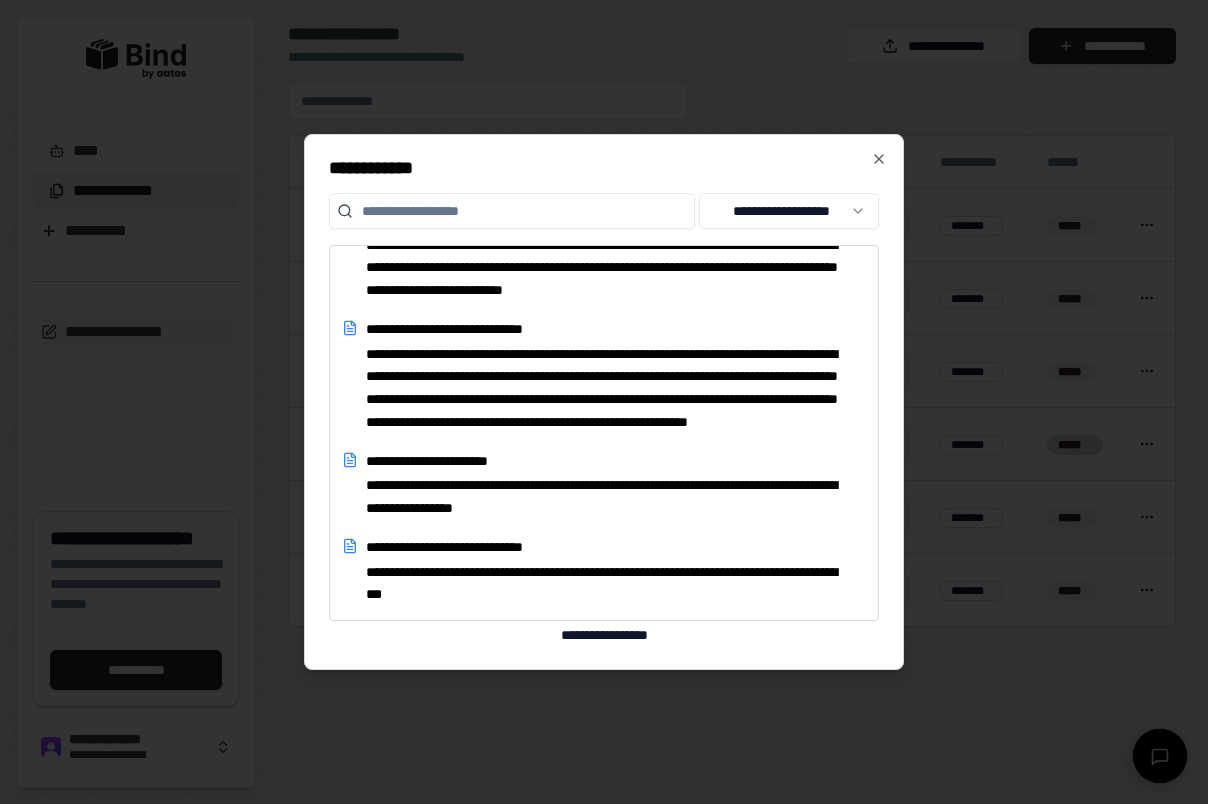 scroll, scrollTop: 5700, scrollLeft: 0, axis: vertical 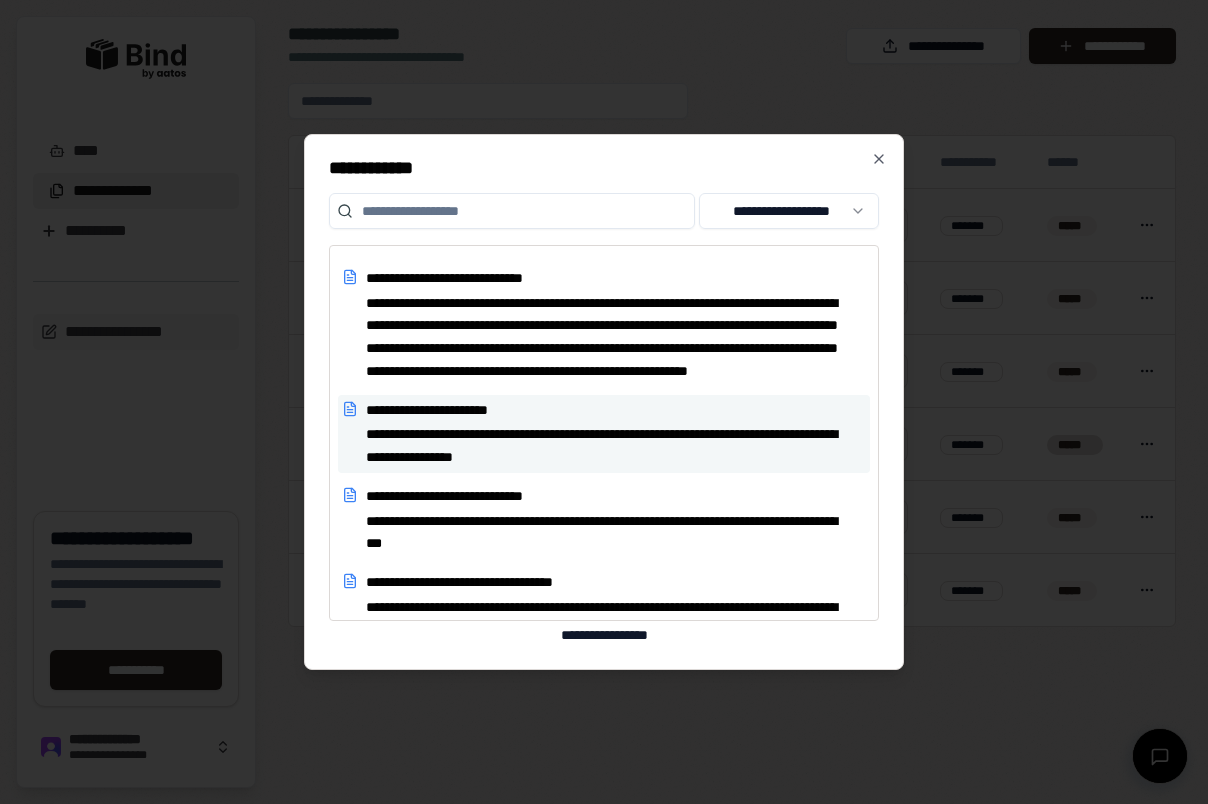 click on "**********" at bounding box center (607, 446) 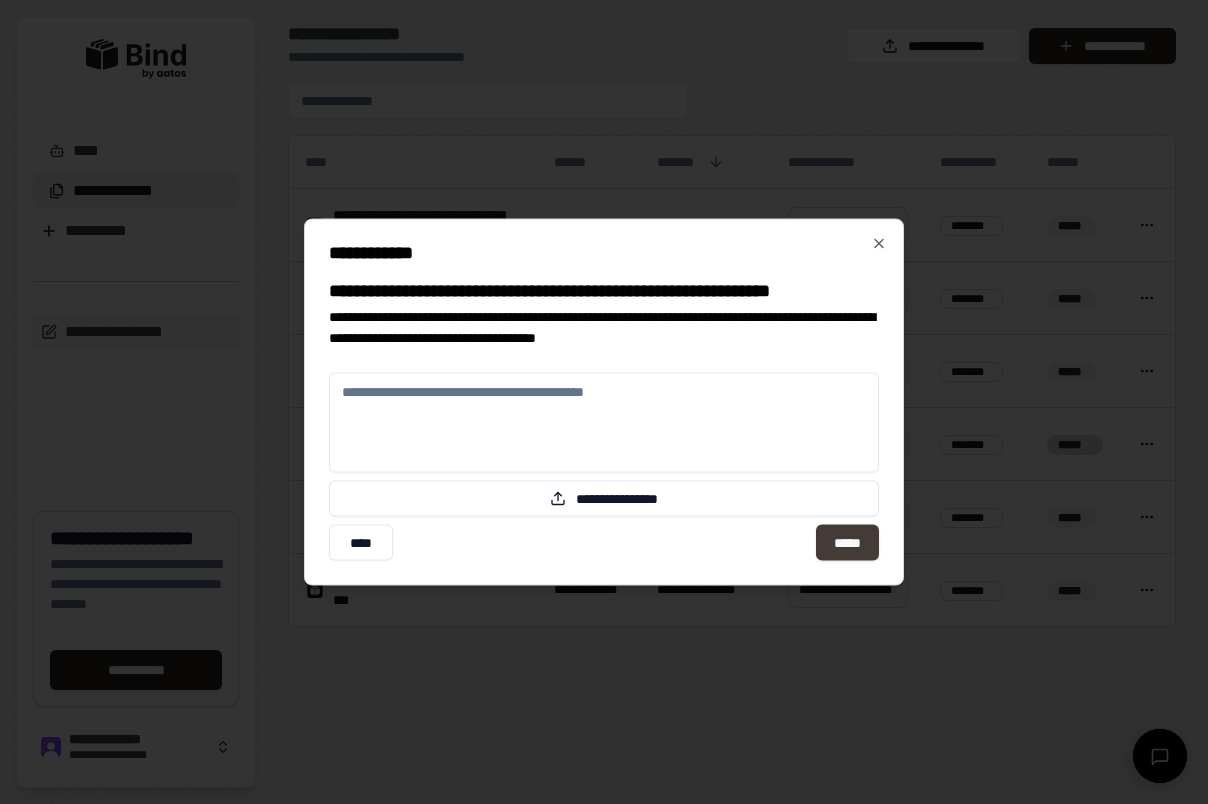 click on "*****" at bounding box center (847, 543) 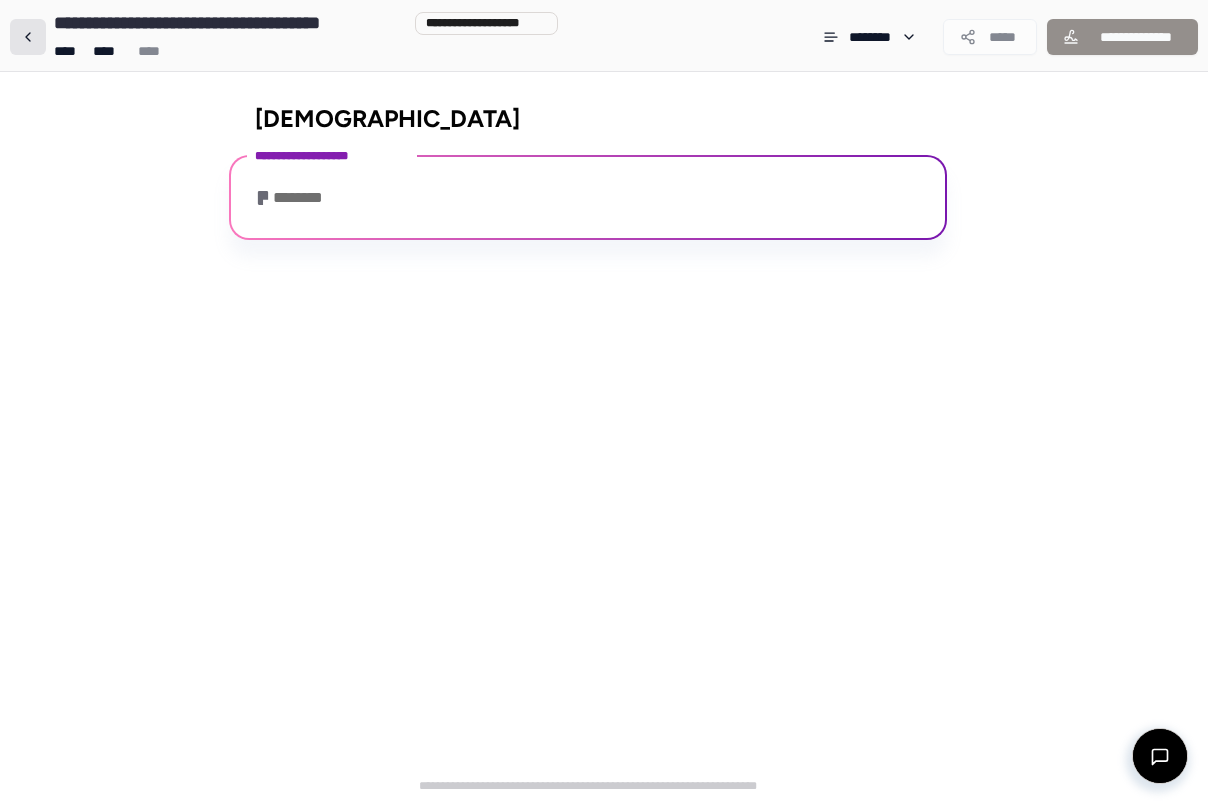 click at bounding box center [28, 37] 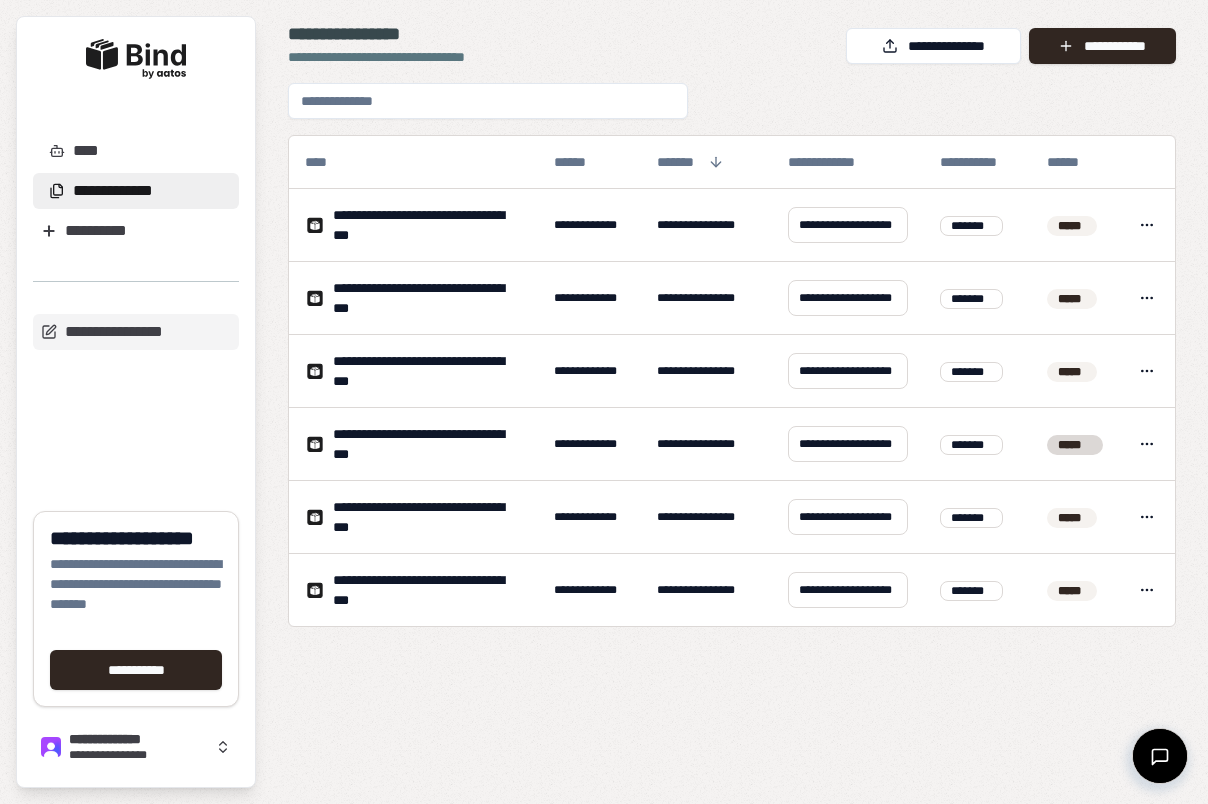 click on "**********" at bounding box center [136, 195] 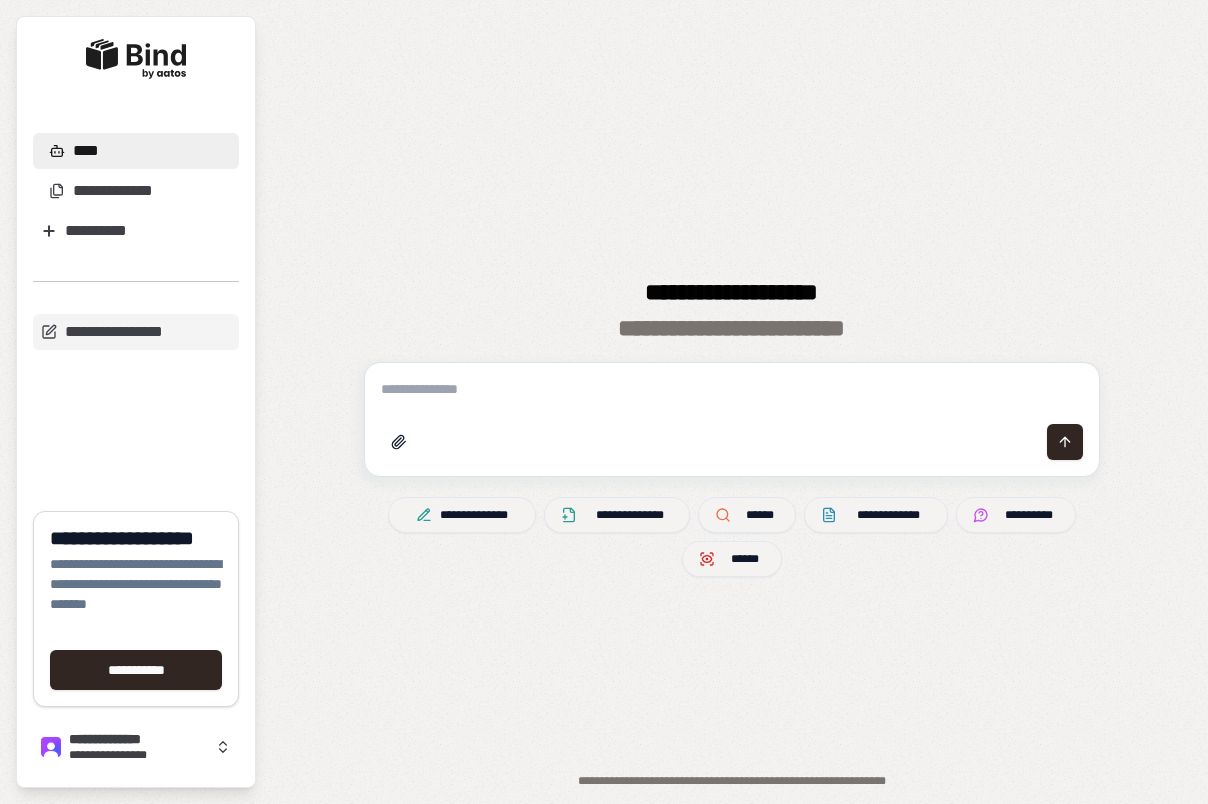 scroll, scrollTop: 0, scrollLeft: 0, axis: both 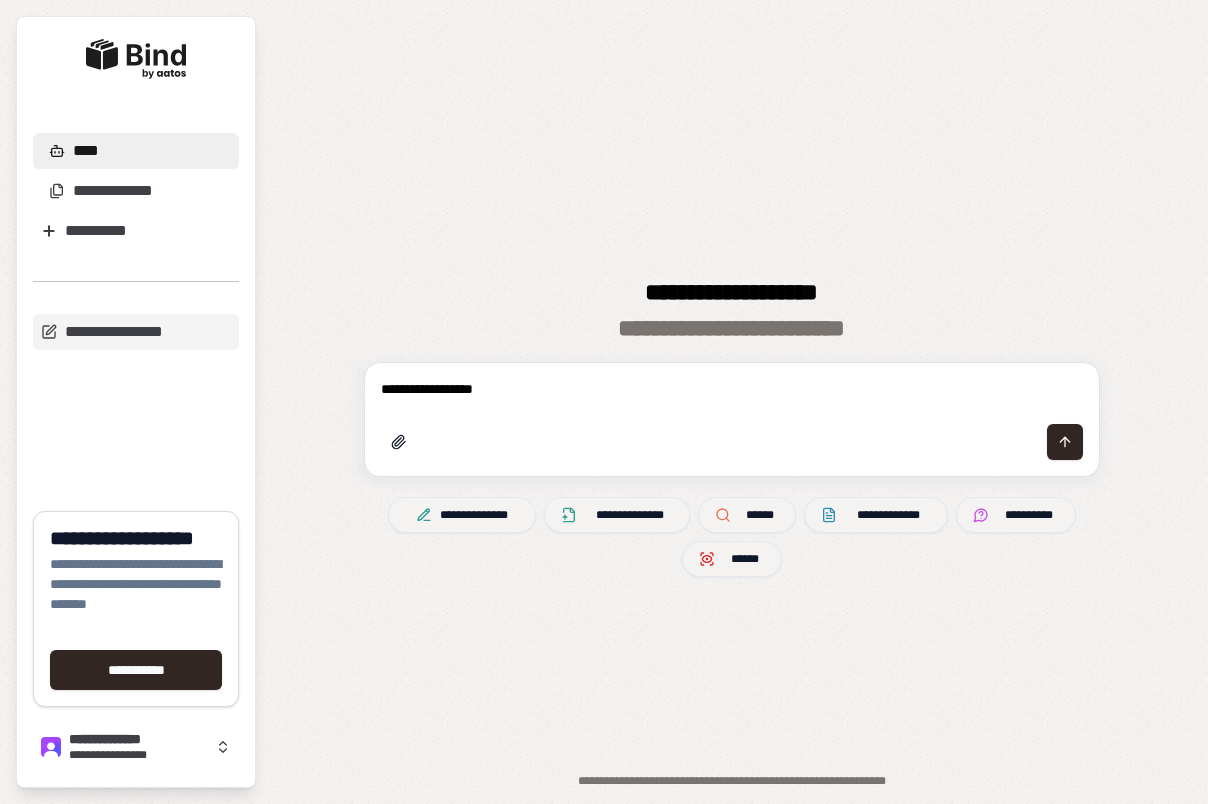 type on "**********" 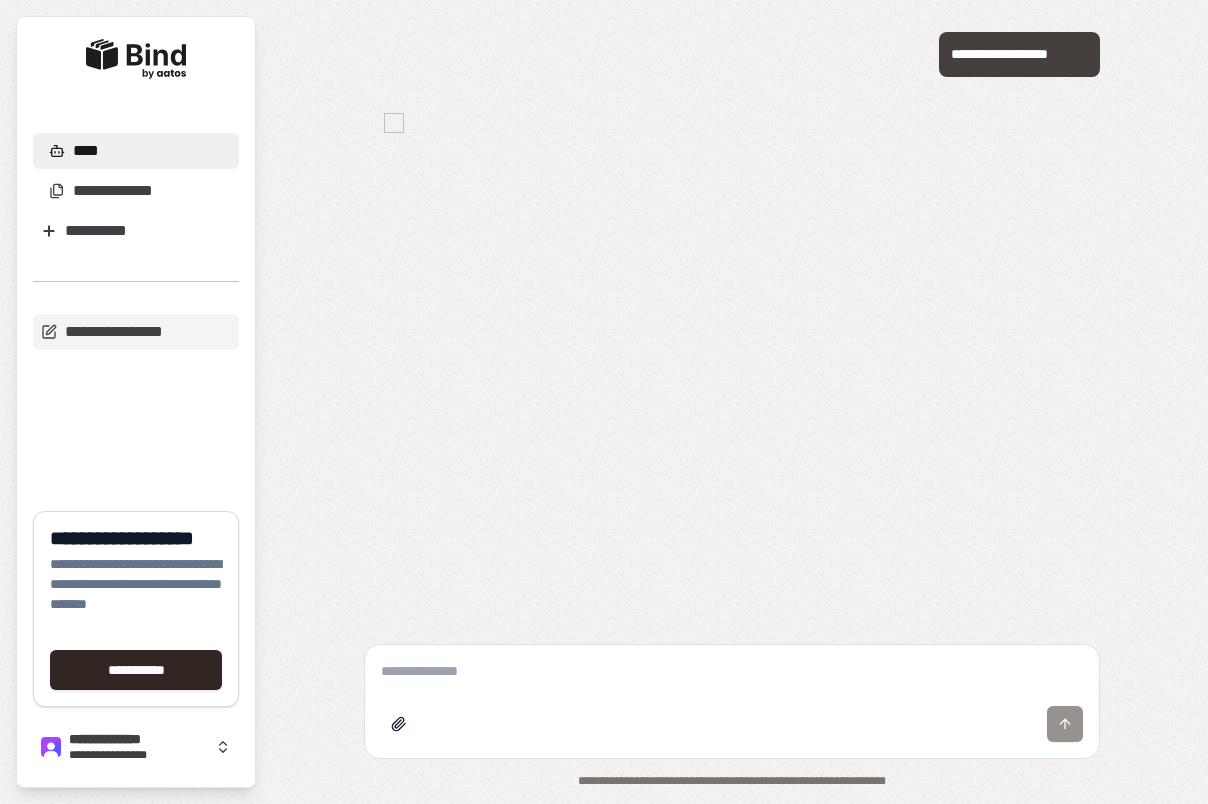 click on "**********" at bounding box center (1019, 54) 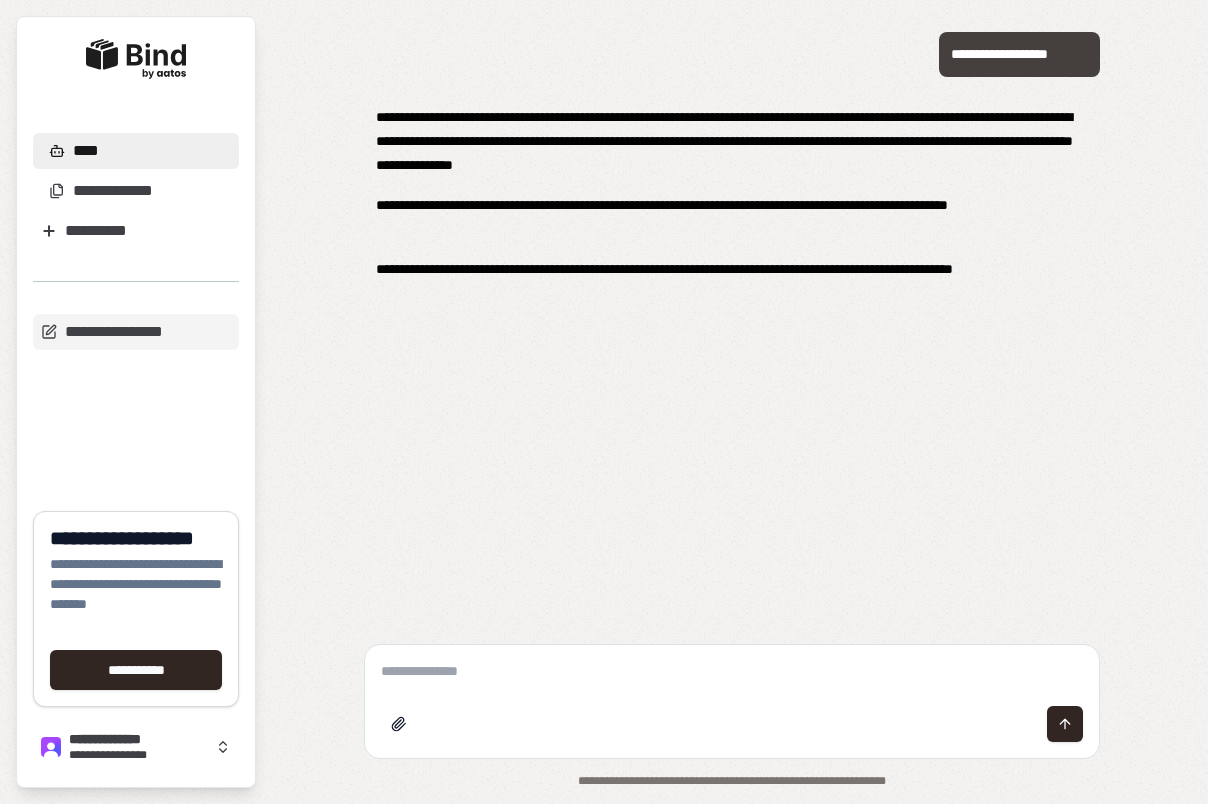 click on "**********" at bounding box center (1019, 54) 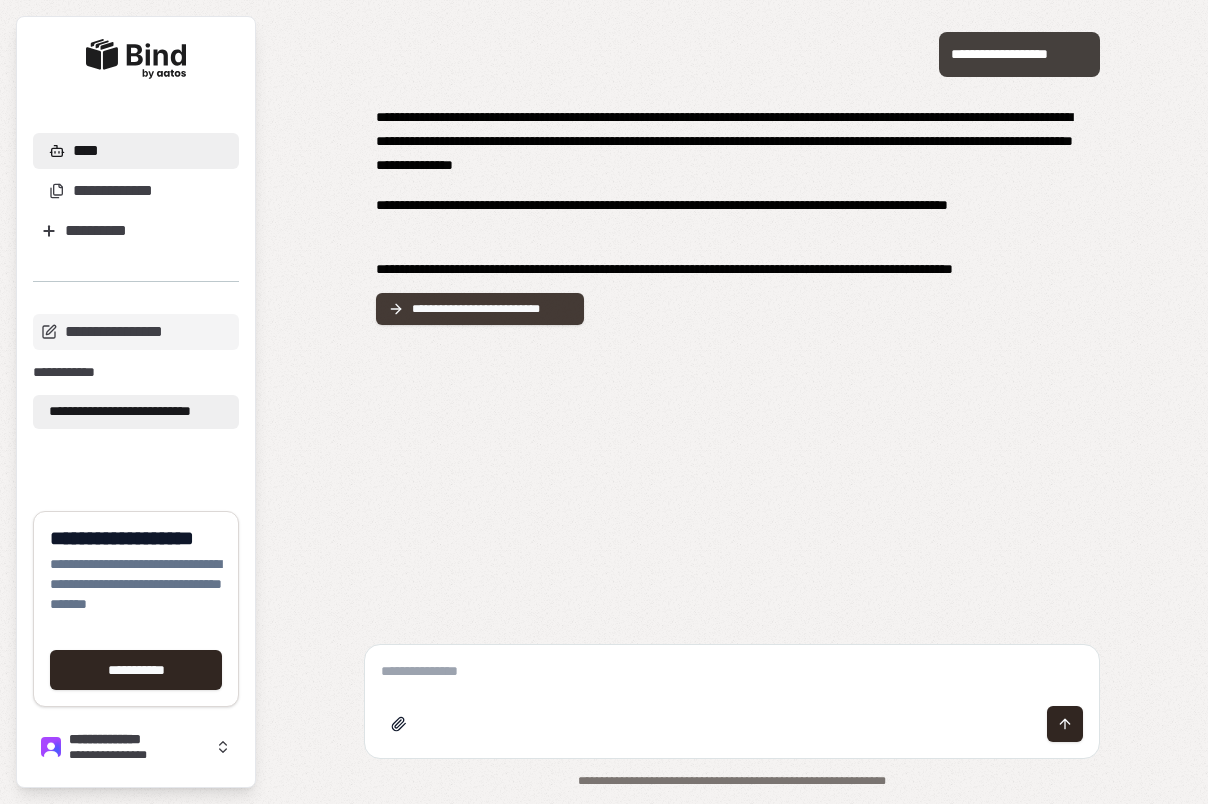 click on "**********" at bounding box center [492, 309] 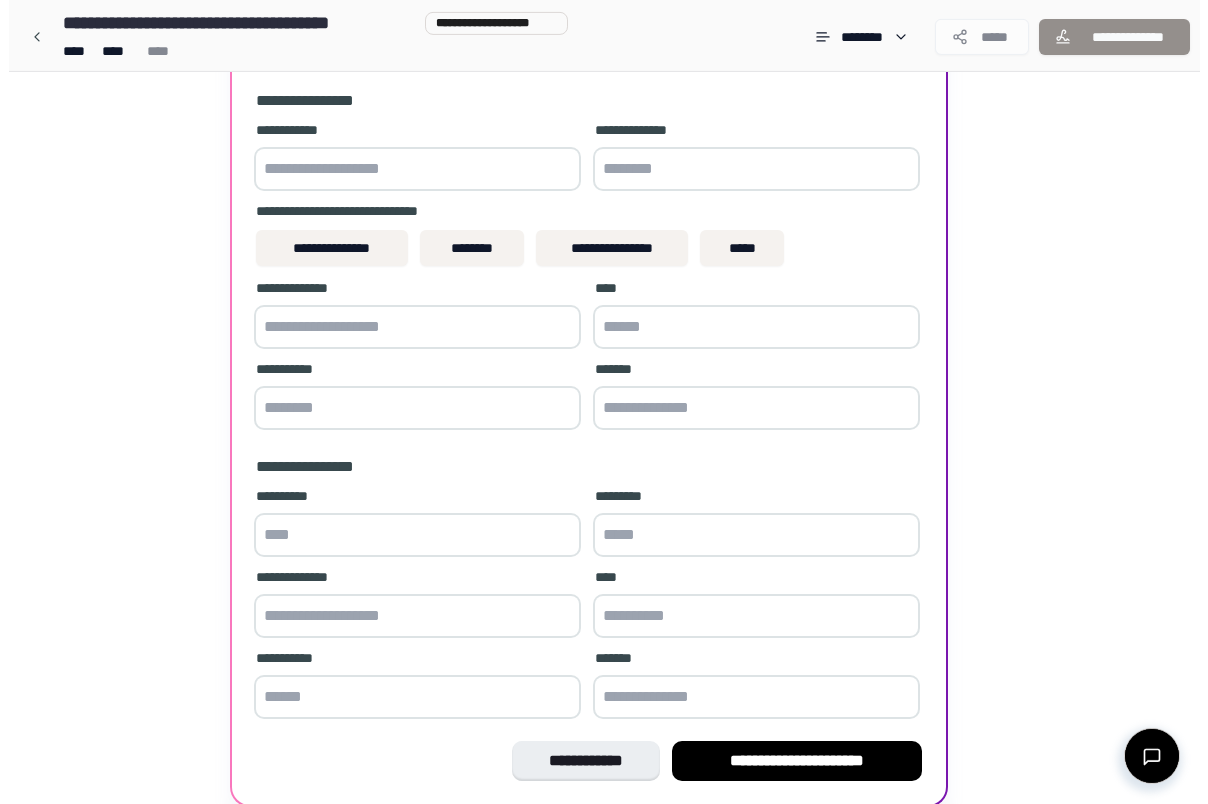 scroll, scrollTop: 0, scrollLeft: 0, axis: both 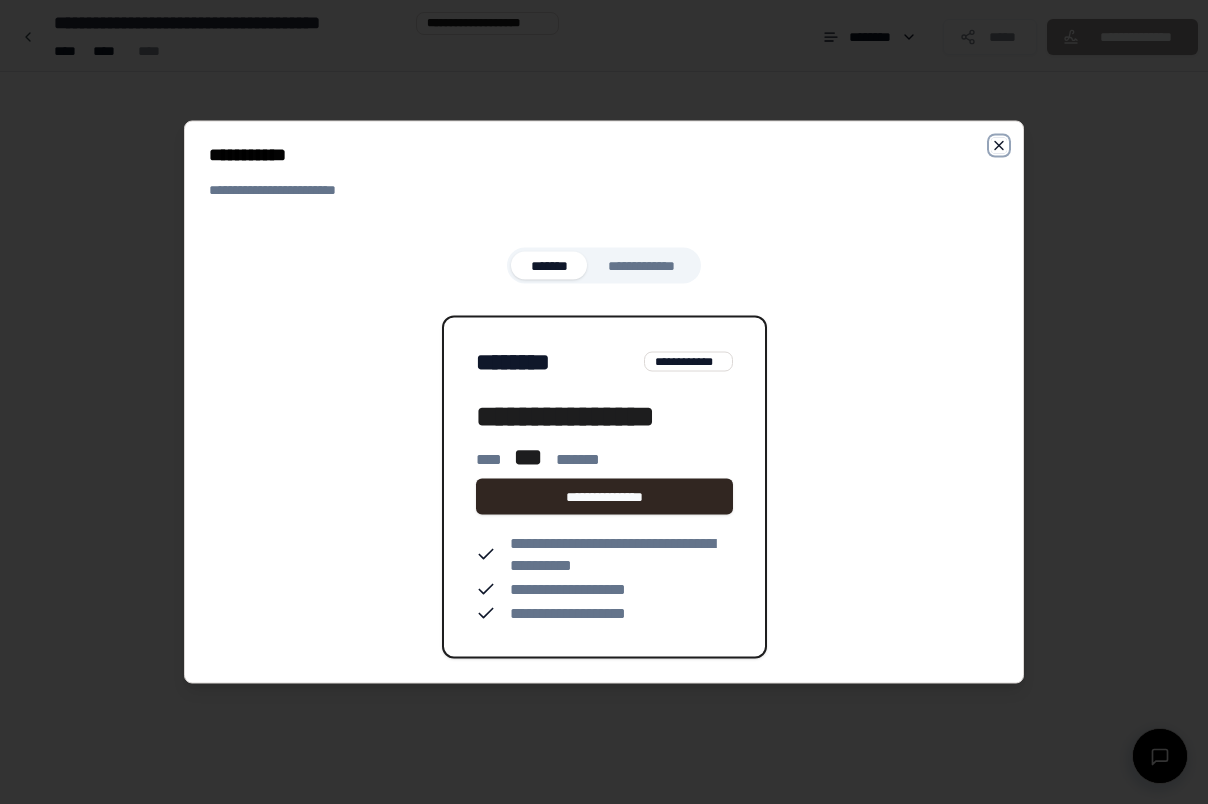 click 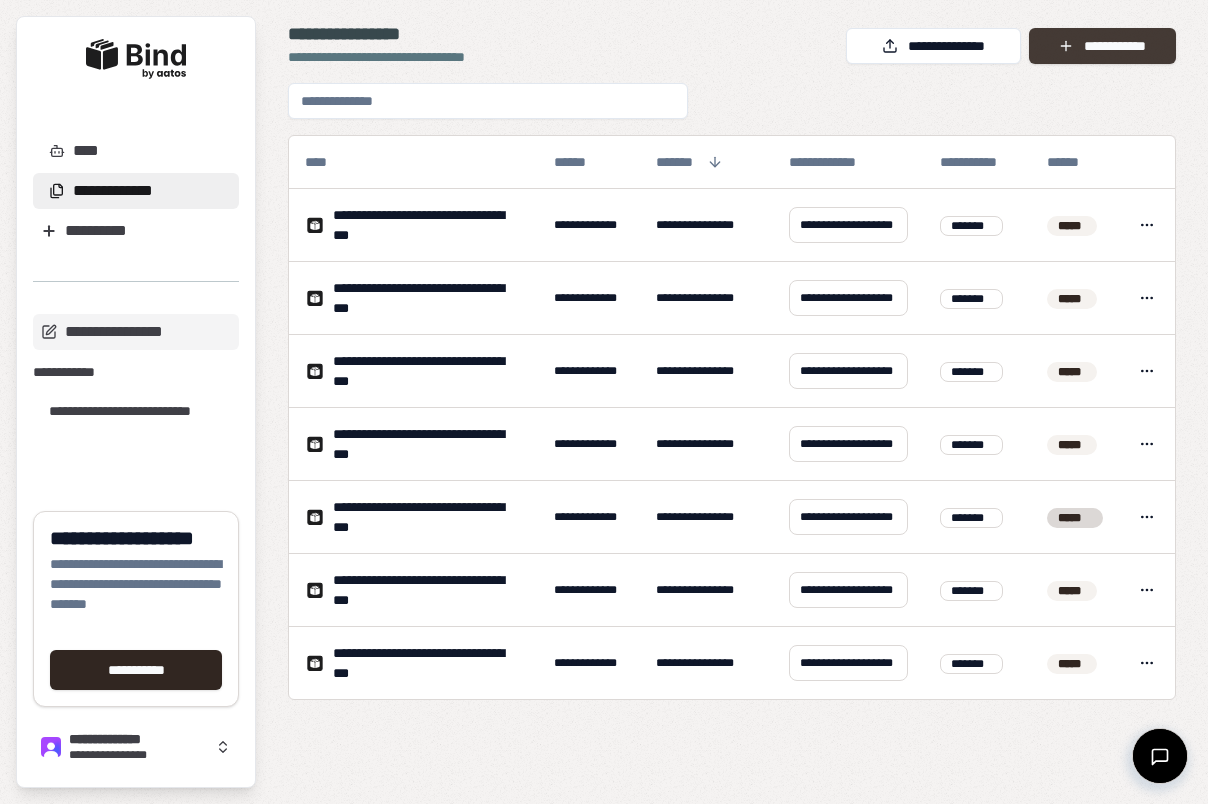 click on "**********" at bounding box center [1102, 46] 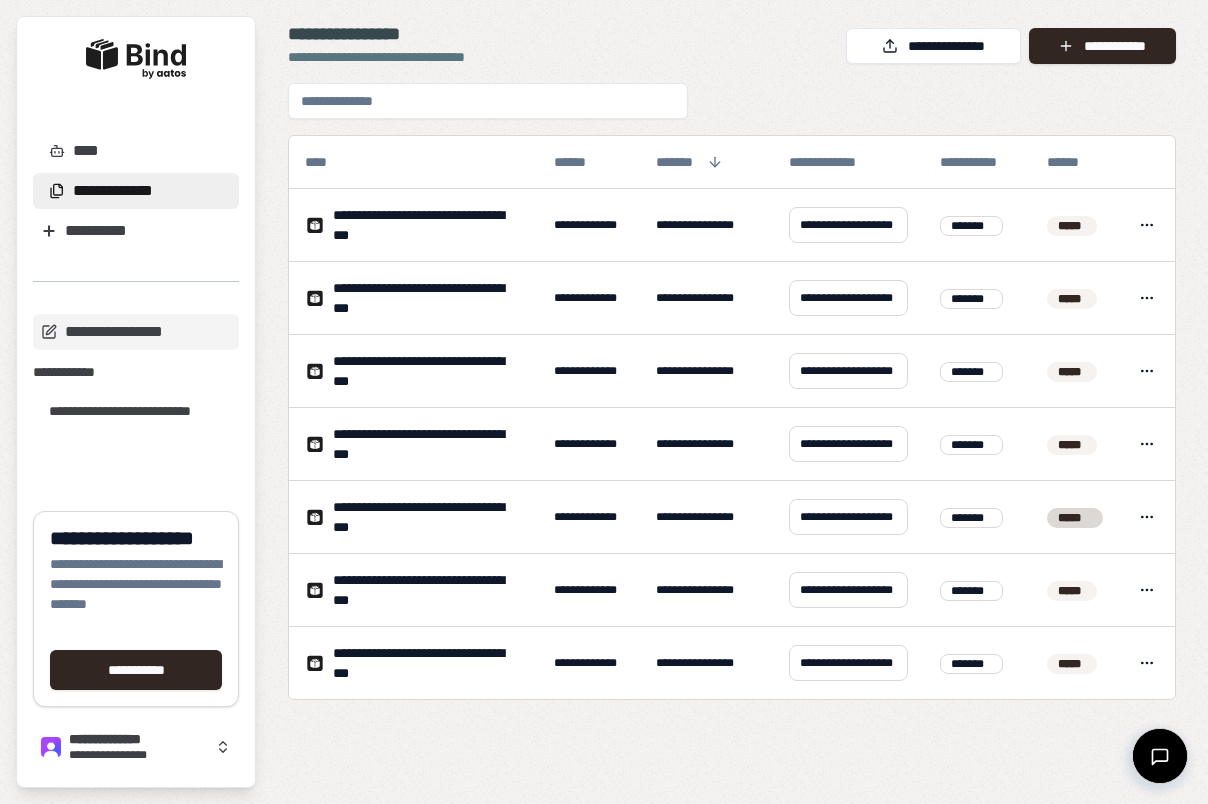 scroll, scrollTop: 0, scrollLeft: 0, axis: both 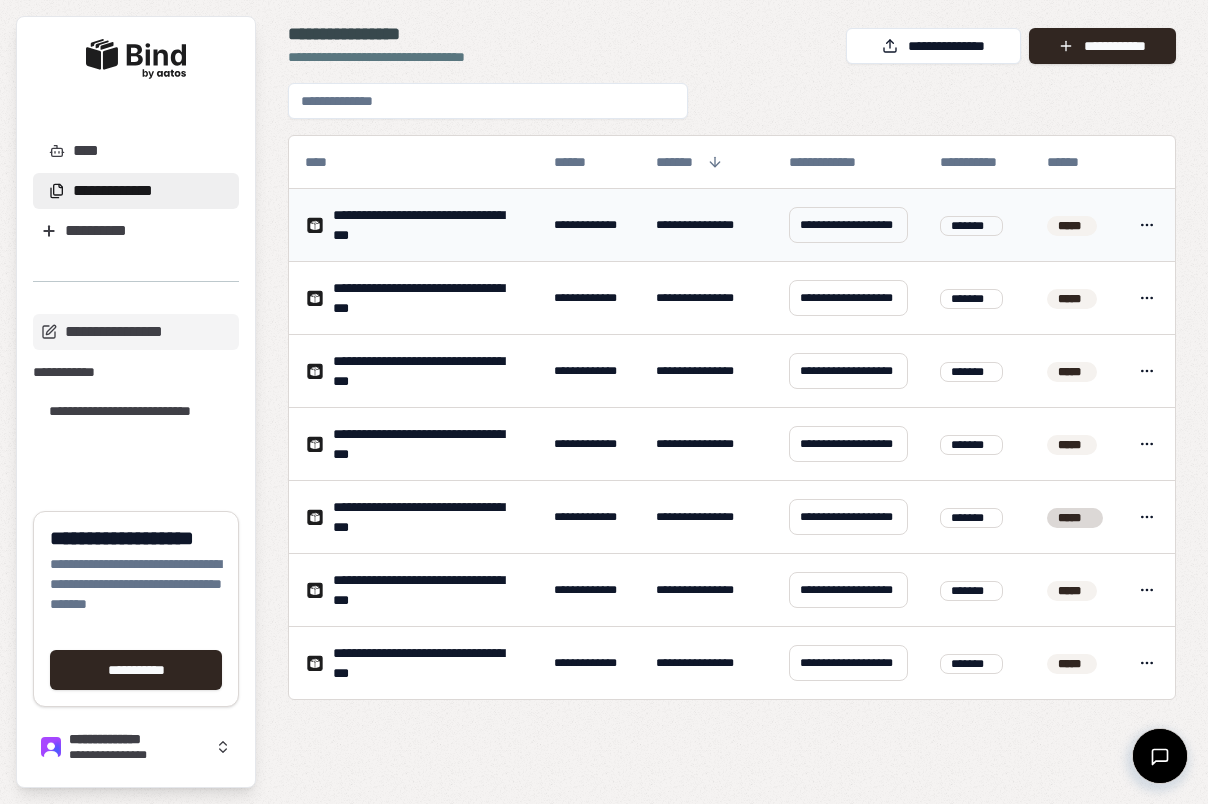 click on "*******" at bounding box center (971, 226) 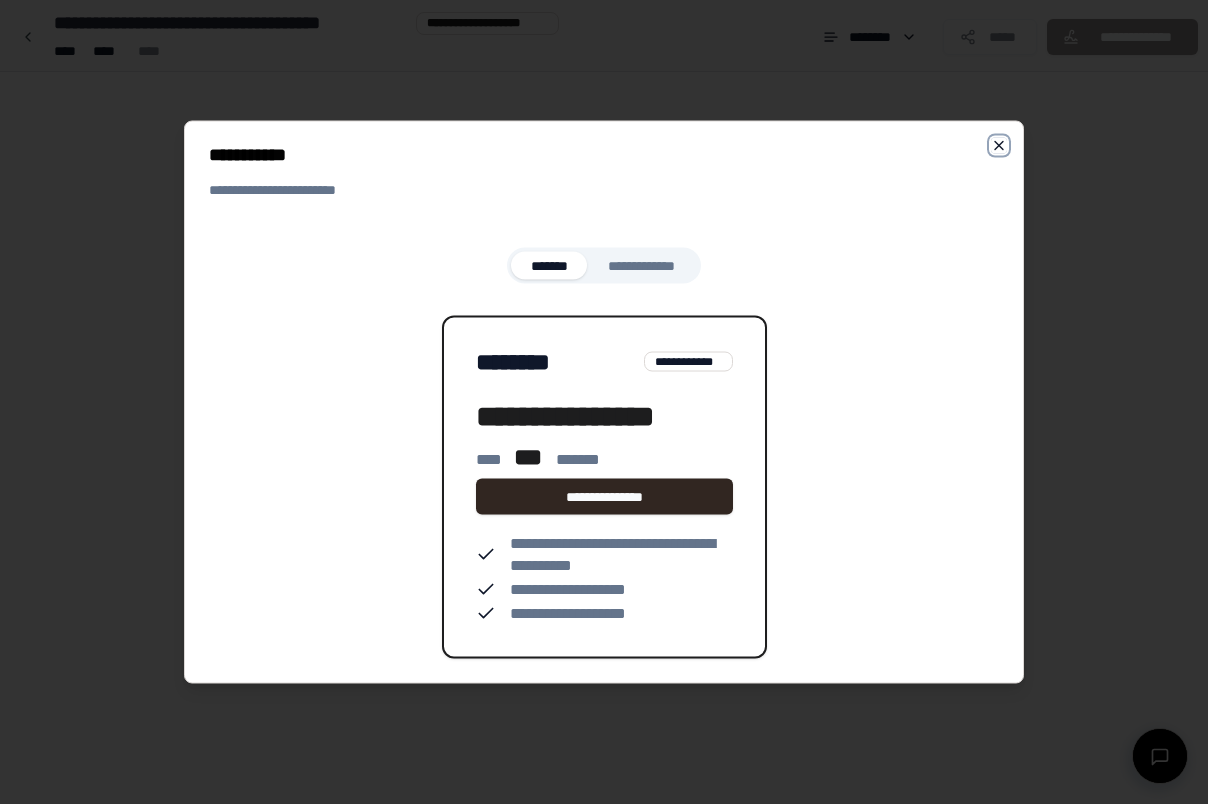 click 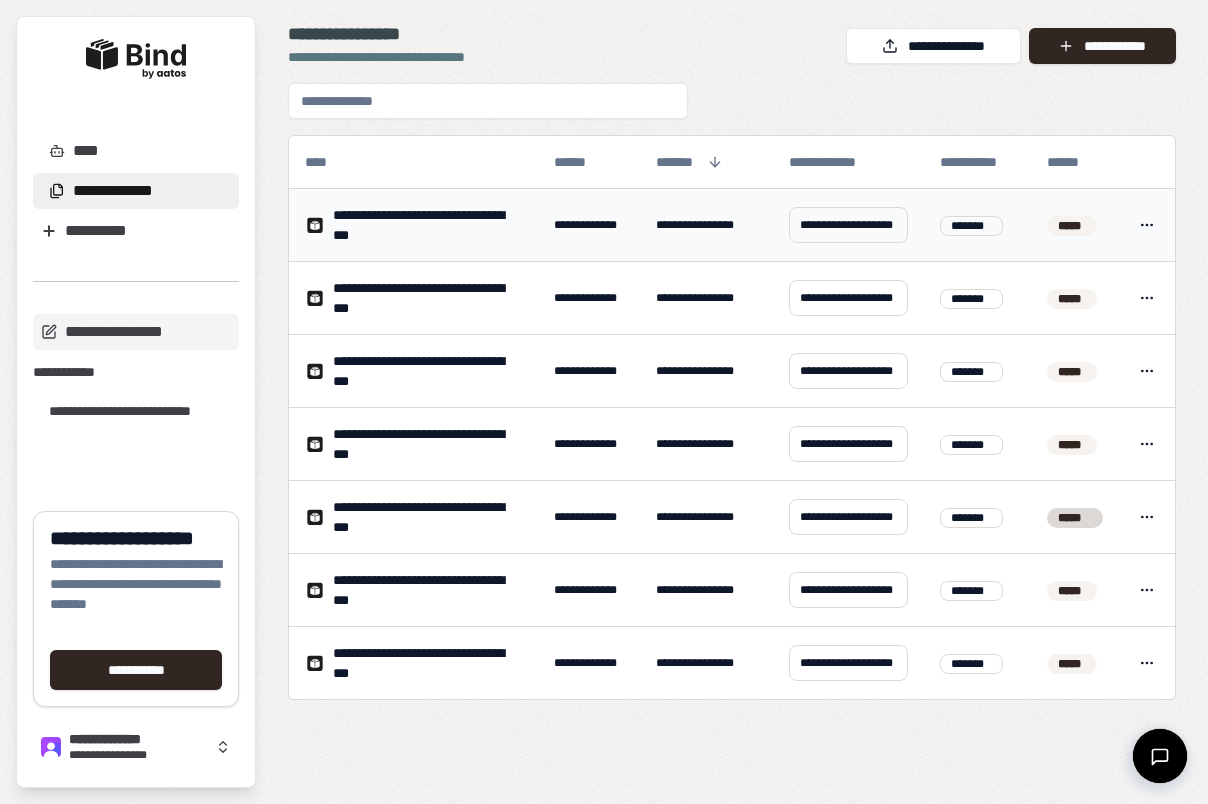 click on "*****" at bounding box center [1072, 226] 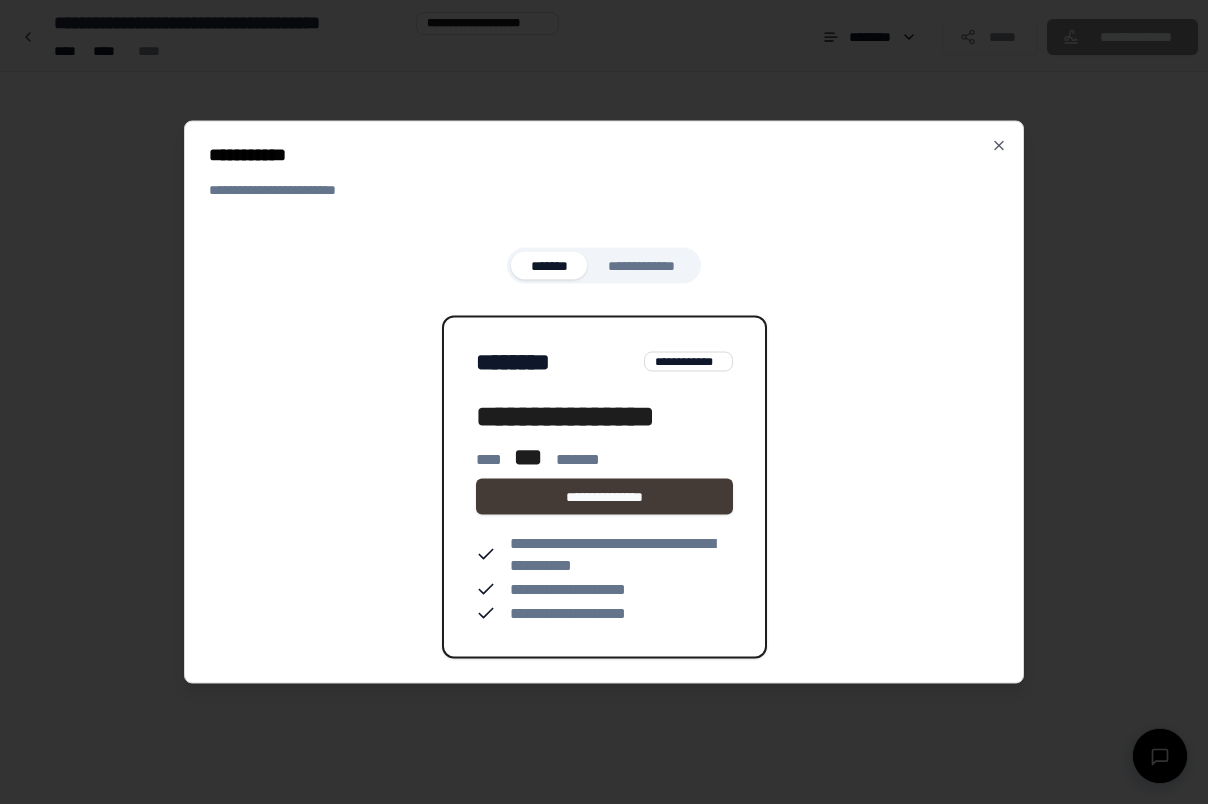 click on "**********" at bounding box center [604, 497] 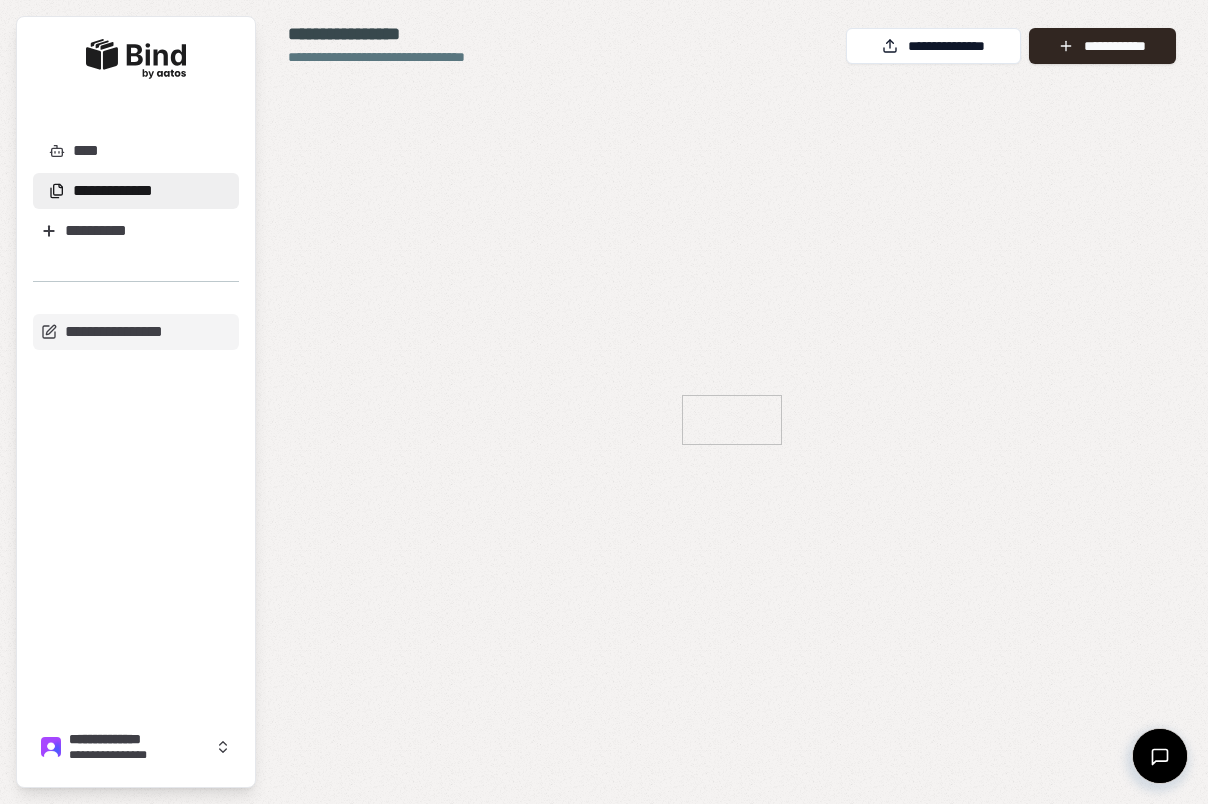 scroll, scrollTop: 0, scrollLeft: 0, axis: both 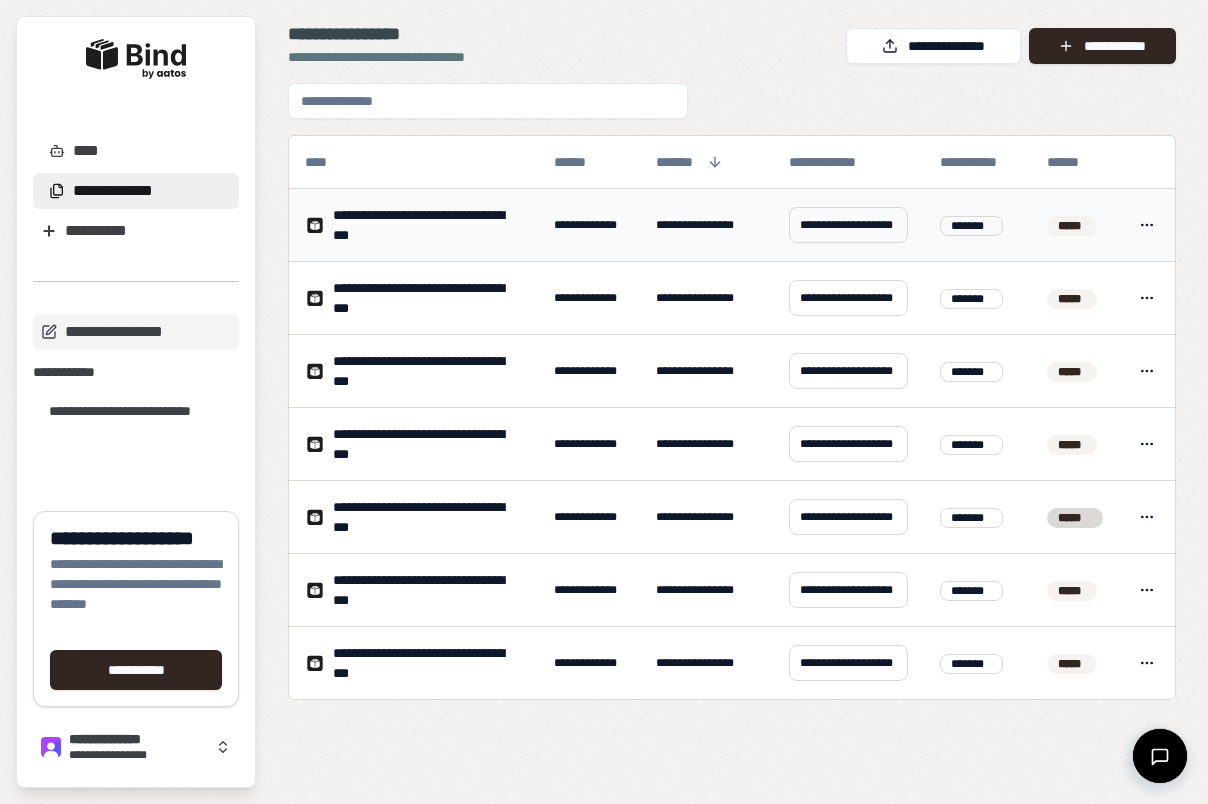 click on "**********" at bounding box center [848, 225] 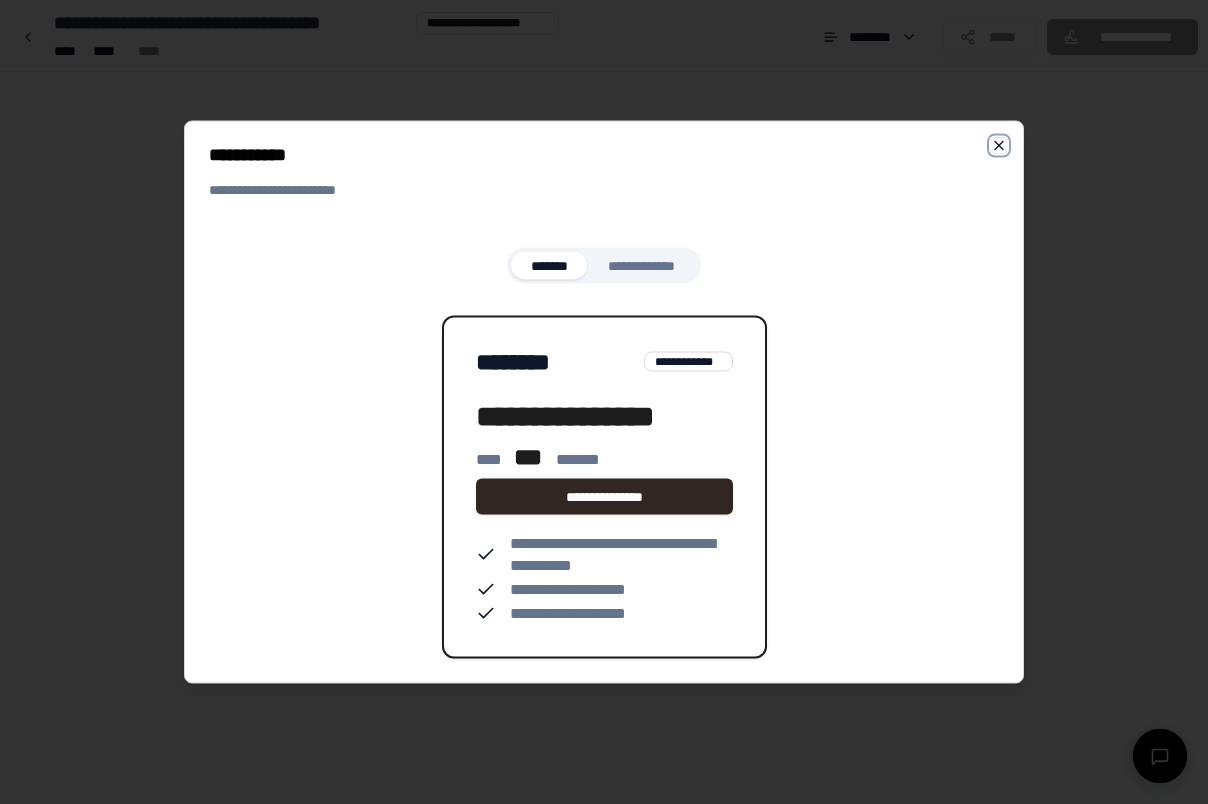 click 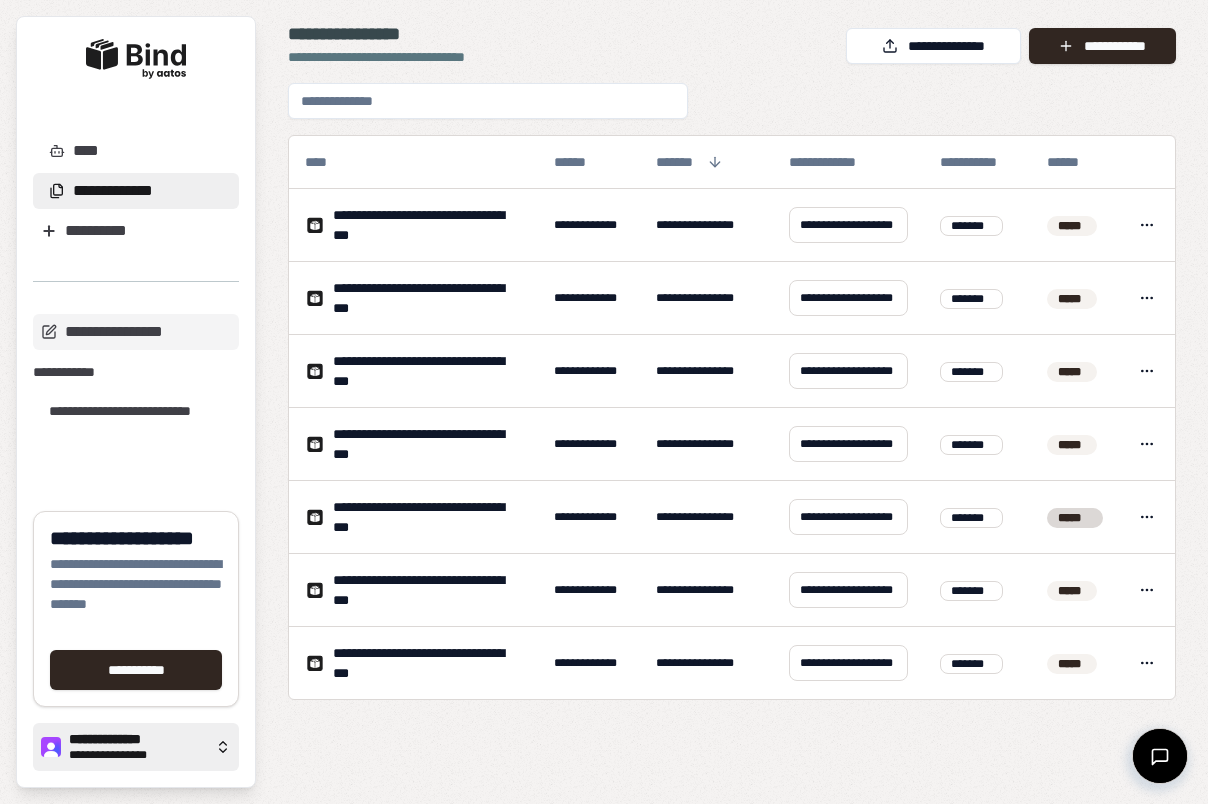 click 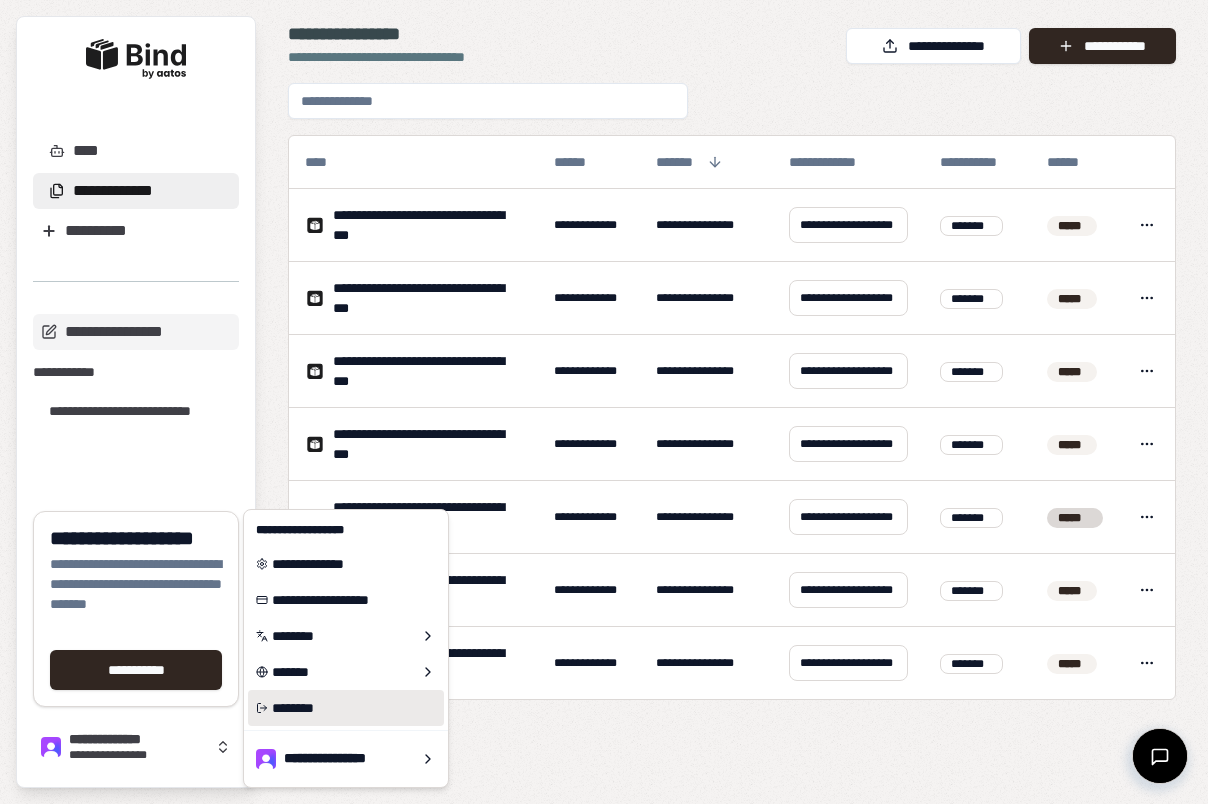 click on "********" at bounding box center [346, 708] 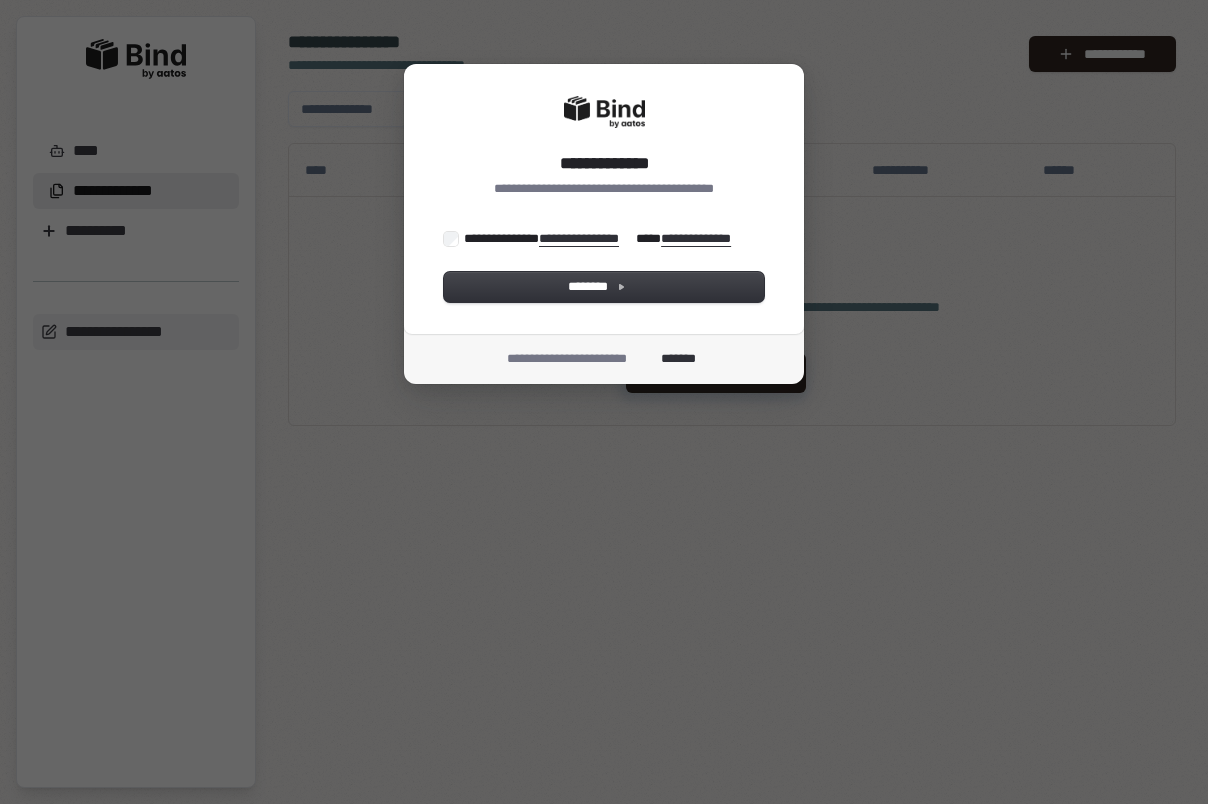 scroll, scrollTop: 0, scrollLeft: 0, axis: both 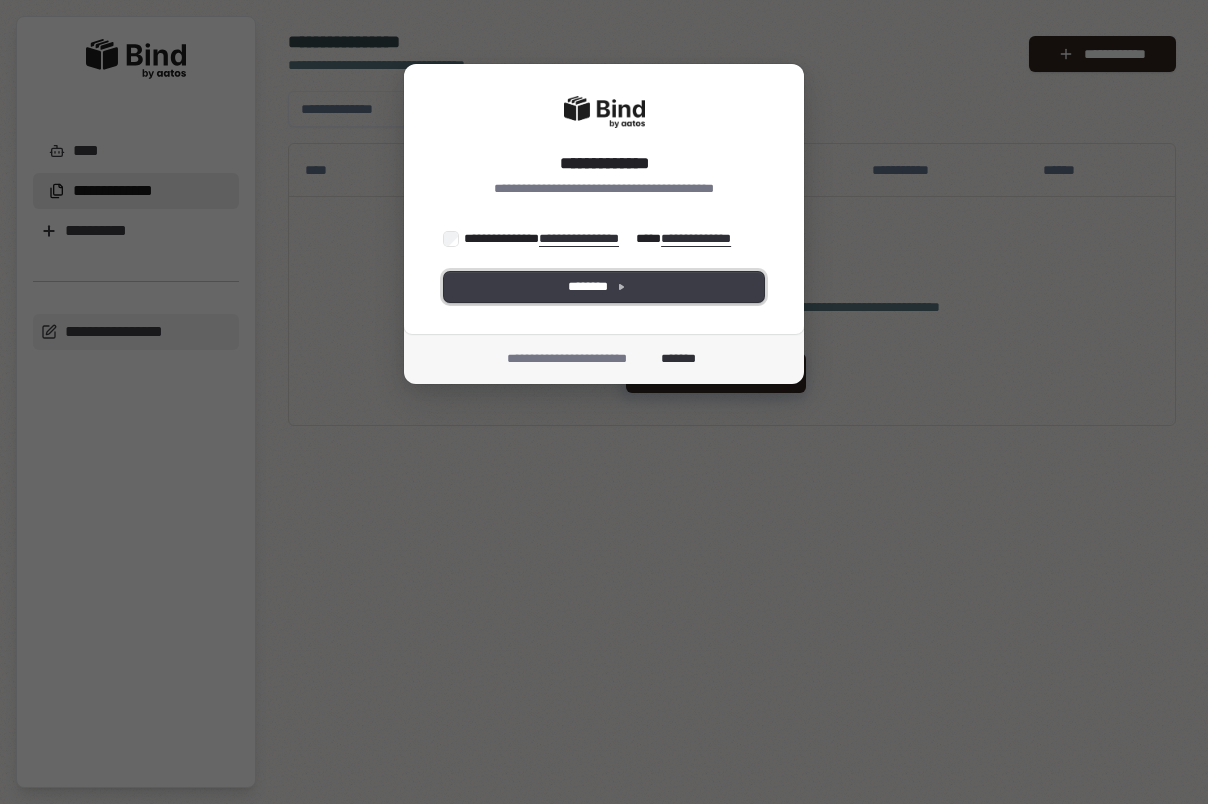 click on "********" at bounding box center (604, 287) 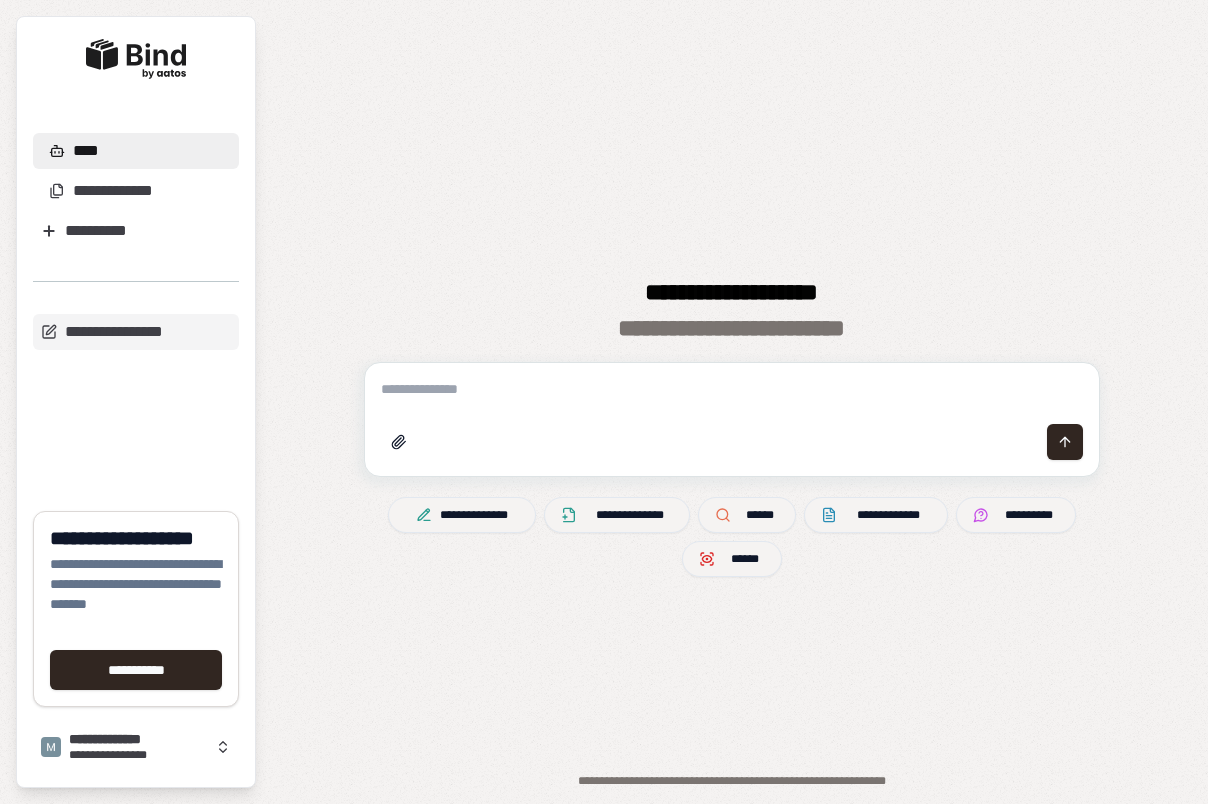 scroll, scrollTop: 0, scrollLeft: 0, axis: both 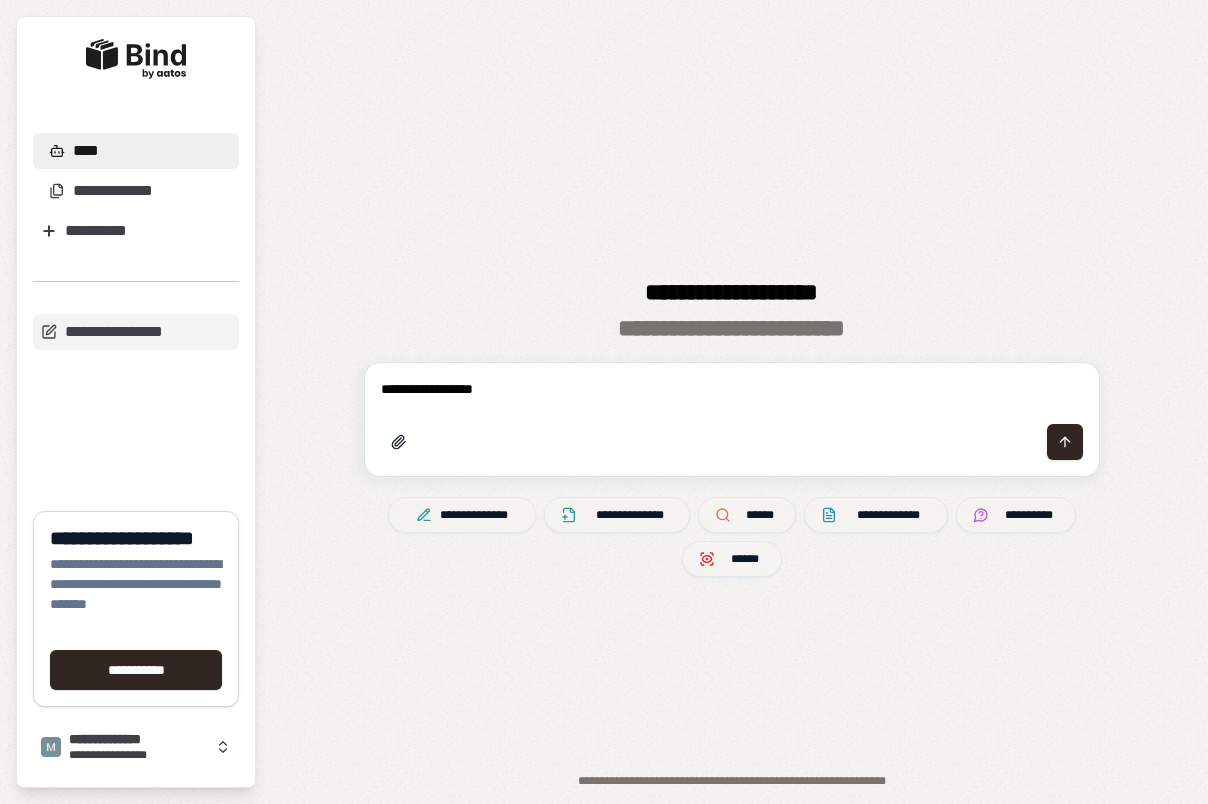 type on "**********" 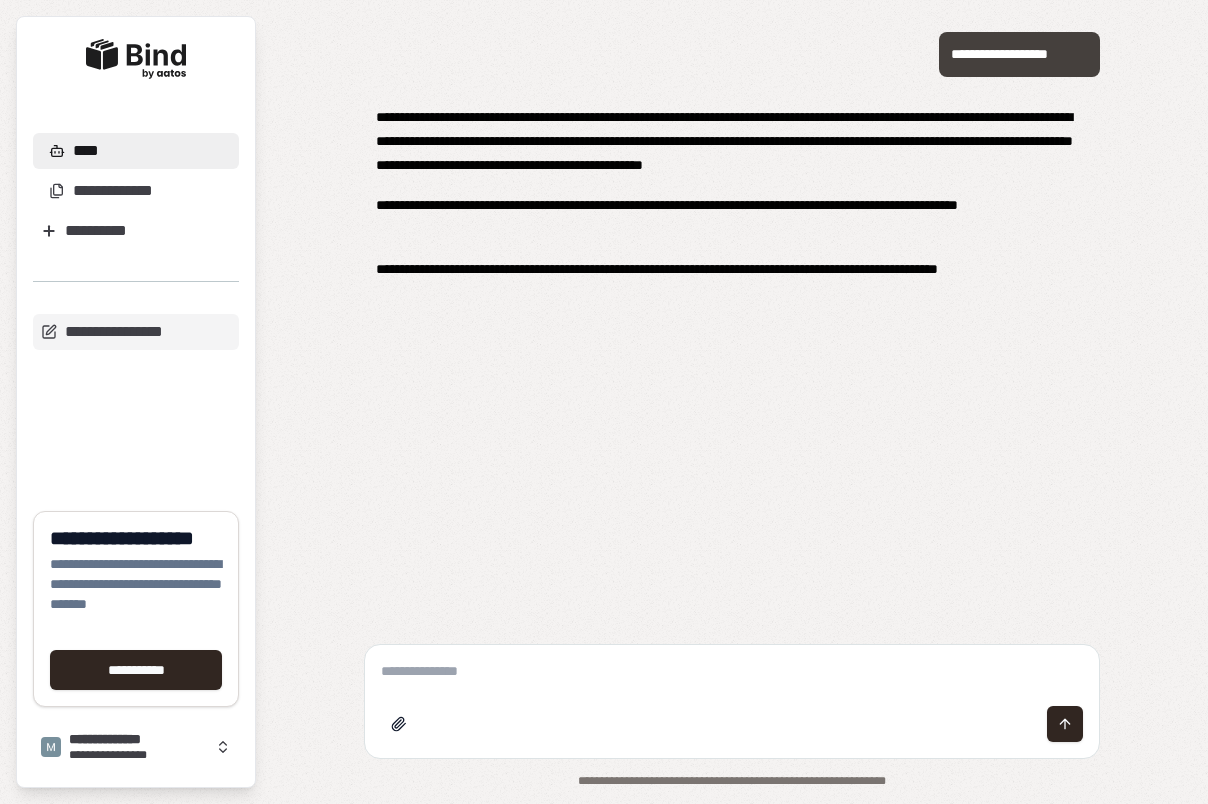 click on "**********" at bounding box center (1019, 54) 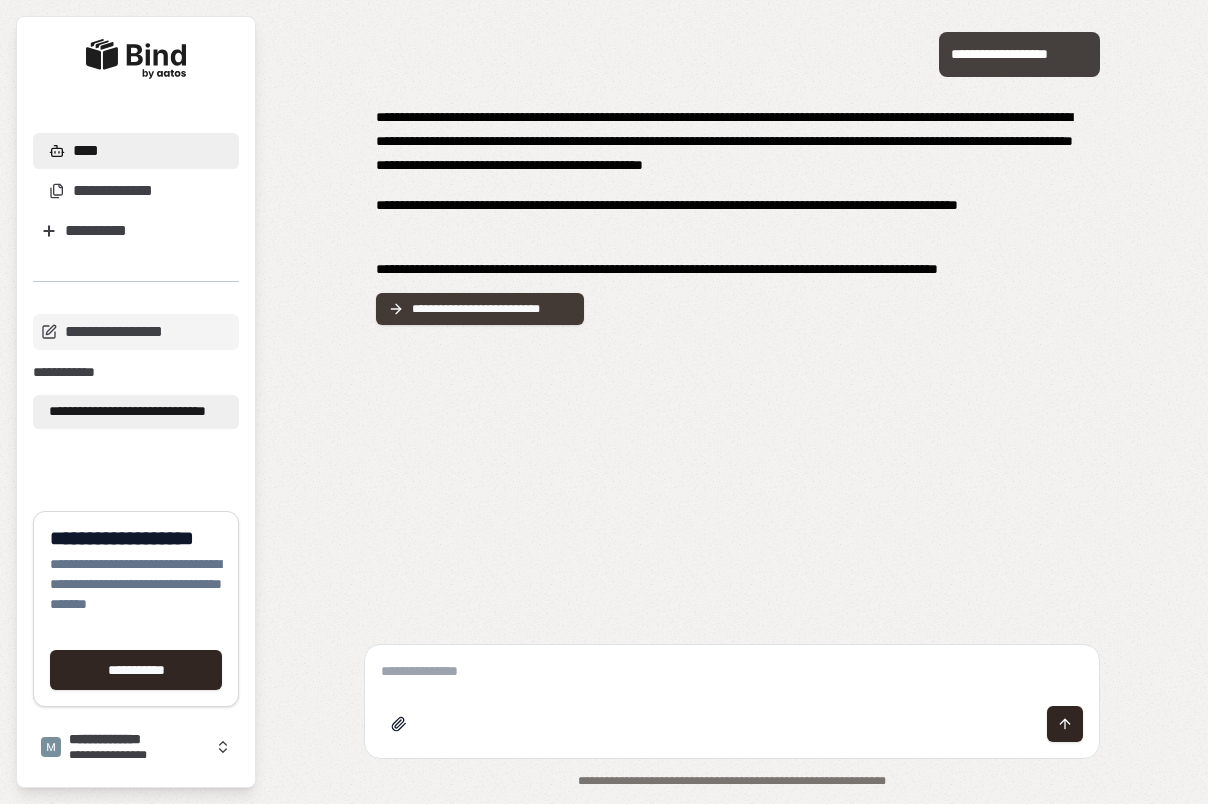 click on "**********" at bounding box center [480, 309] 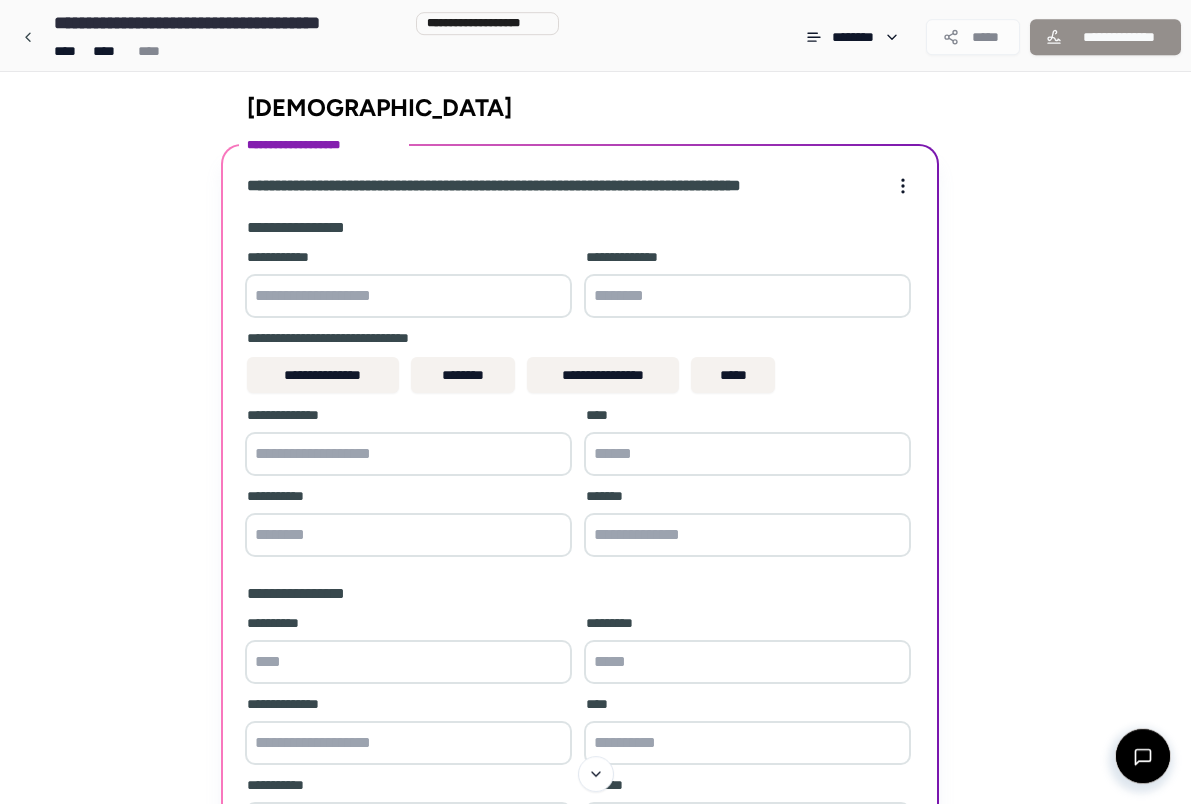 scroll, scrollTop: 0, scrollLeft: 0, axis: both 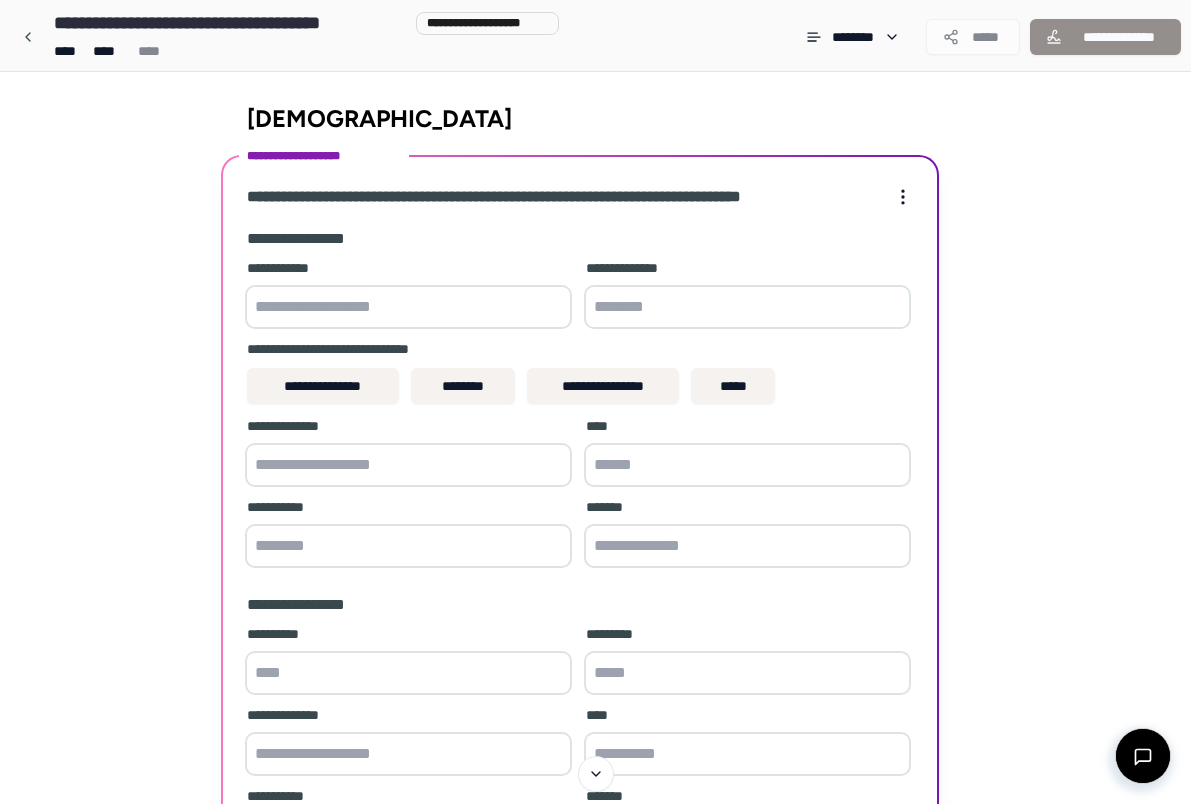 click at bounding box center [408, 307] 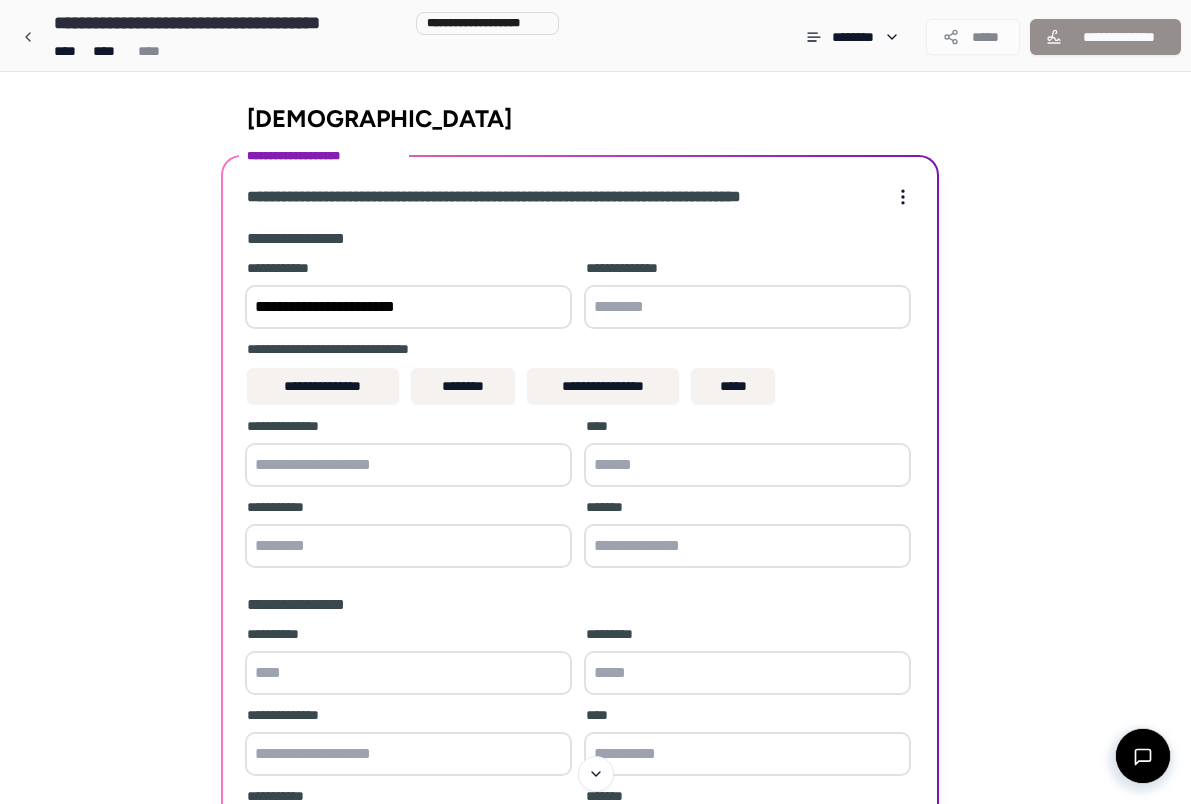 type on "**********" 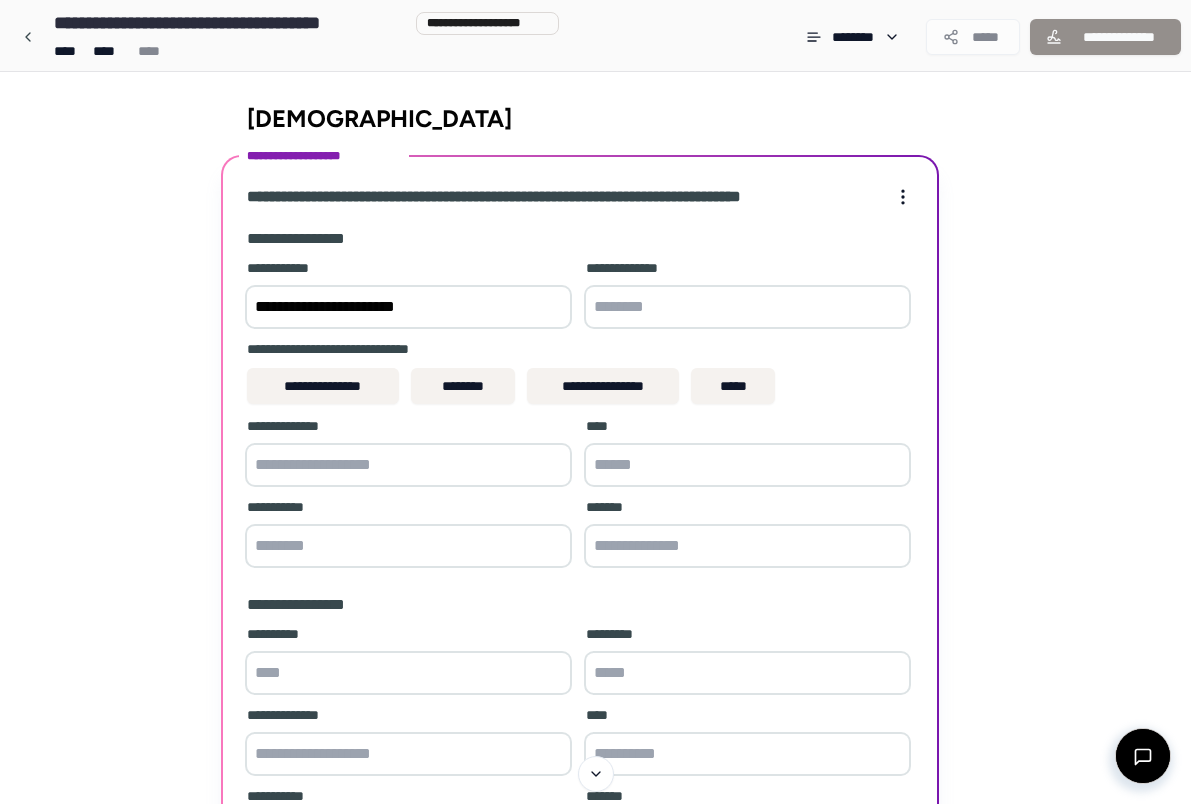 click at bounding box center (747, 307) 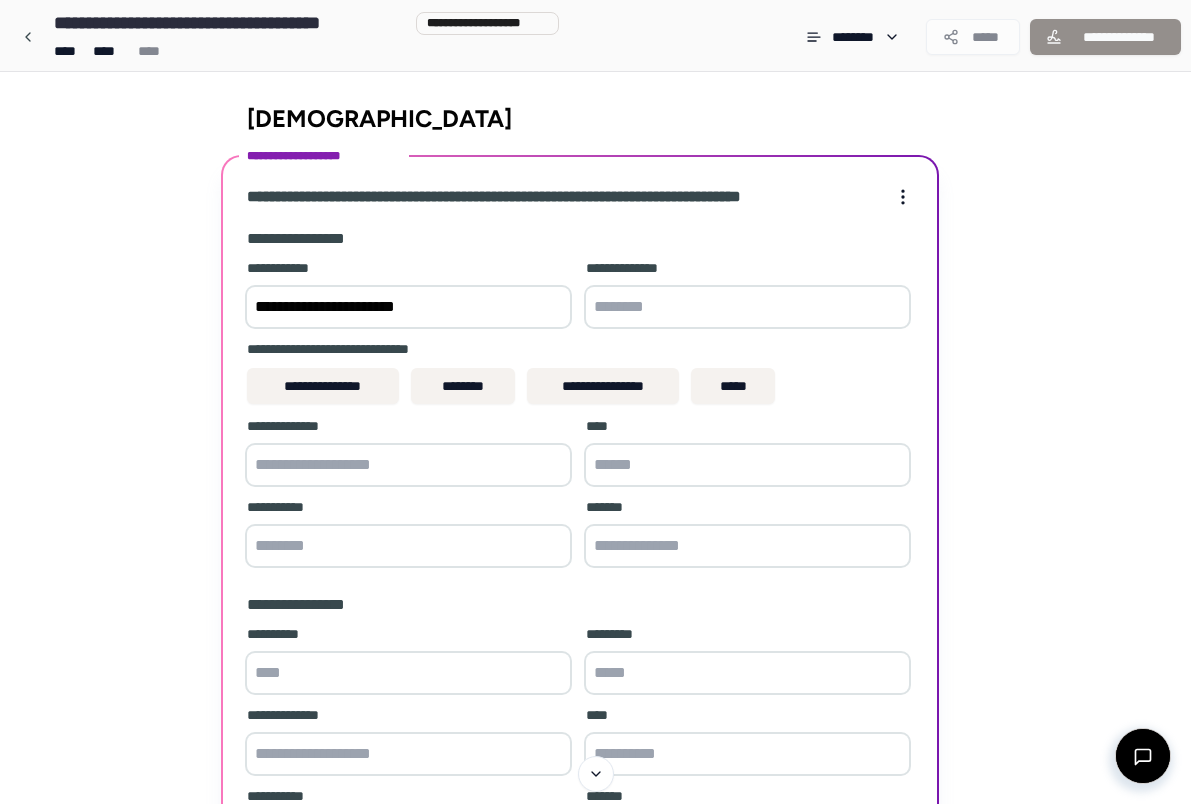 paste on "********" 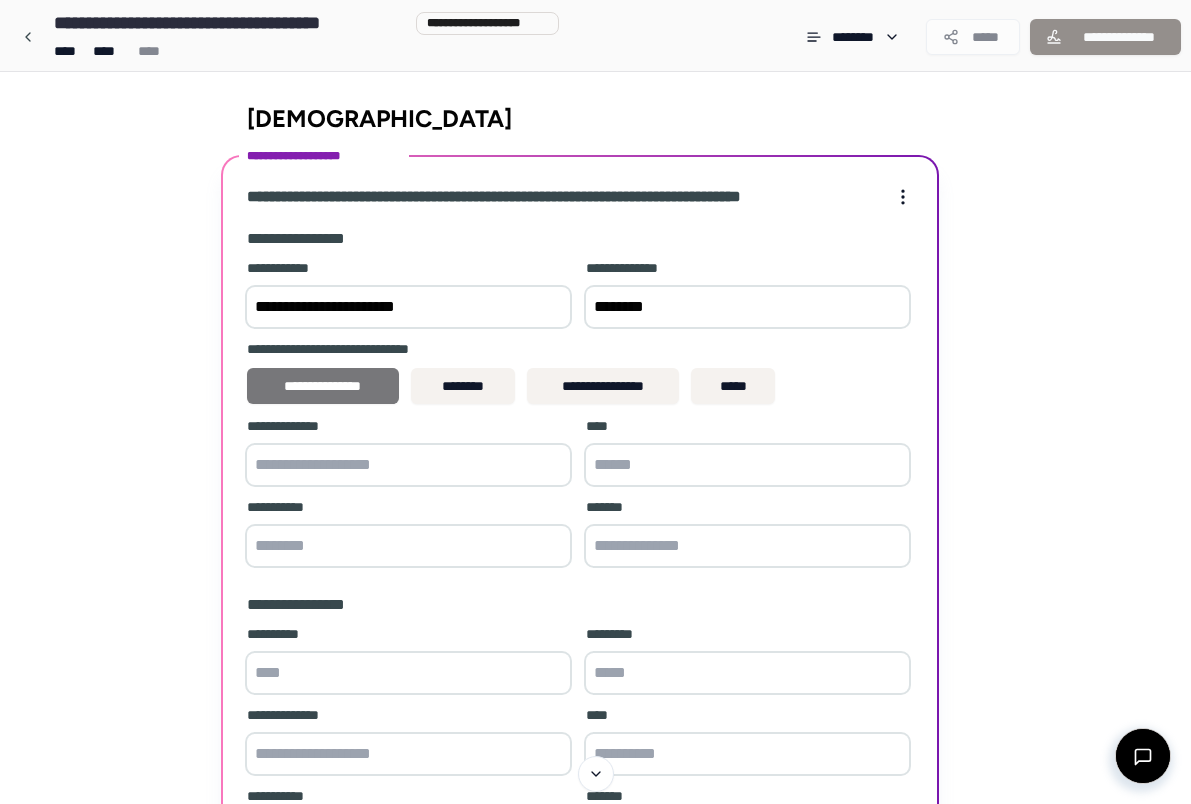 type on "********" 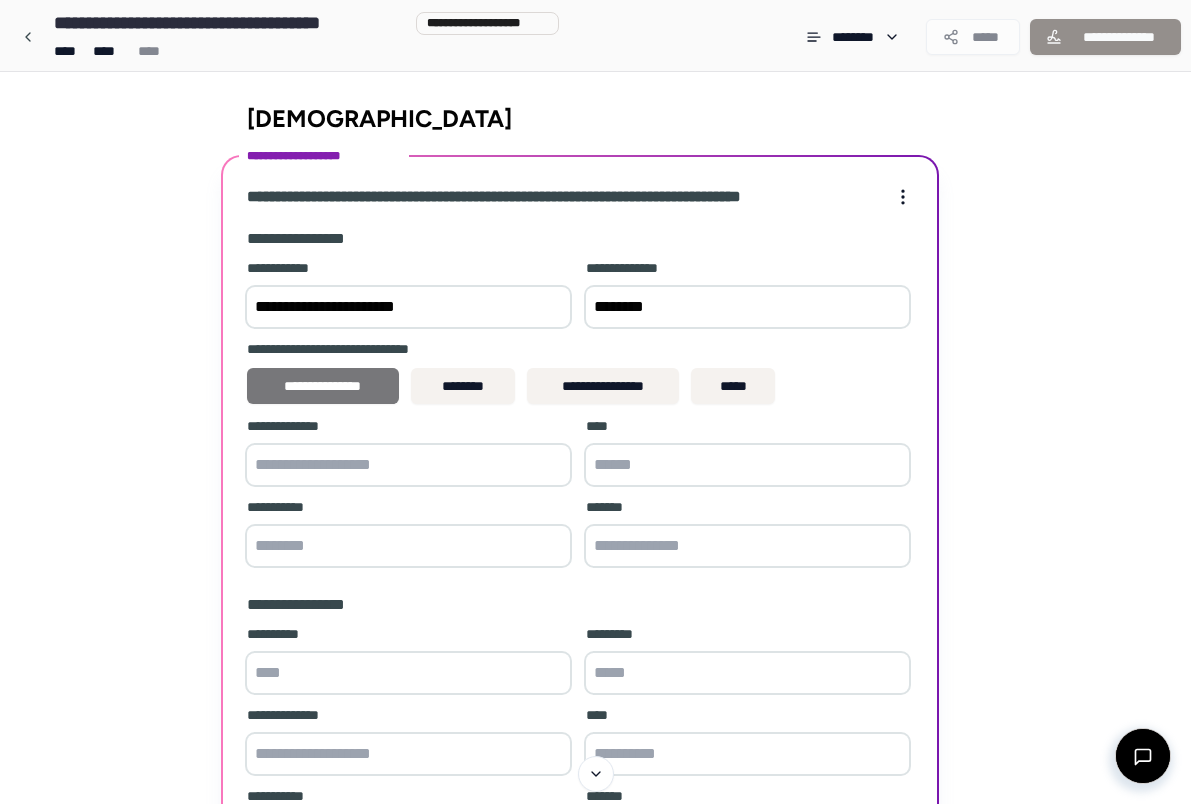 click on "**********" at bounding box center (323, 386) 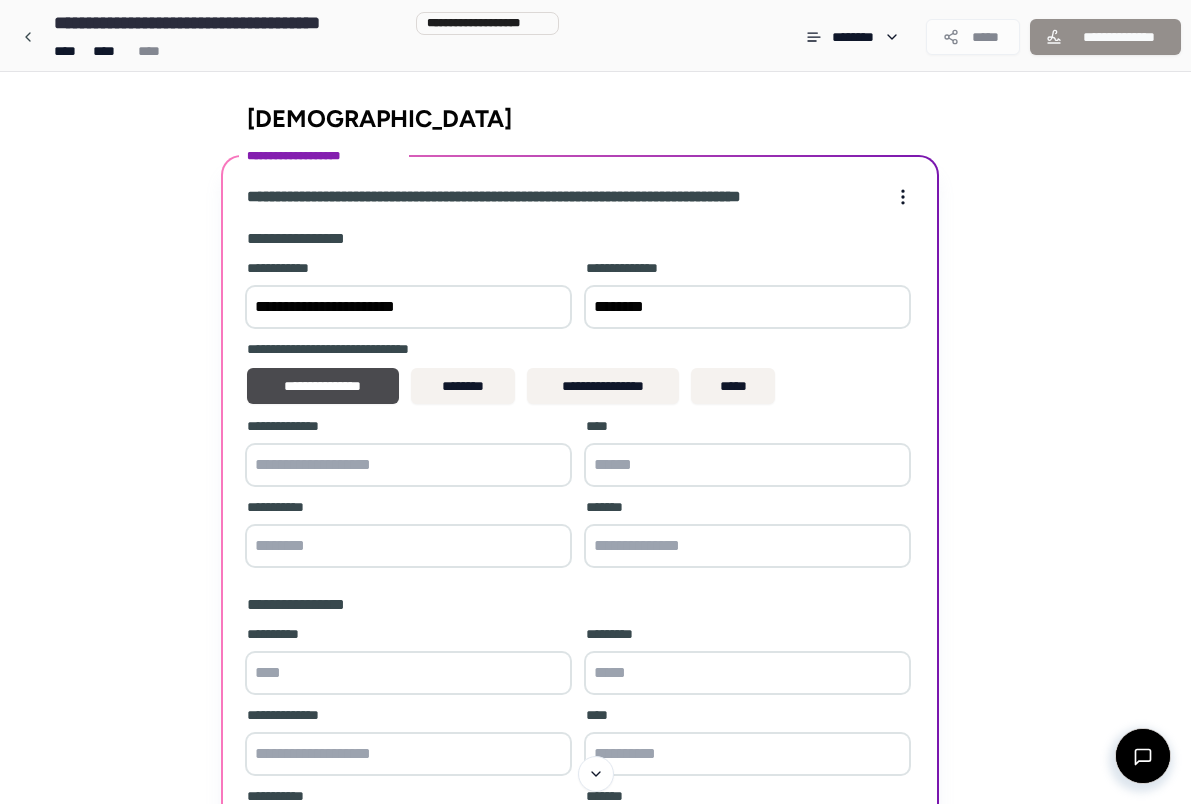 paste on "**********" 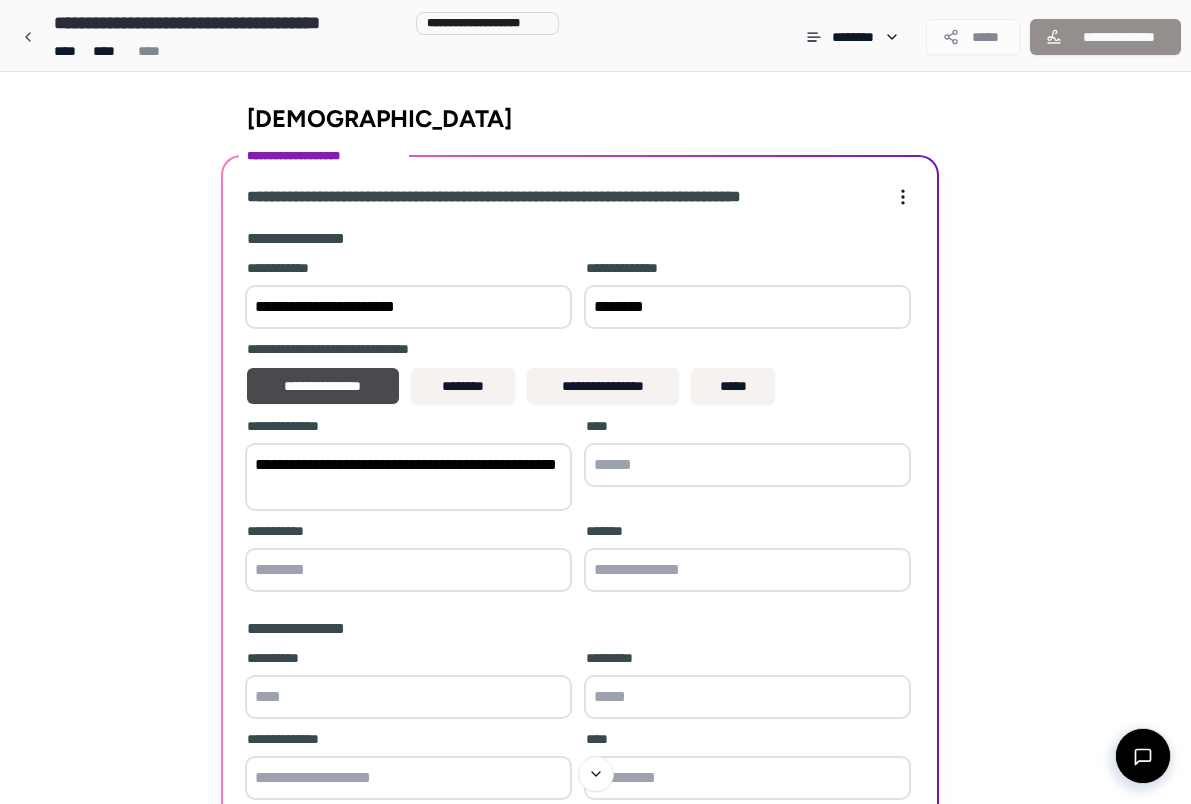 type on "**********" 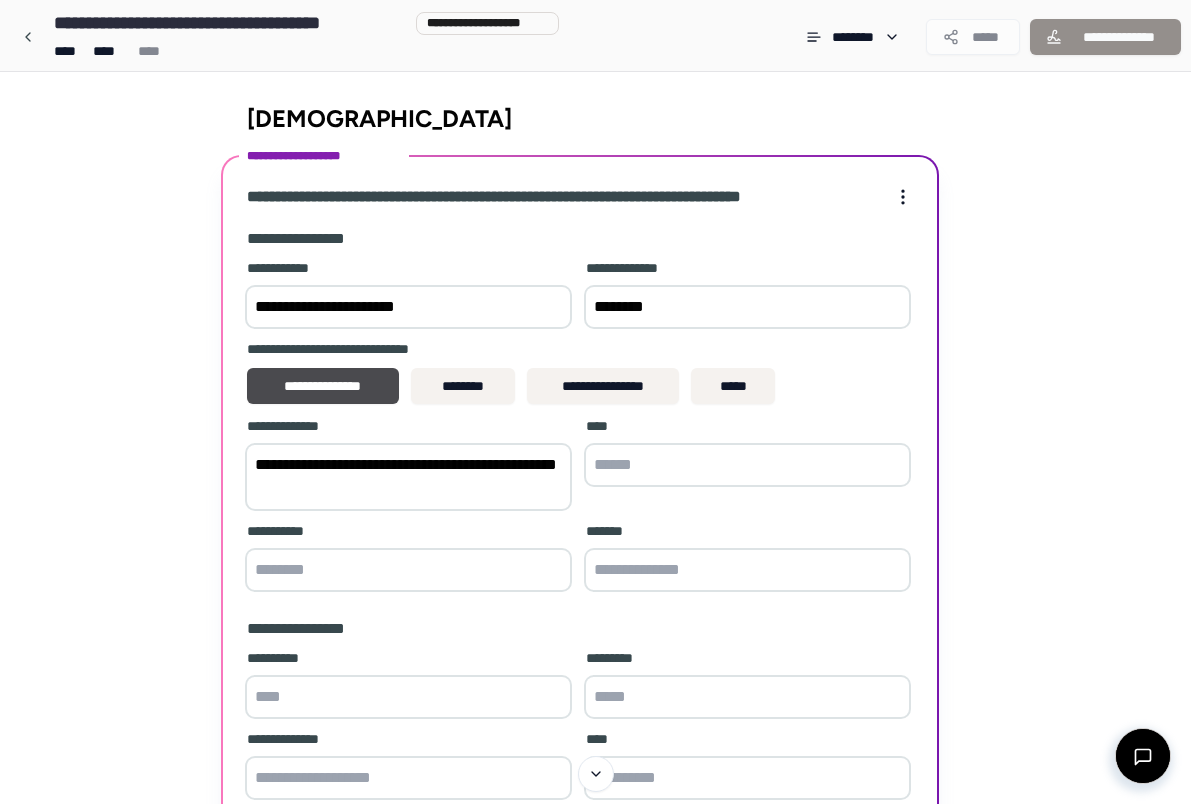 click at bounding box center [747, 465] 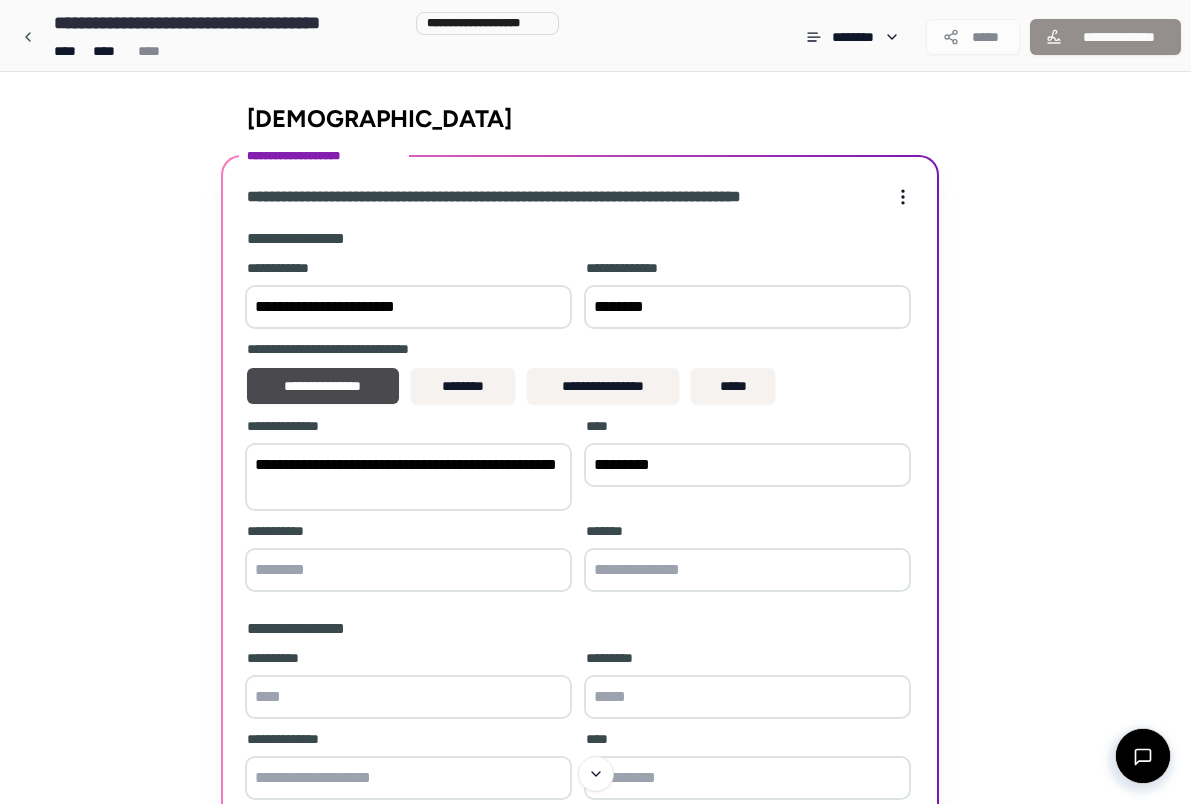 type on "*********" 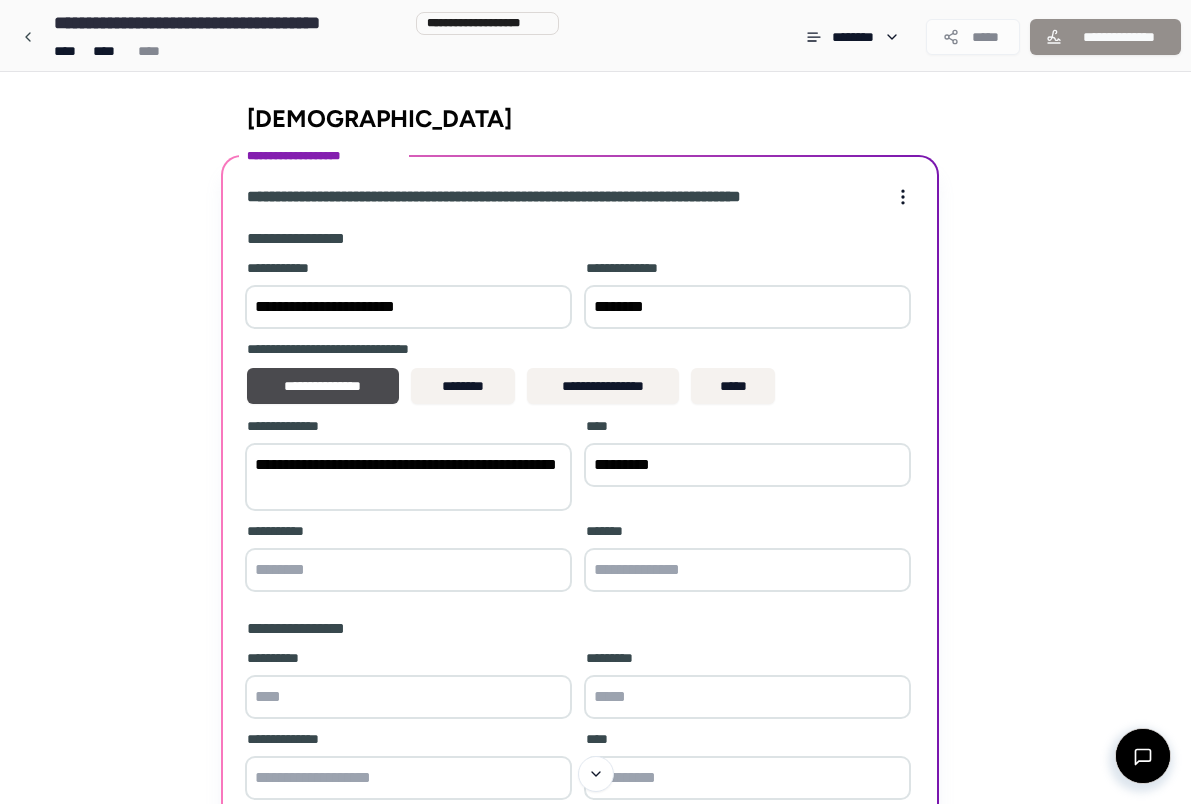 click at bounding box center (408, 570) 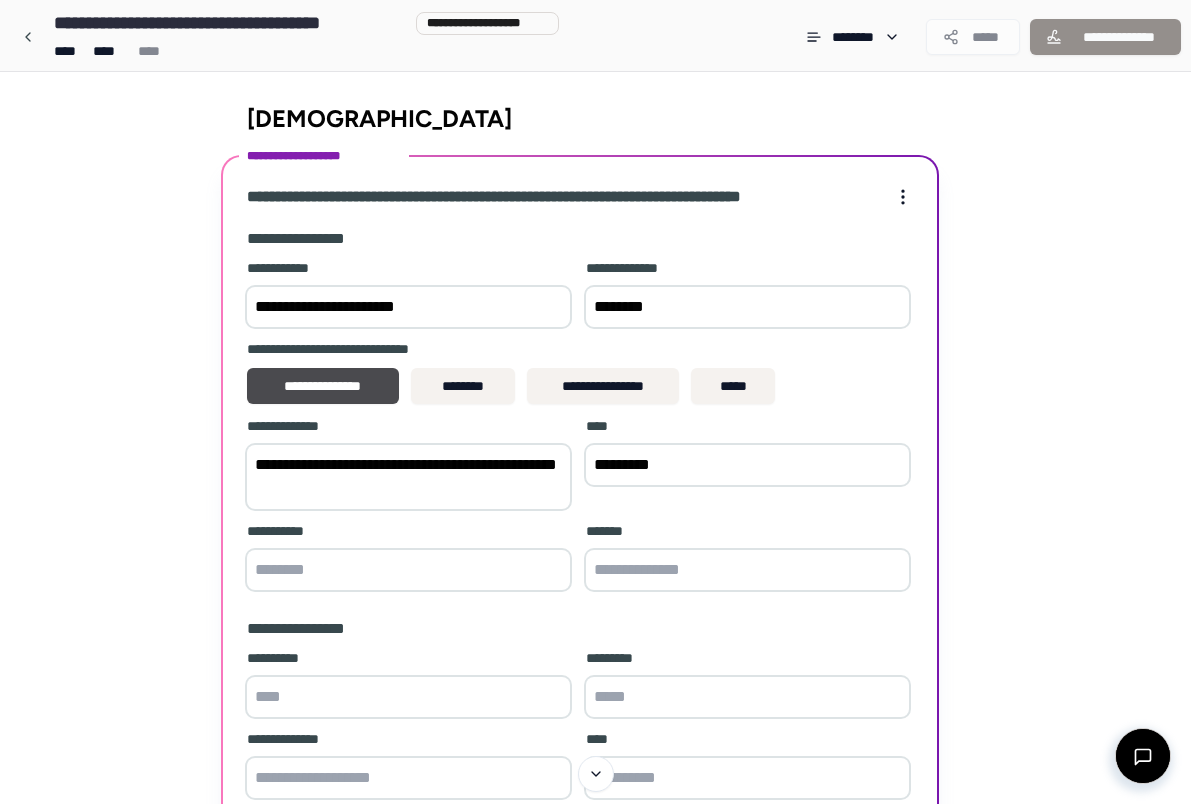 paste on "*******" 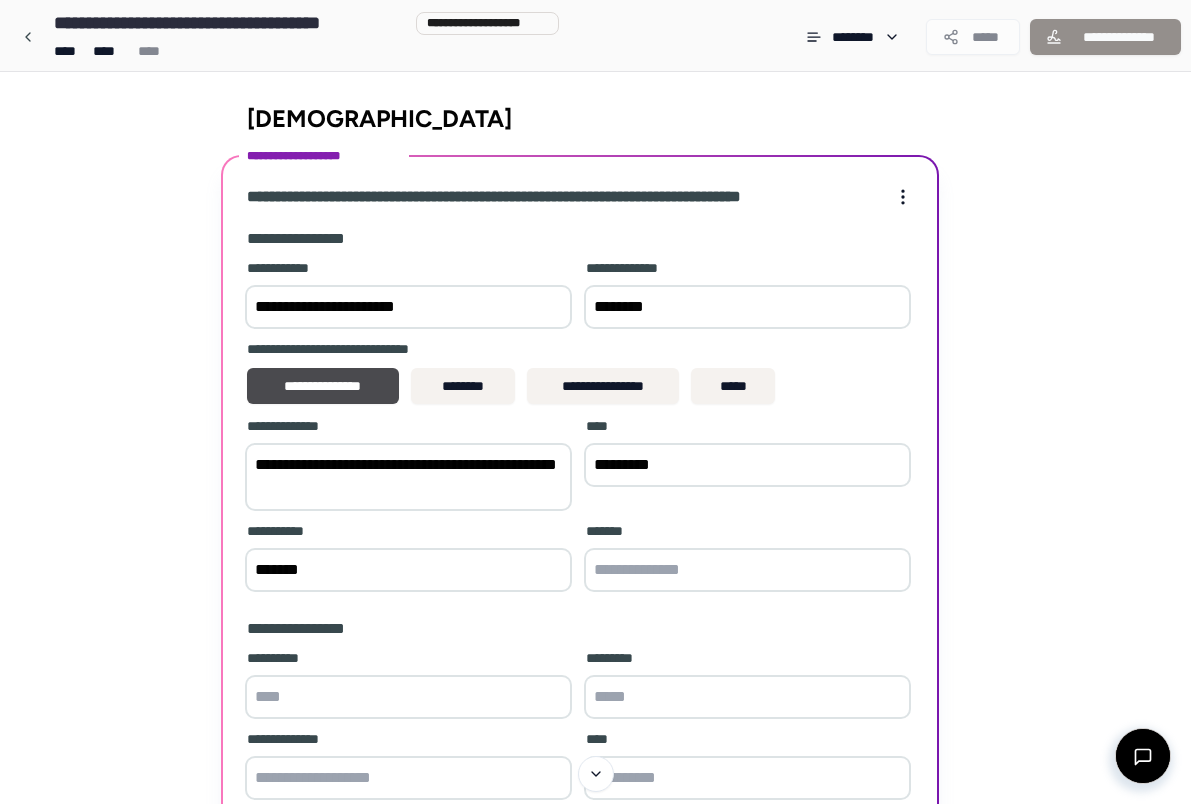 type on "*******" 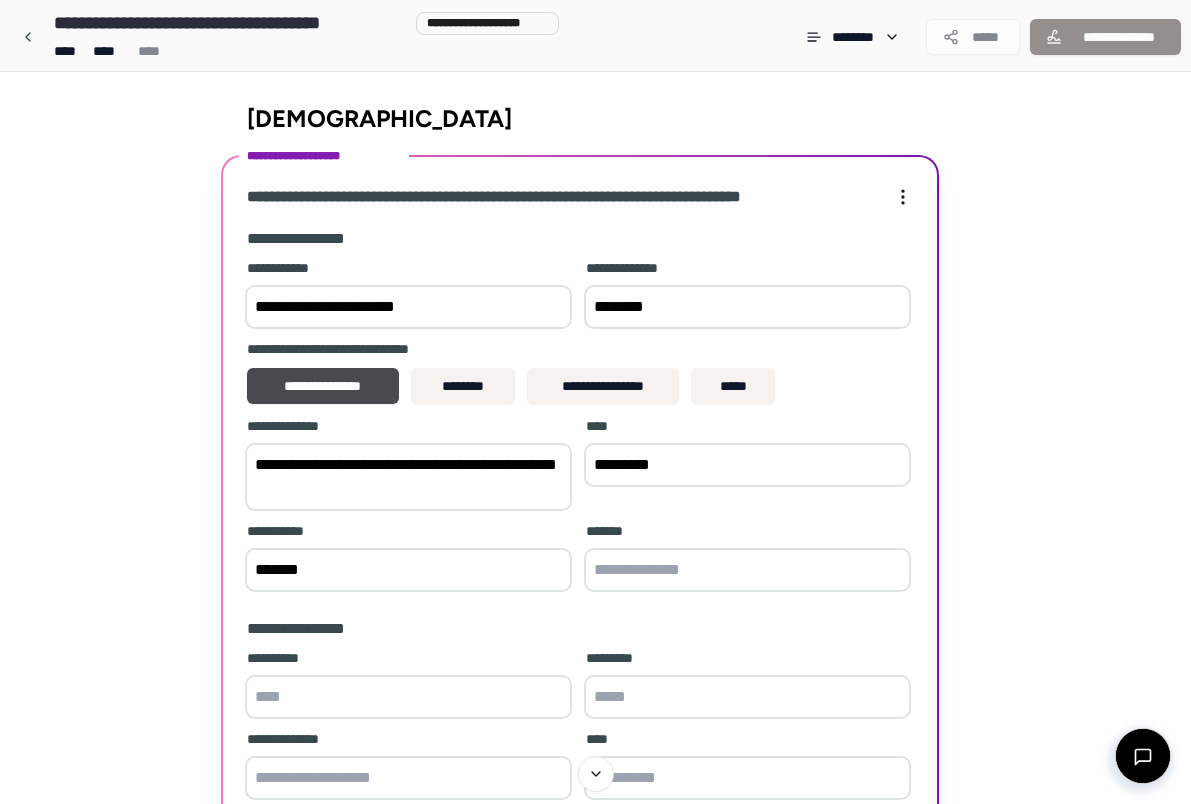click at bounding box center [747, 570] 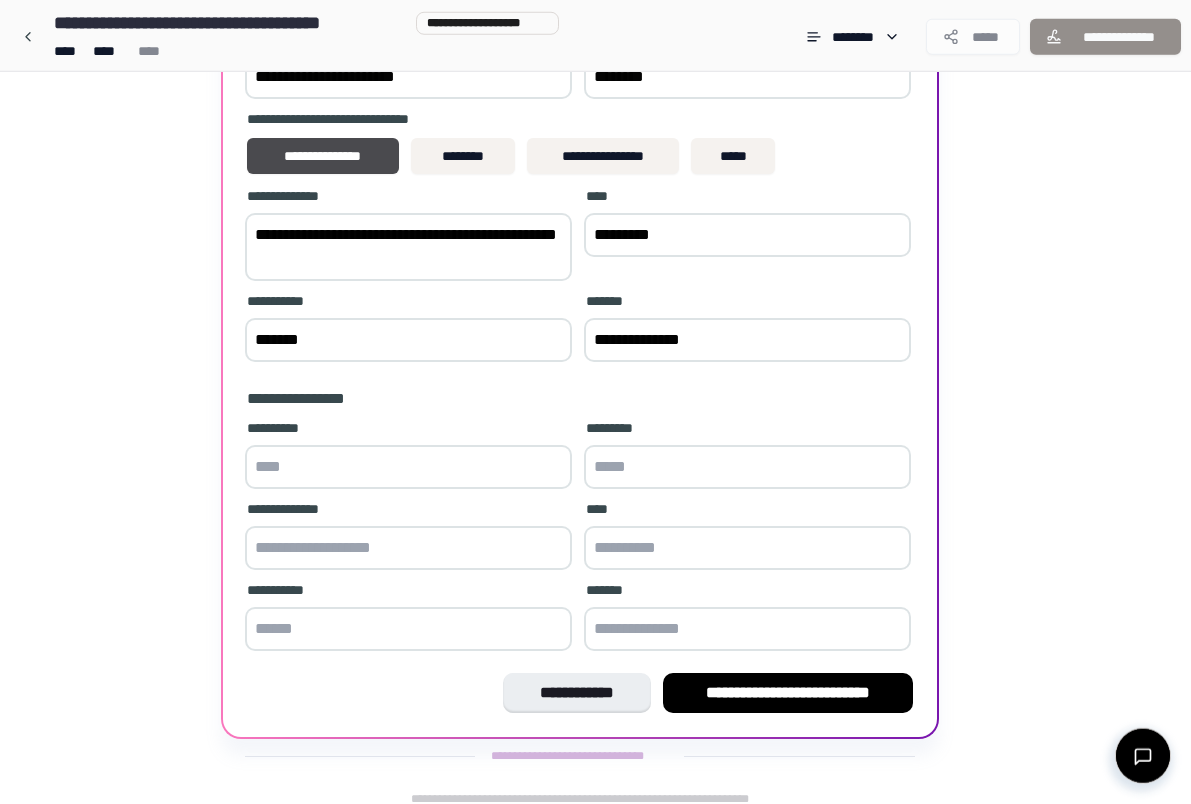 scroll, scrollTop: 243, scrollLeft: 0, axis: vertical 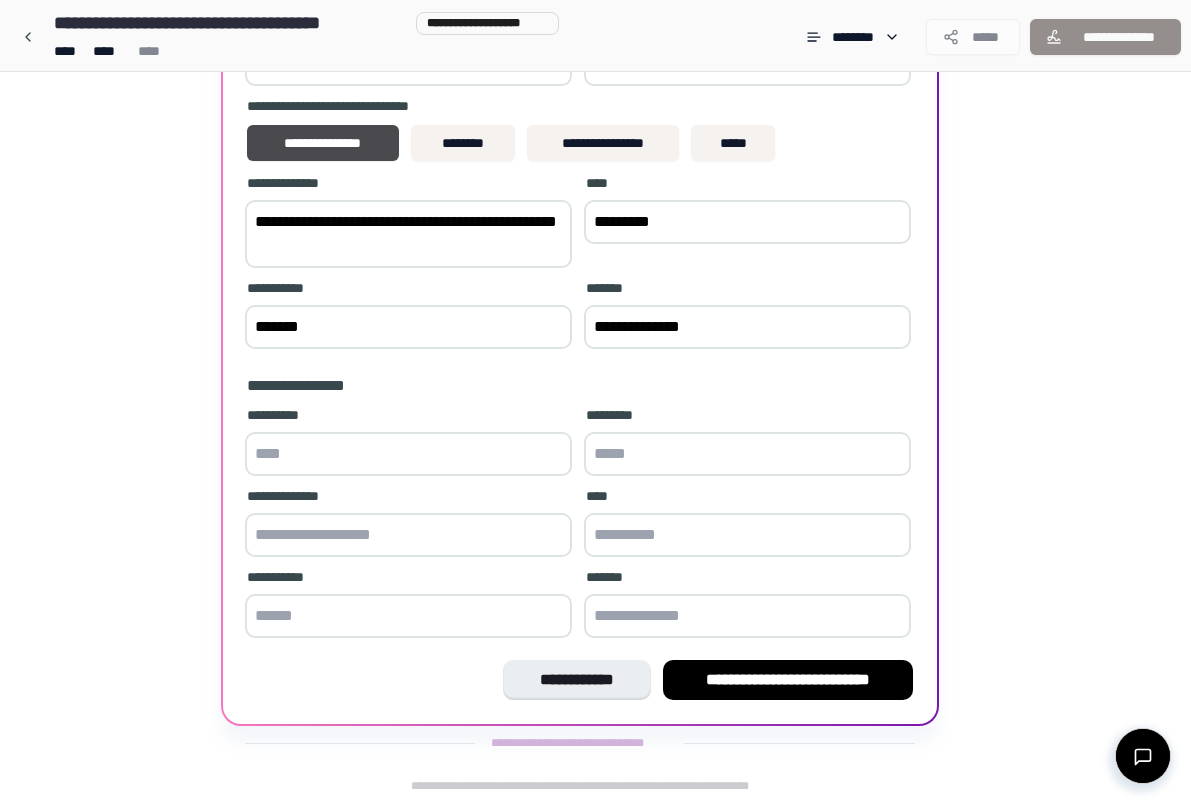 type on "**********" 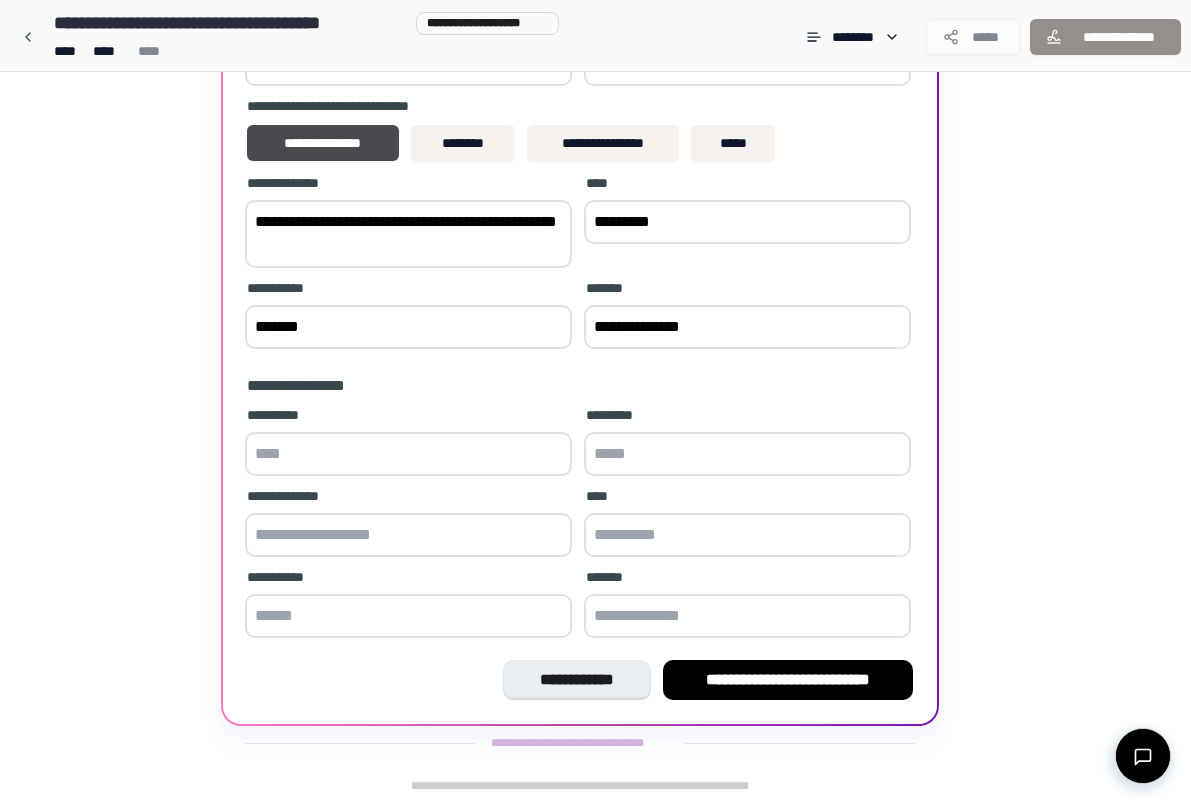 click at bounding box center (408, 454) 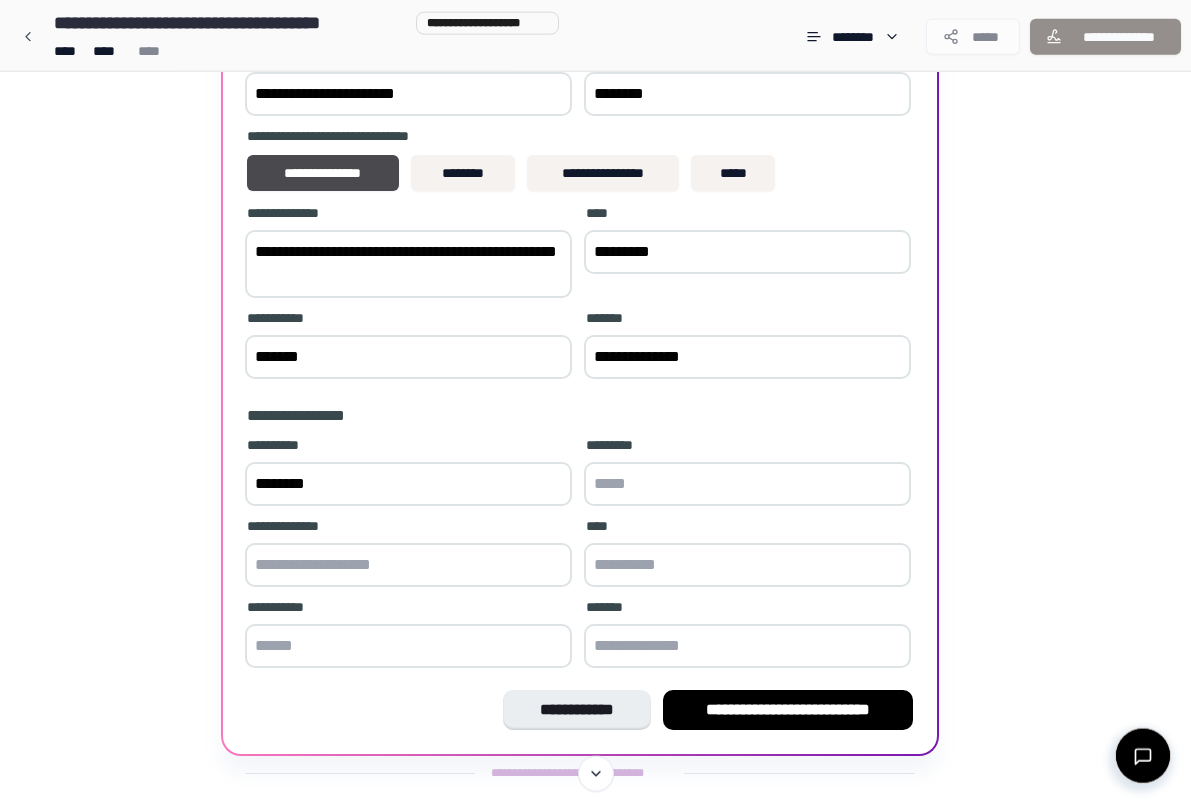 scroll, scrollTop: 243, scrollLeft: 0, axis: vertical 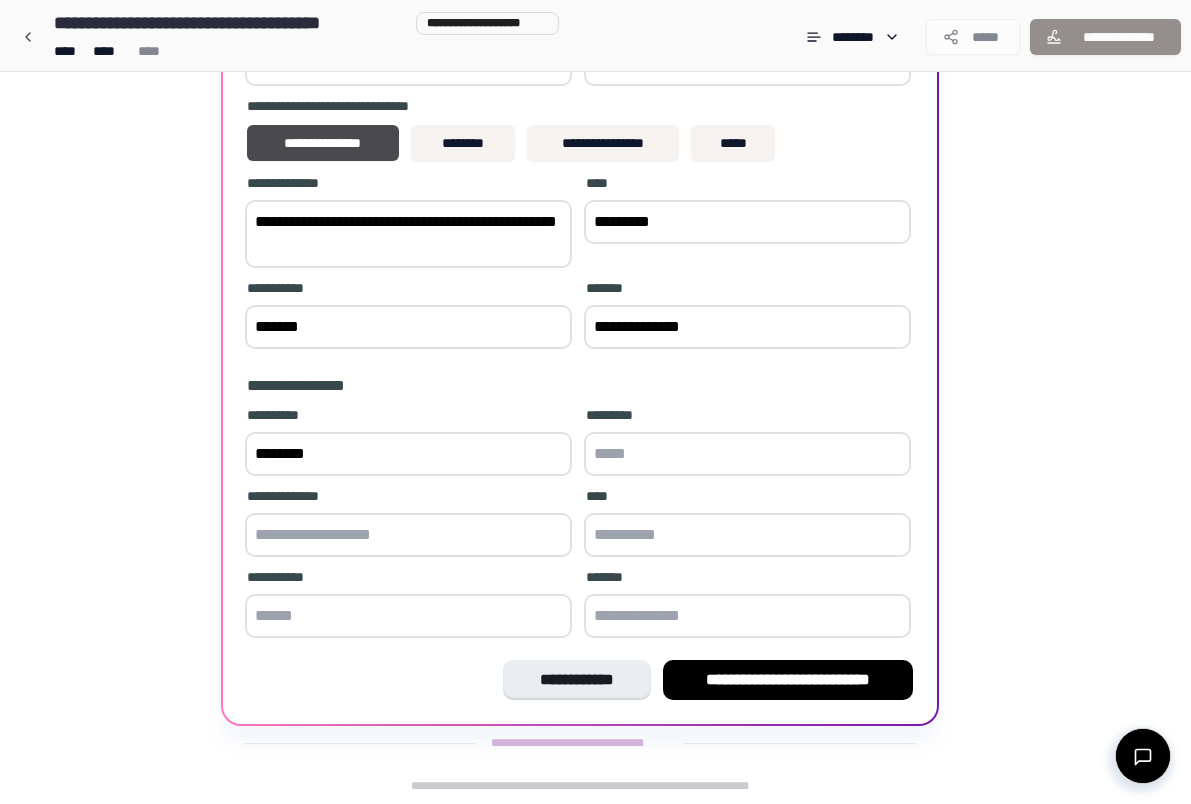 type on "*******" 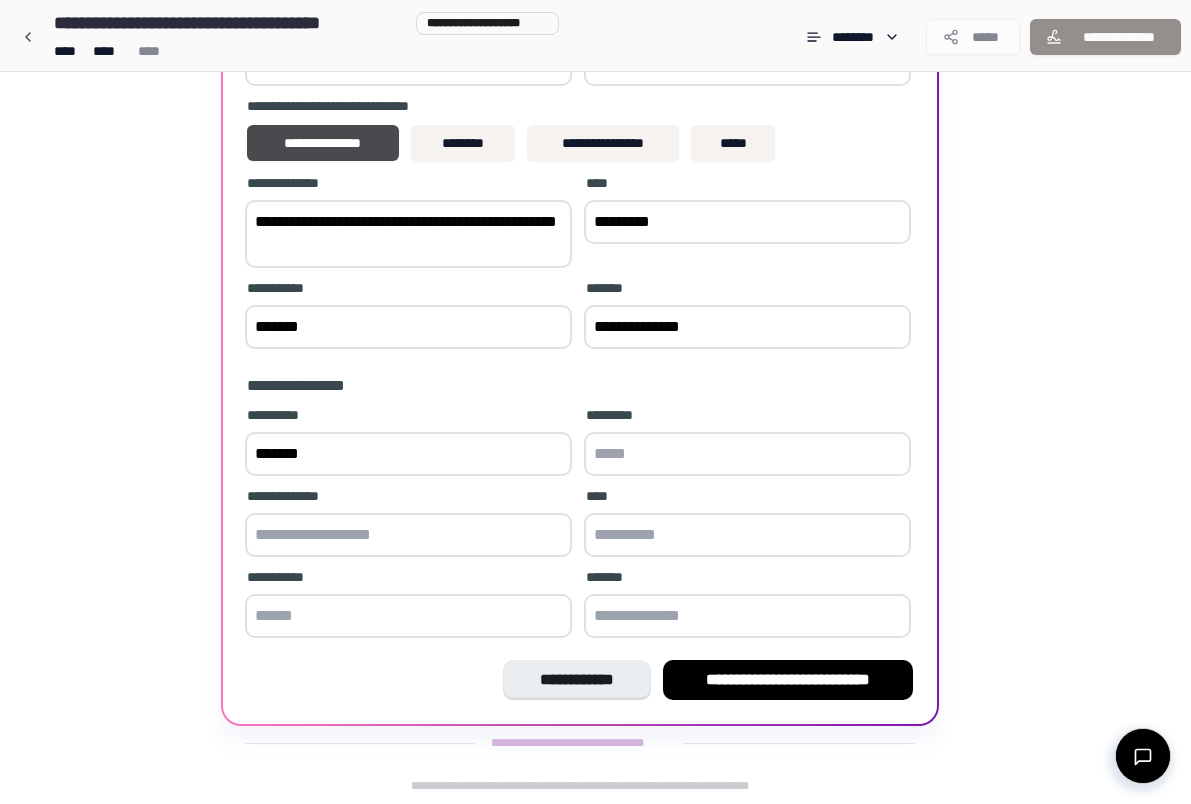 click at bounding box center [747, 454] 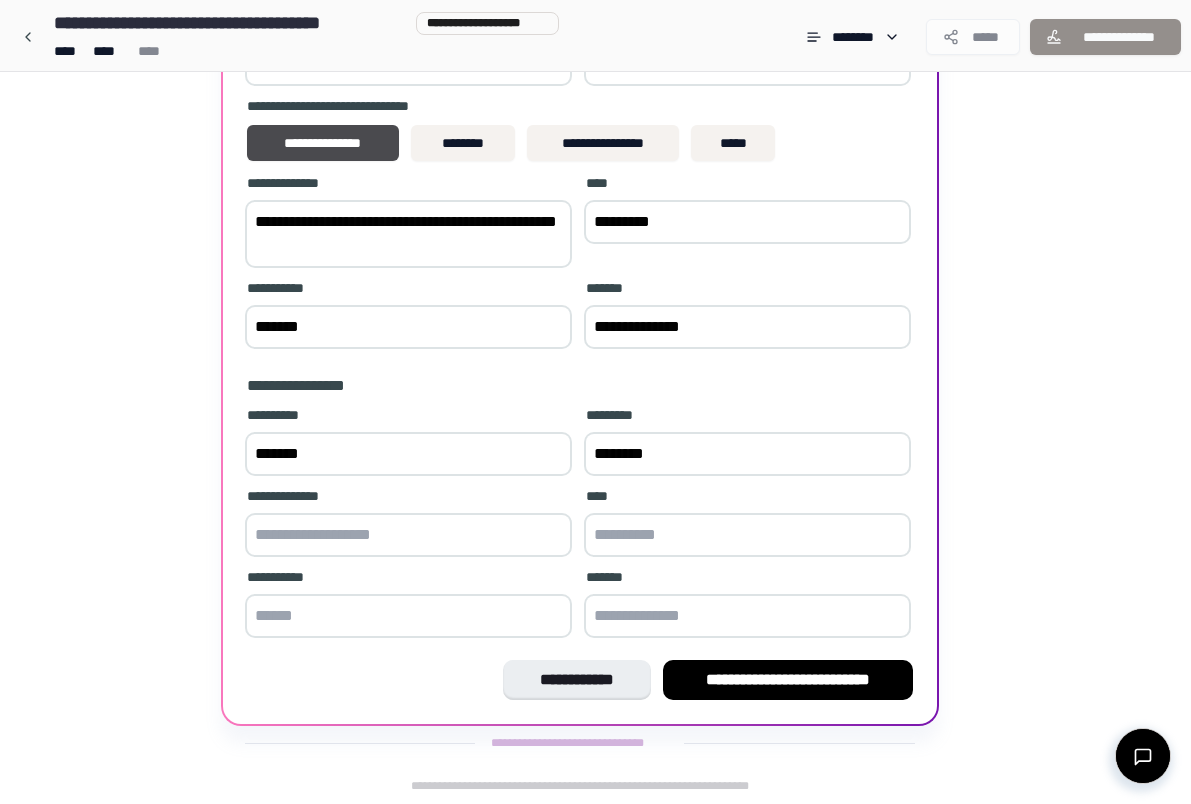 type on "********" 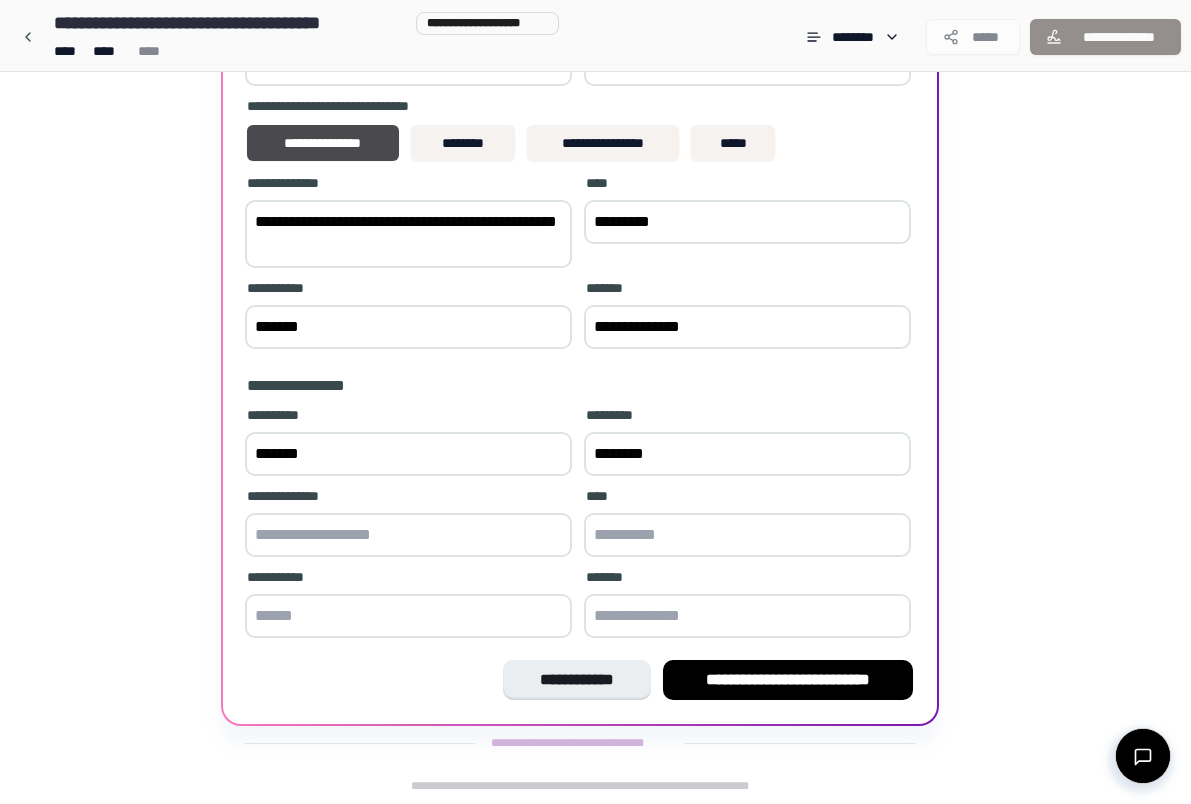 click at bounding box center [408, 535] 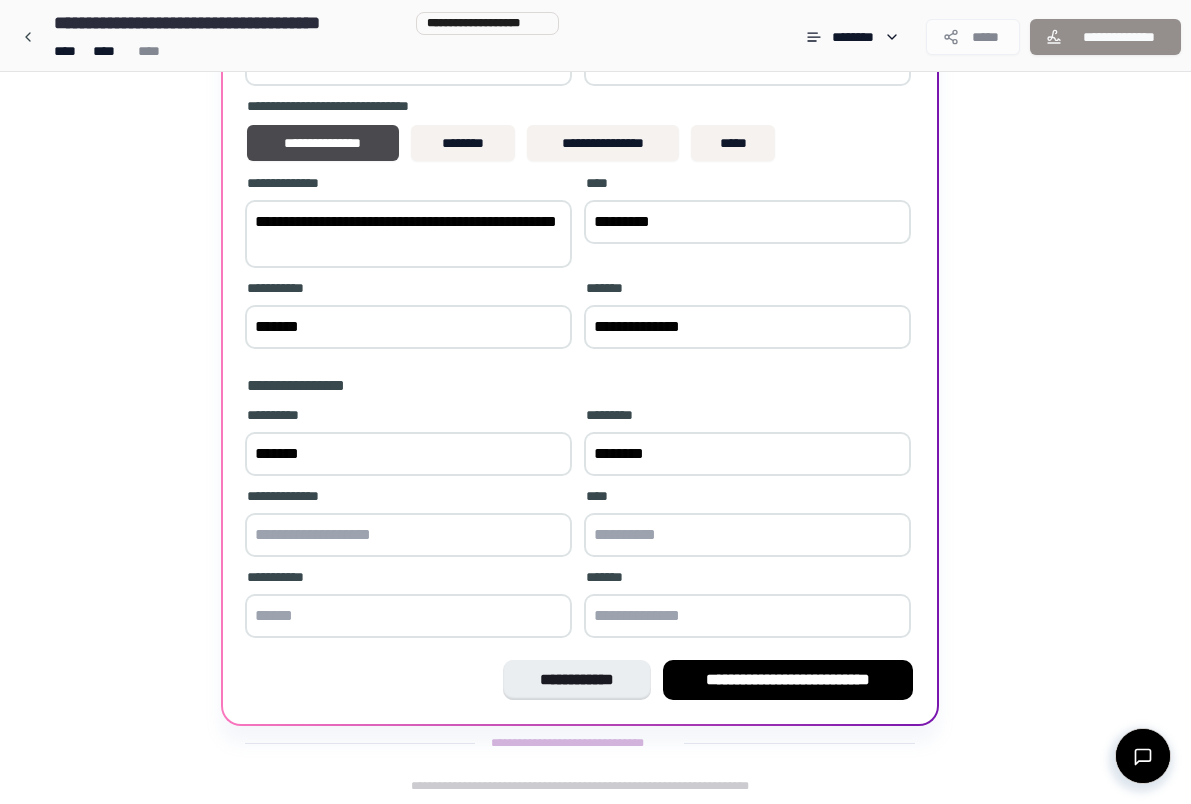 click on "**********" at bounding box center (595, 316) 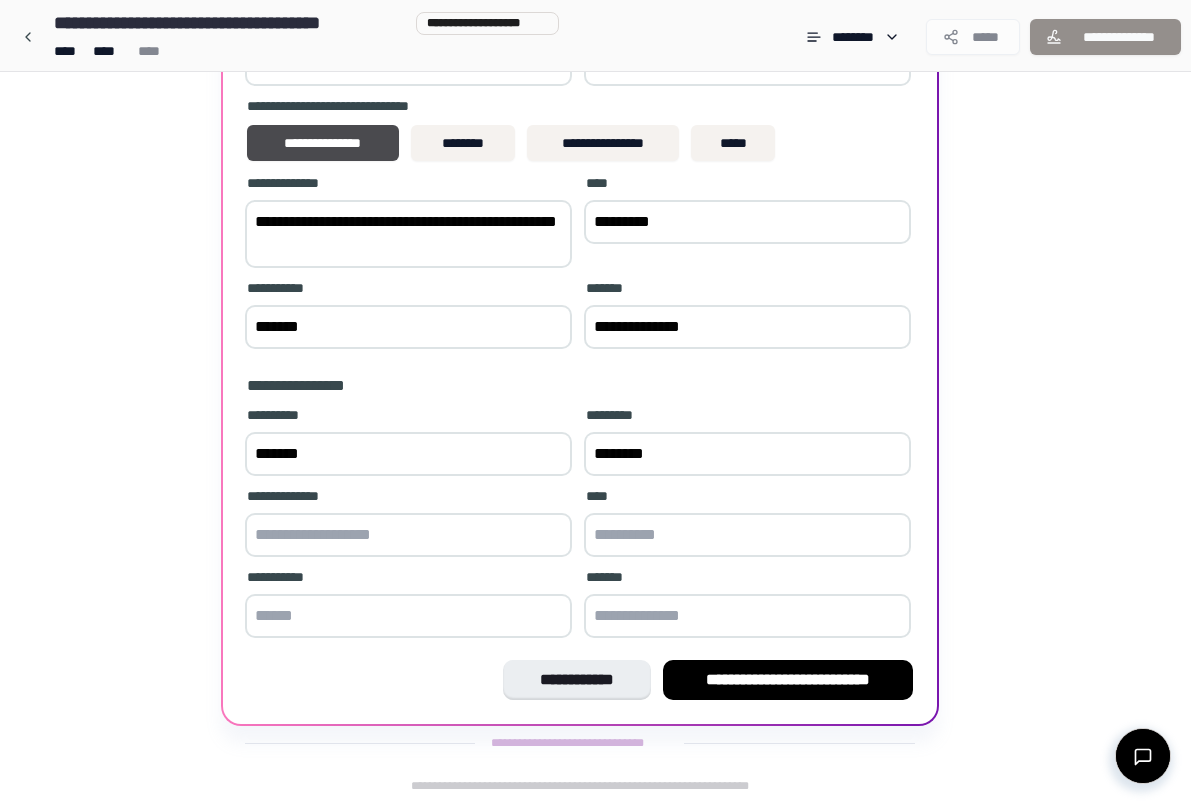 click at bounding box center [408, 535] 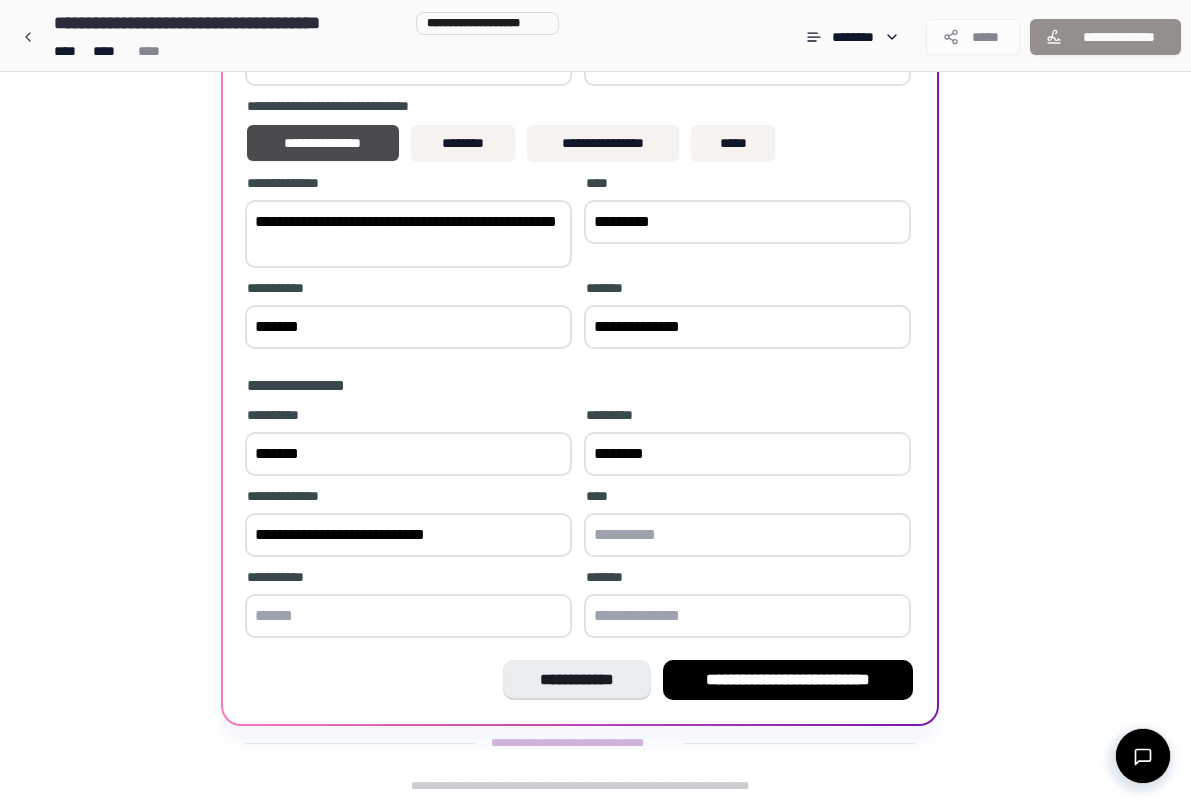type on "**********" 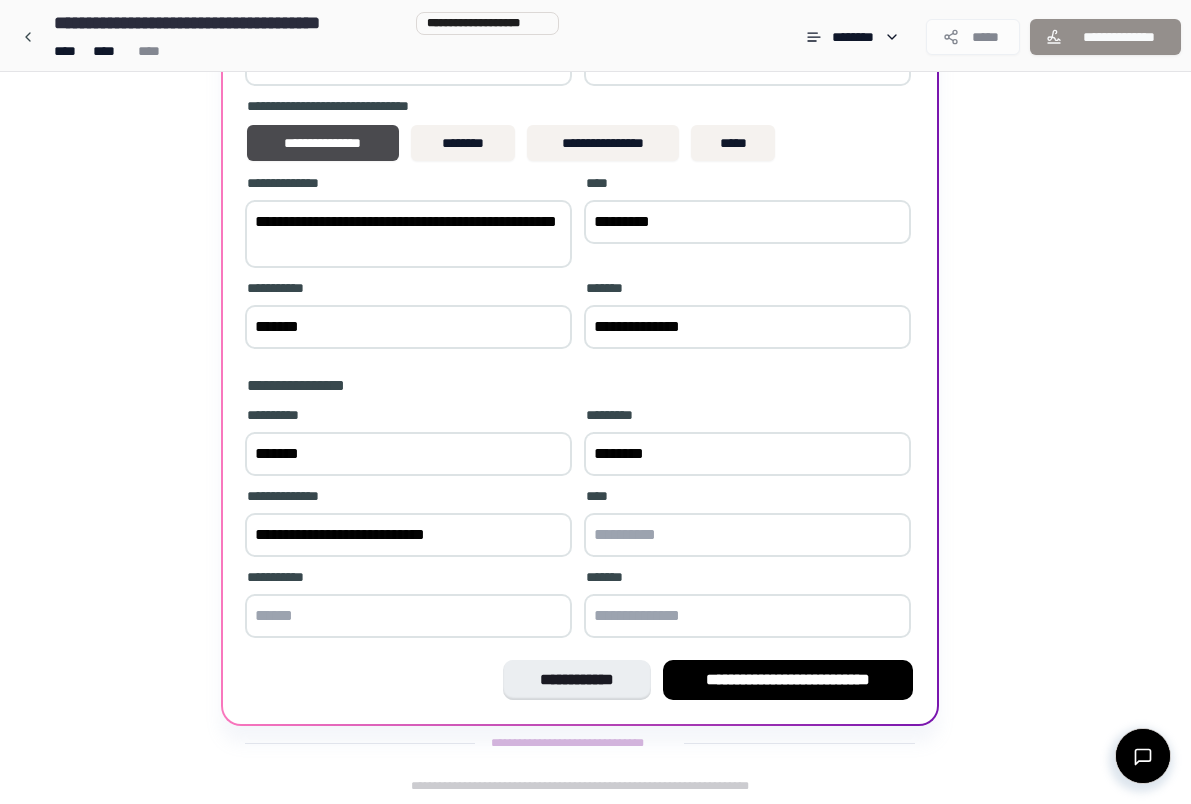 click on "**********" at bounding box center (595, 316) 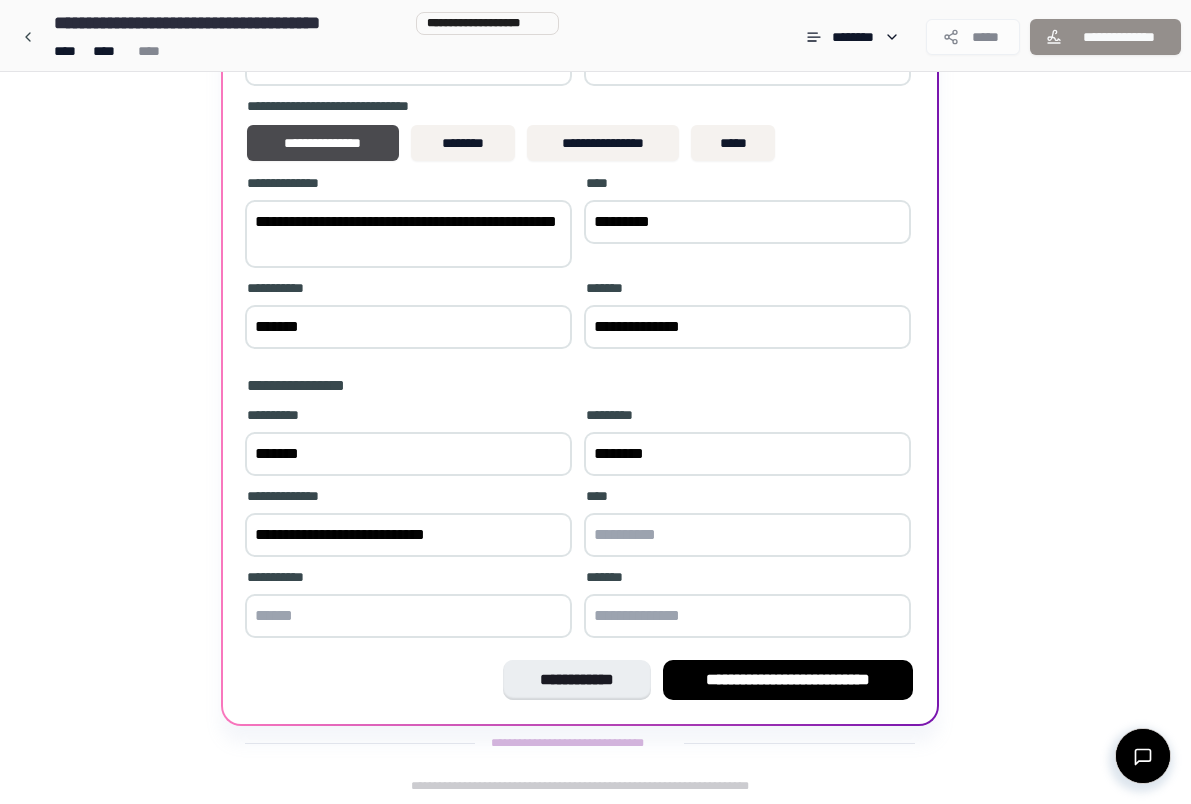 click at bounding box center [747, 535] 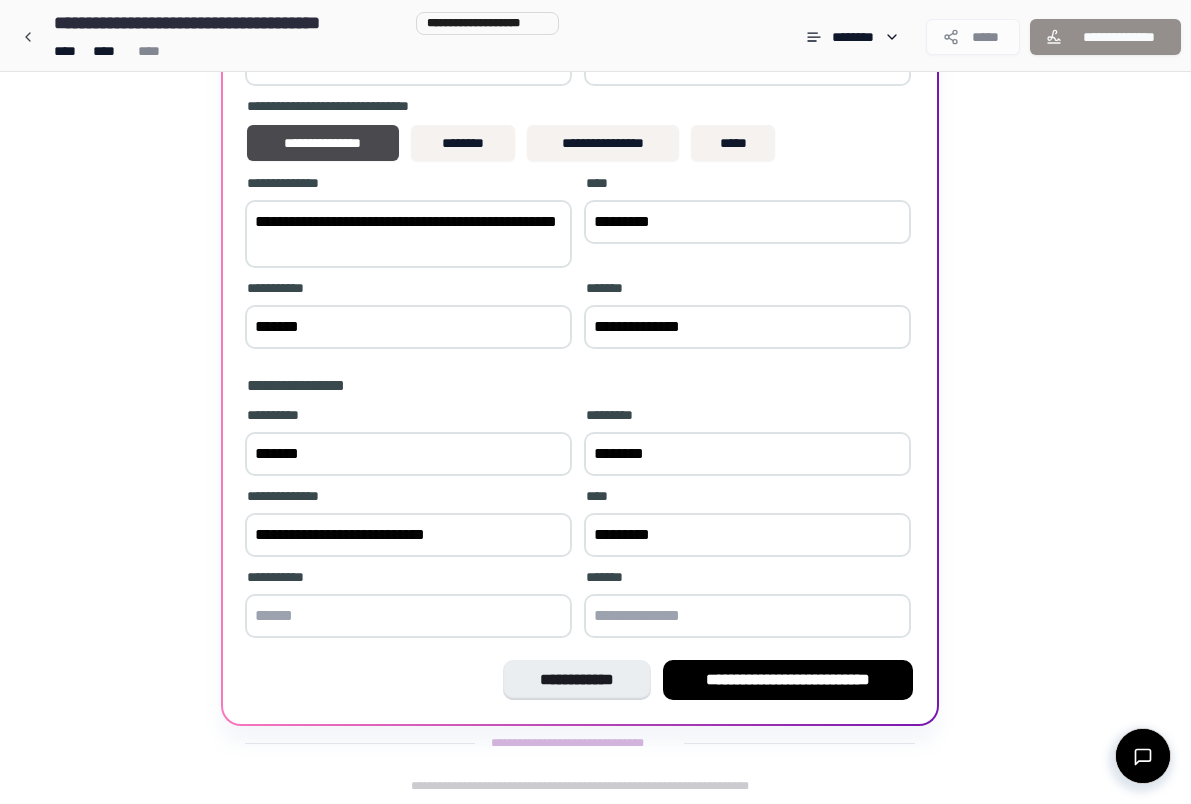type on "*********" 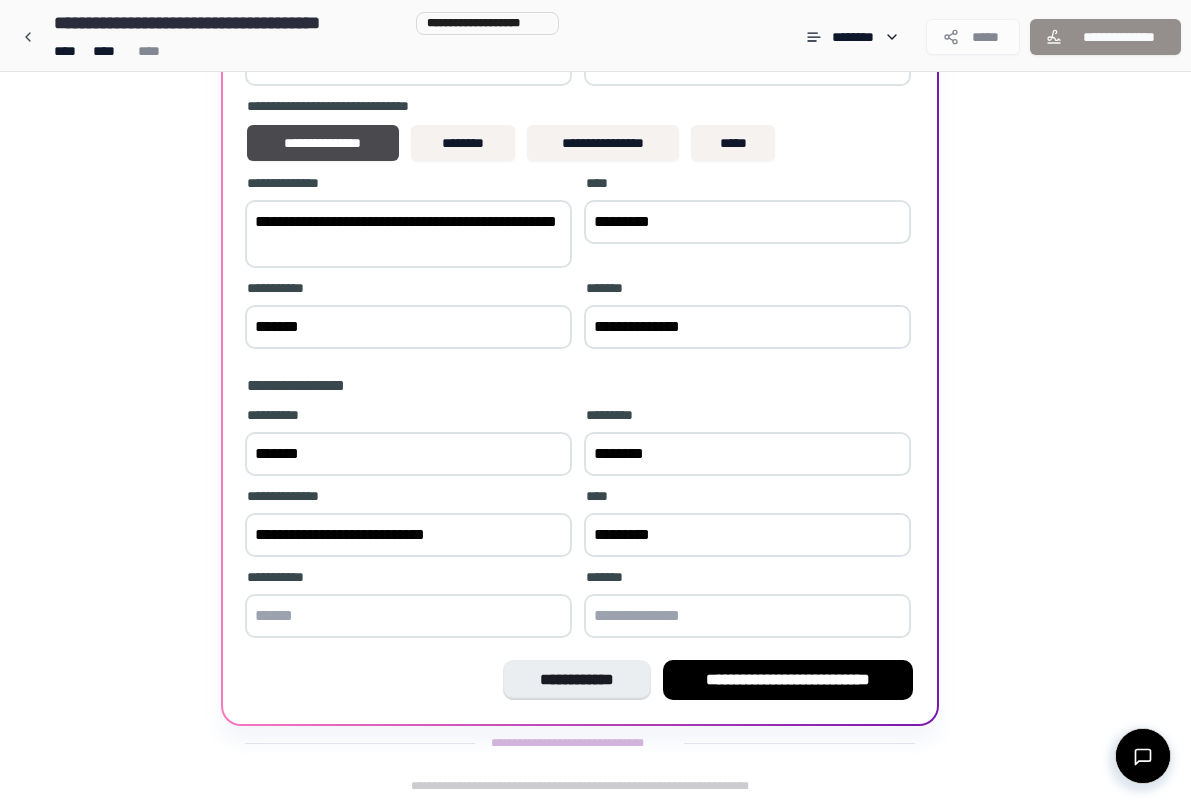 click at bounding box center [408, 616] 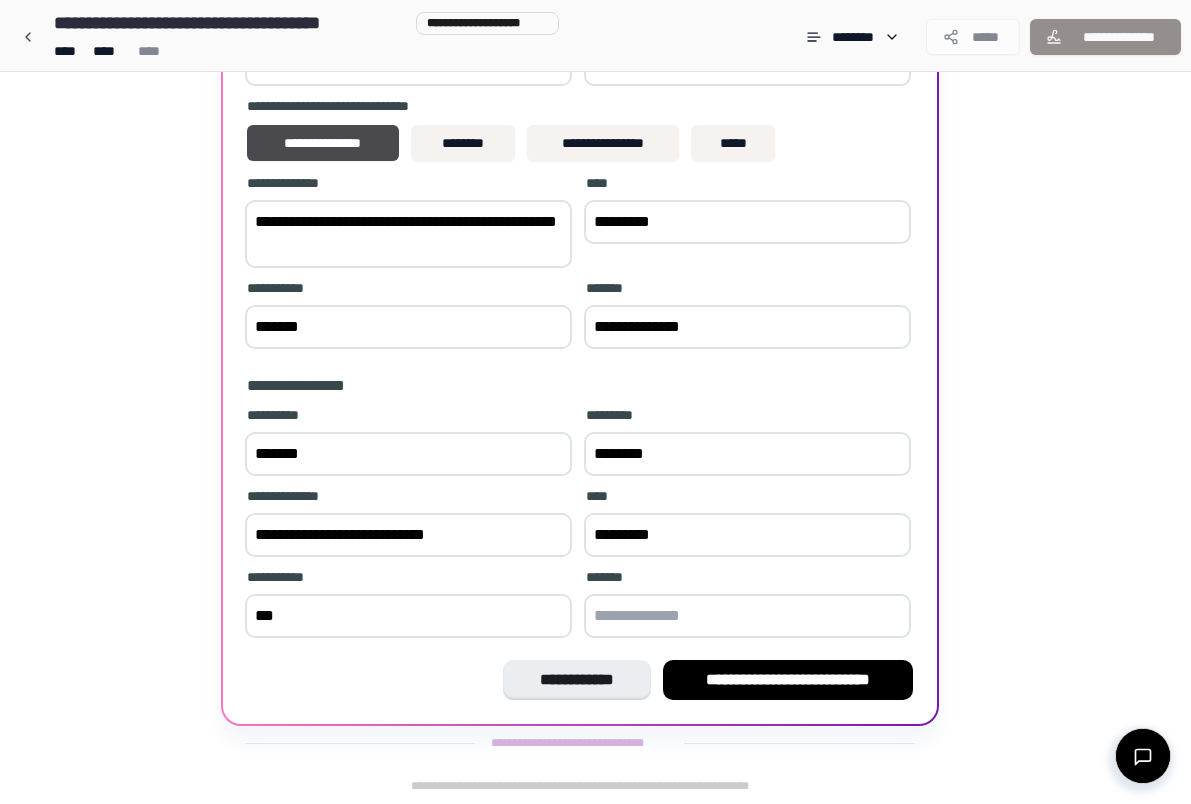 click on "***" at bounding box center (408, 616) 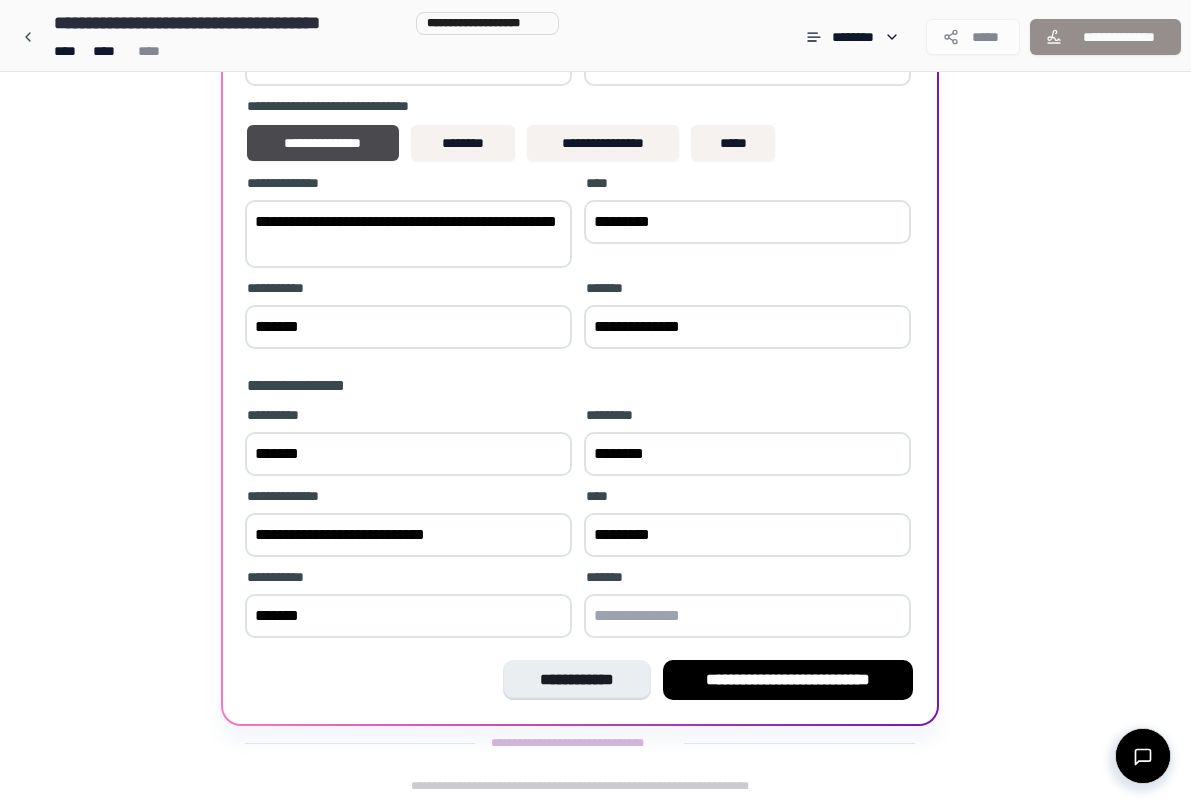 type on "*******" 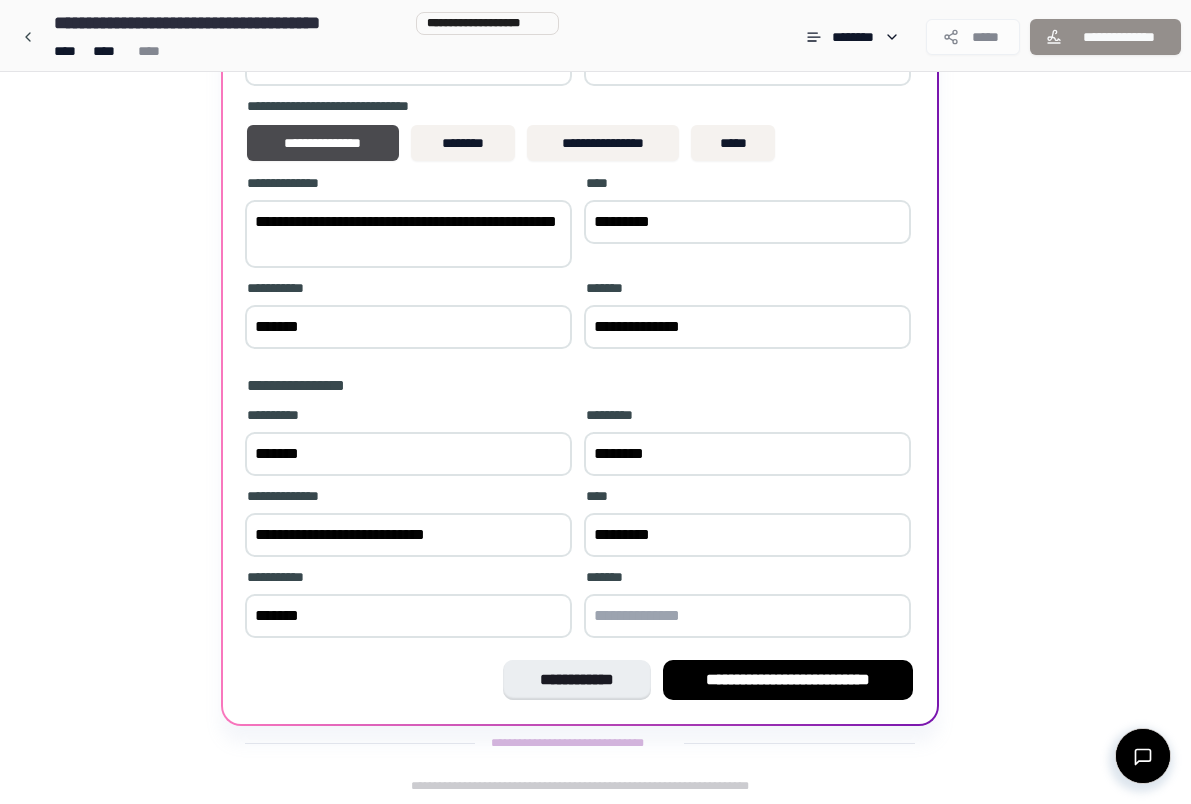 click at bounding box center (747, 616) 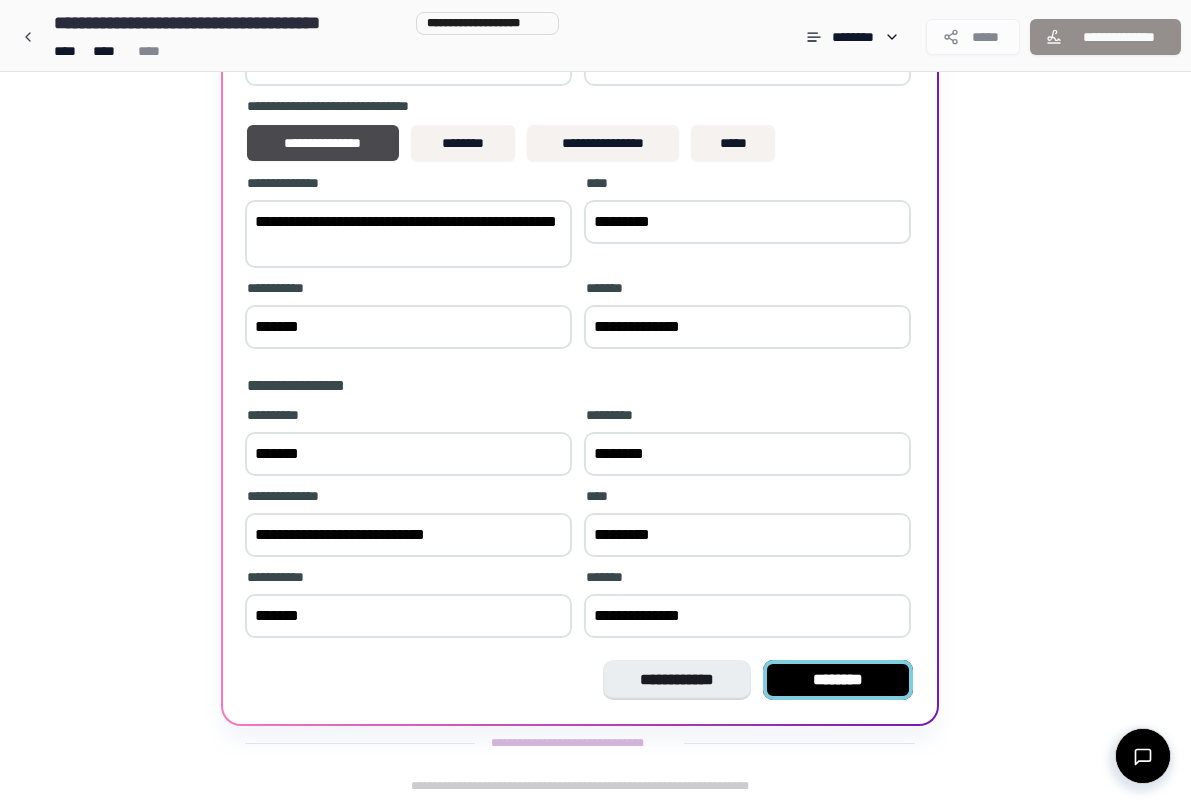 type on "**********" 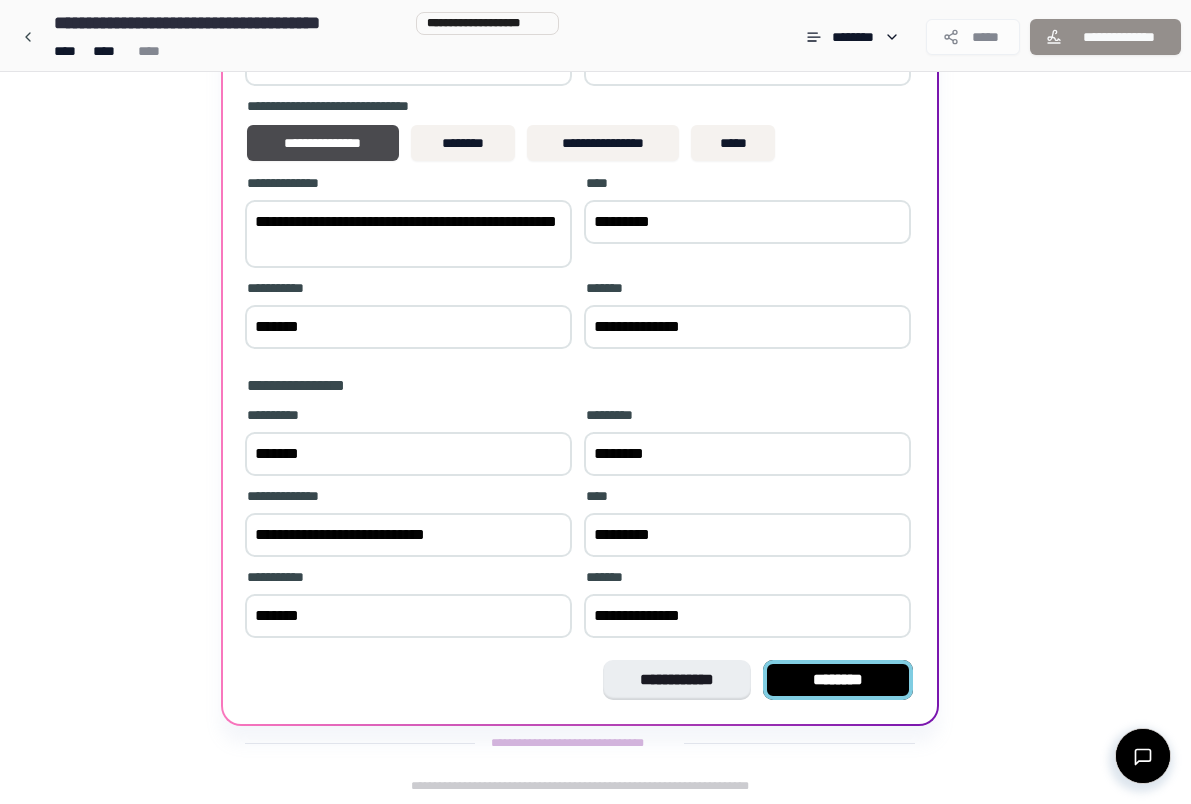 click on "********" at bounding box center (838, 680) 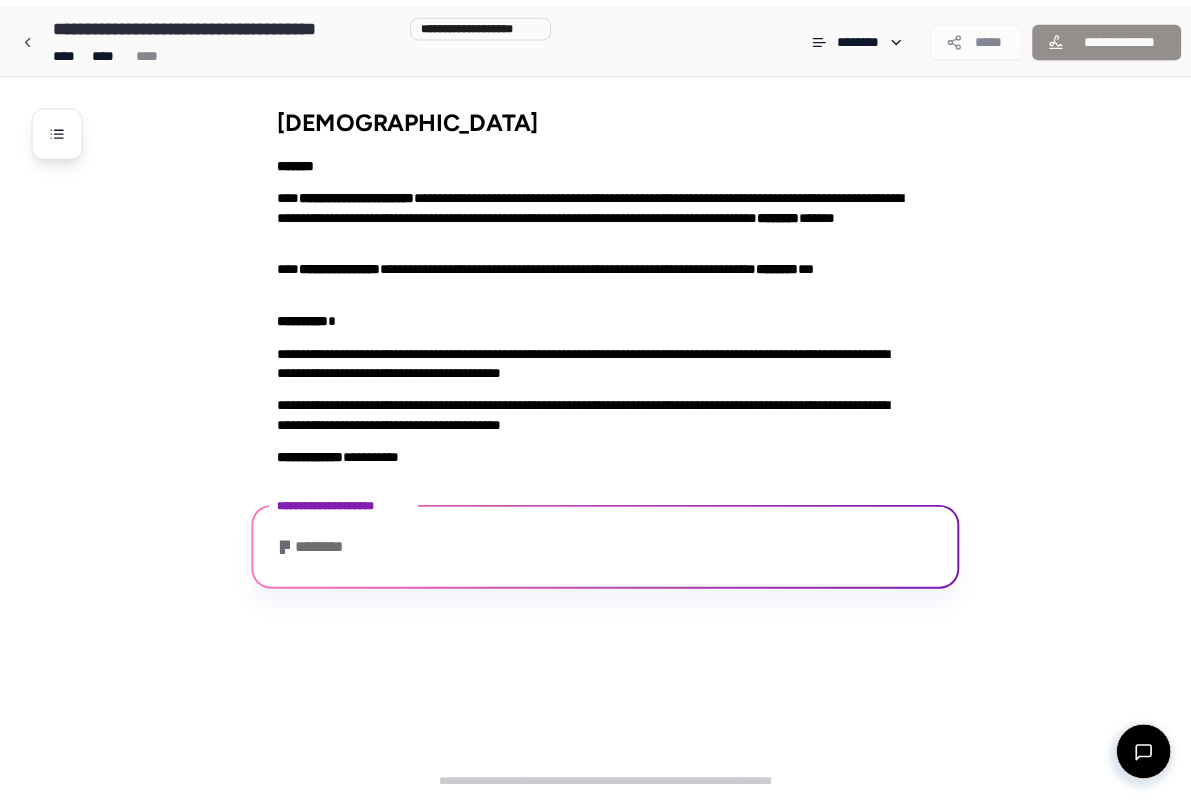 scroll, scrollTop: 105, scrollLeft: 0, axis: vertical 